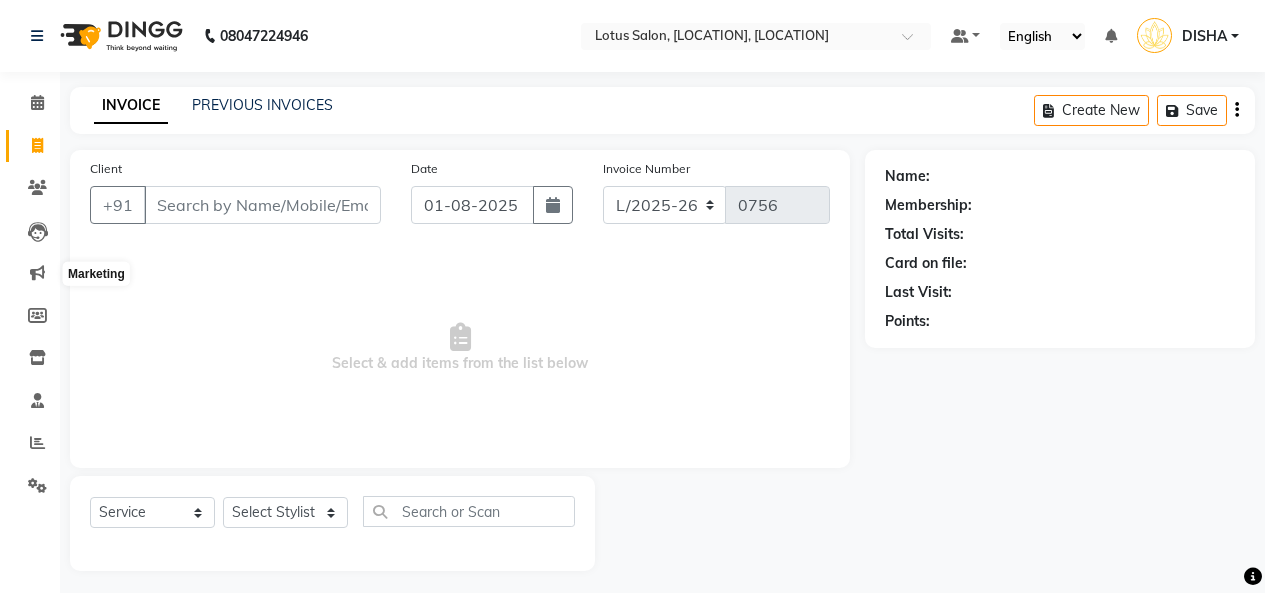 select on "service" 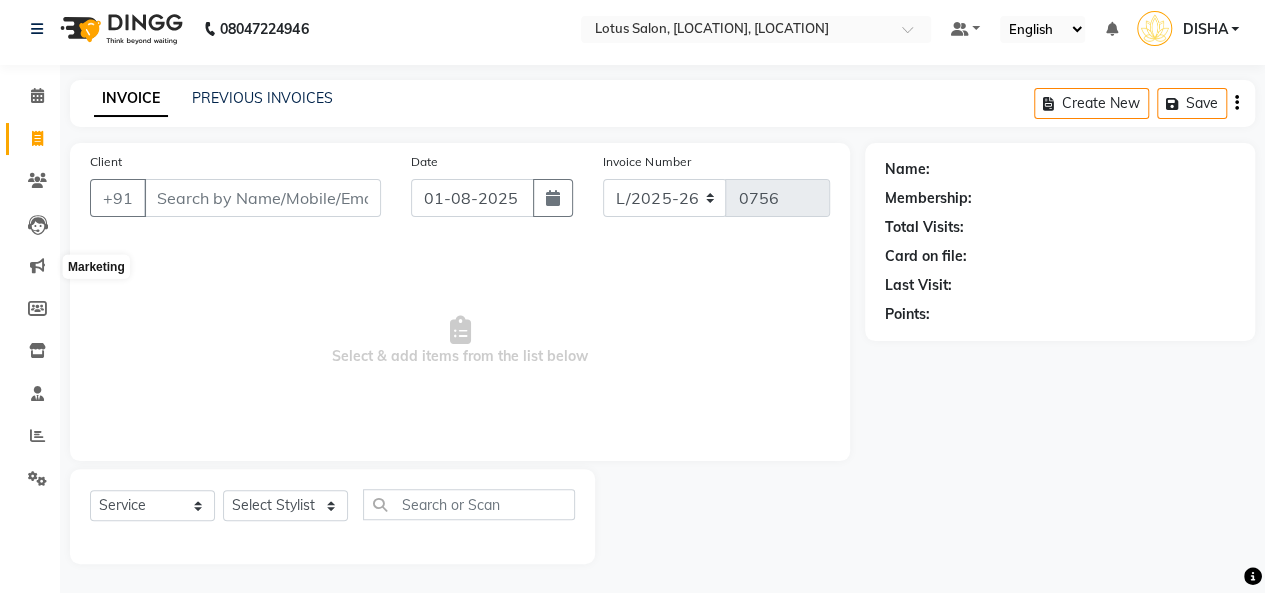 scroll, scrollTop: 0, scrollLeft: 0, axis: both 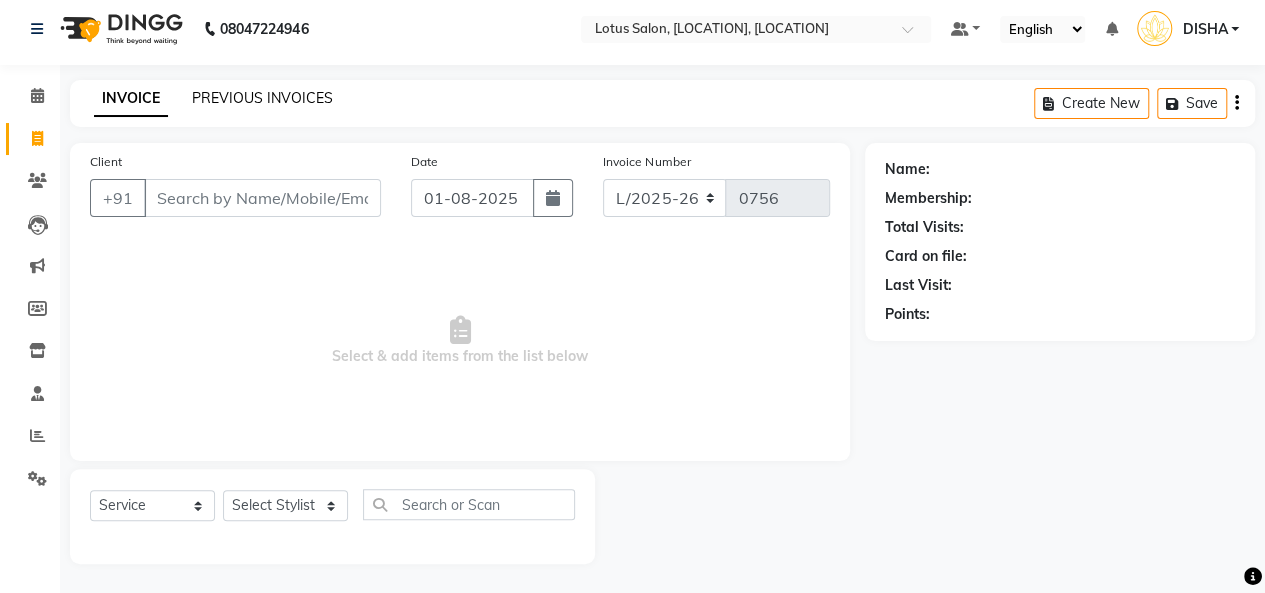 click on "PREVIOUS INVOICES" 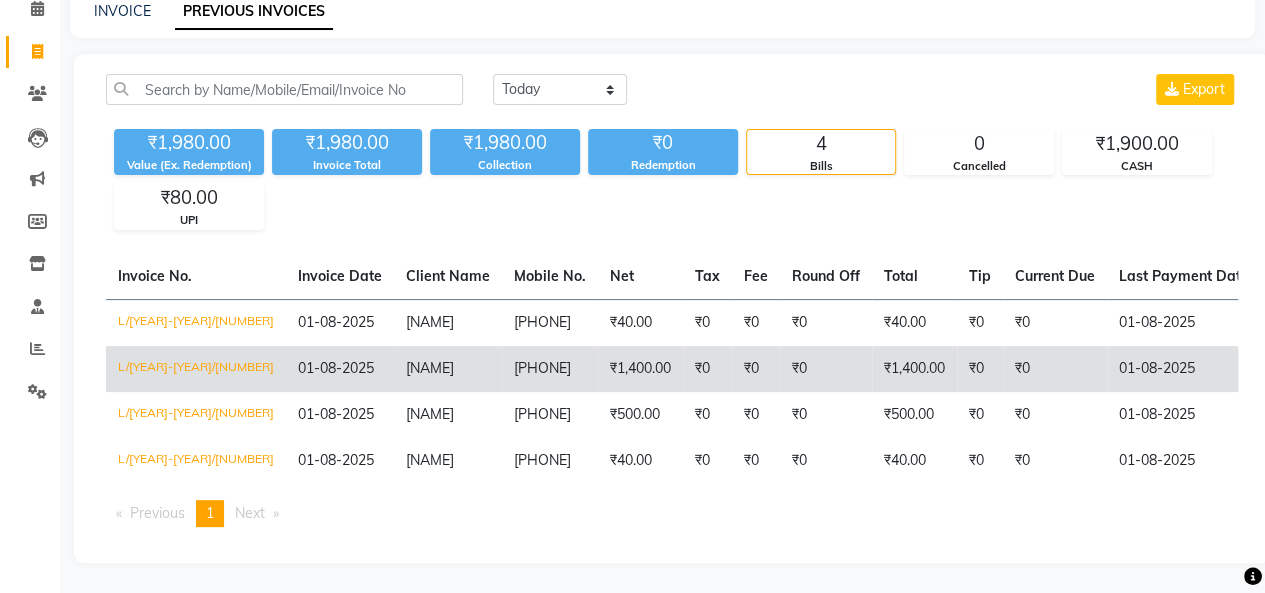 scroll, scrollTop: 0, scrollLeft: 0, axis: both 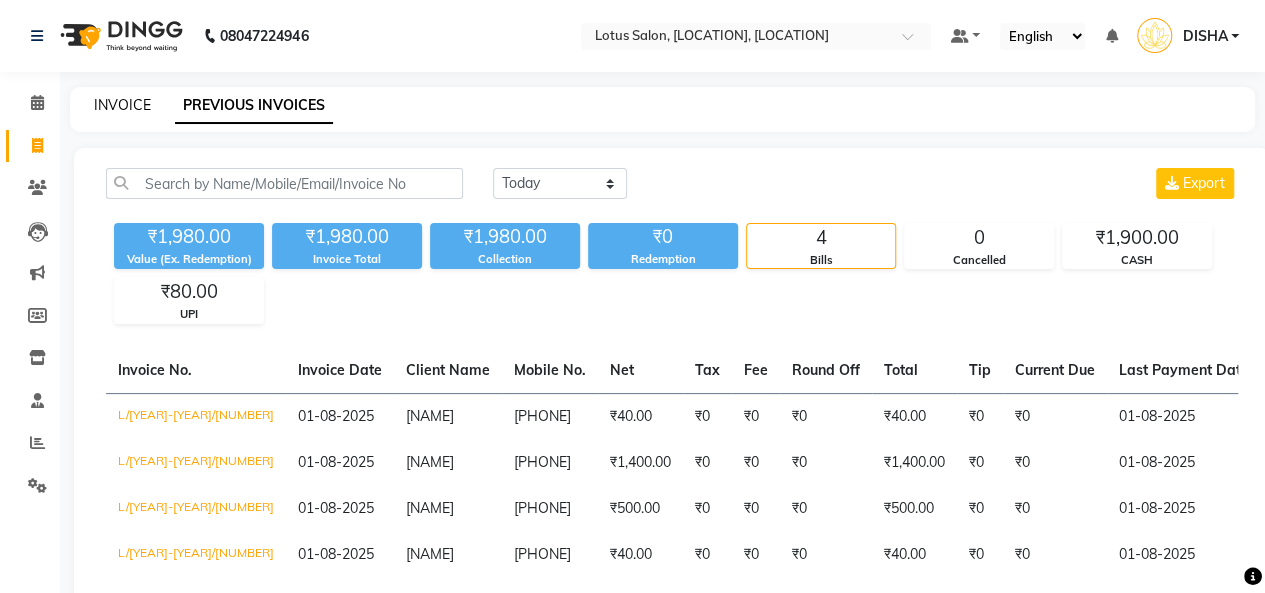 click on "INVOICE" 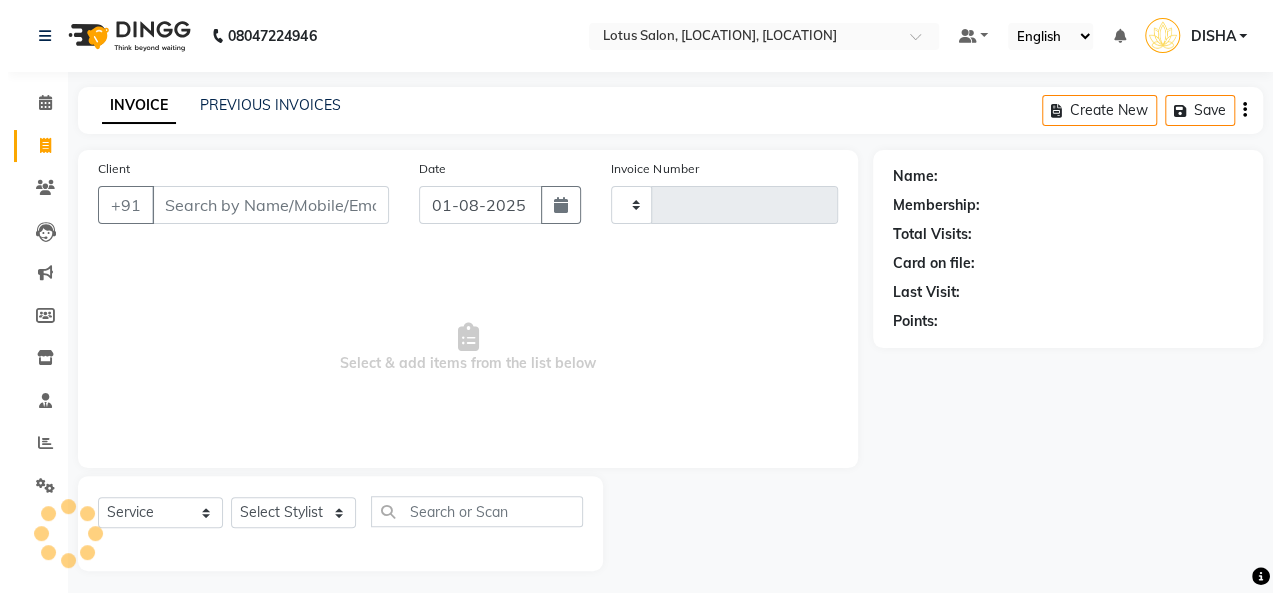 scroll, scrollTop: 7, scrollLeft: 0, axis: vertical 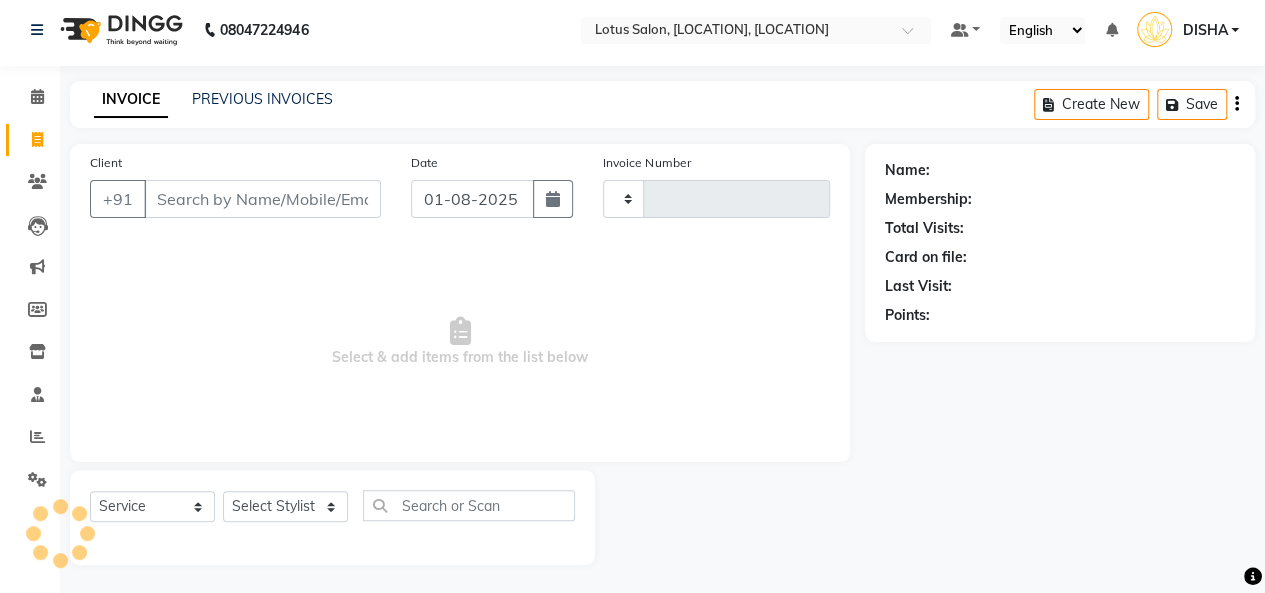 type on "0756" 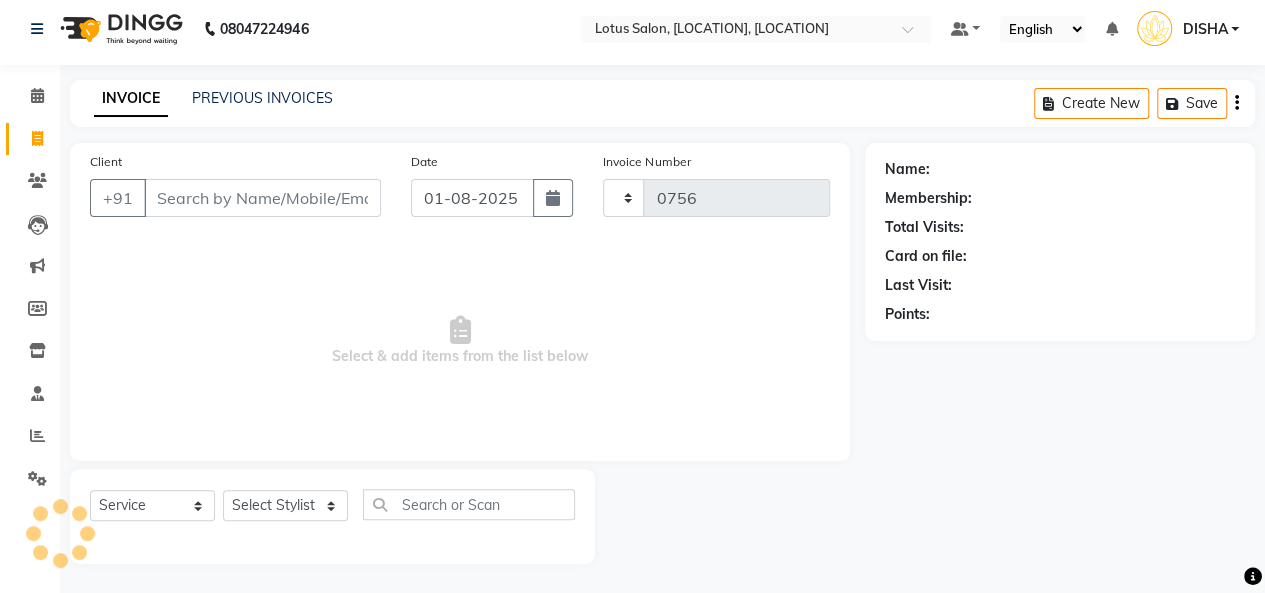 select on "8188" 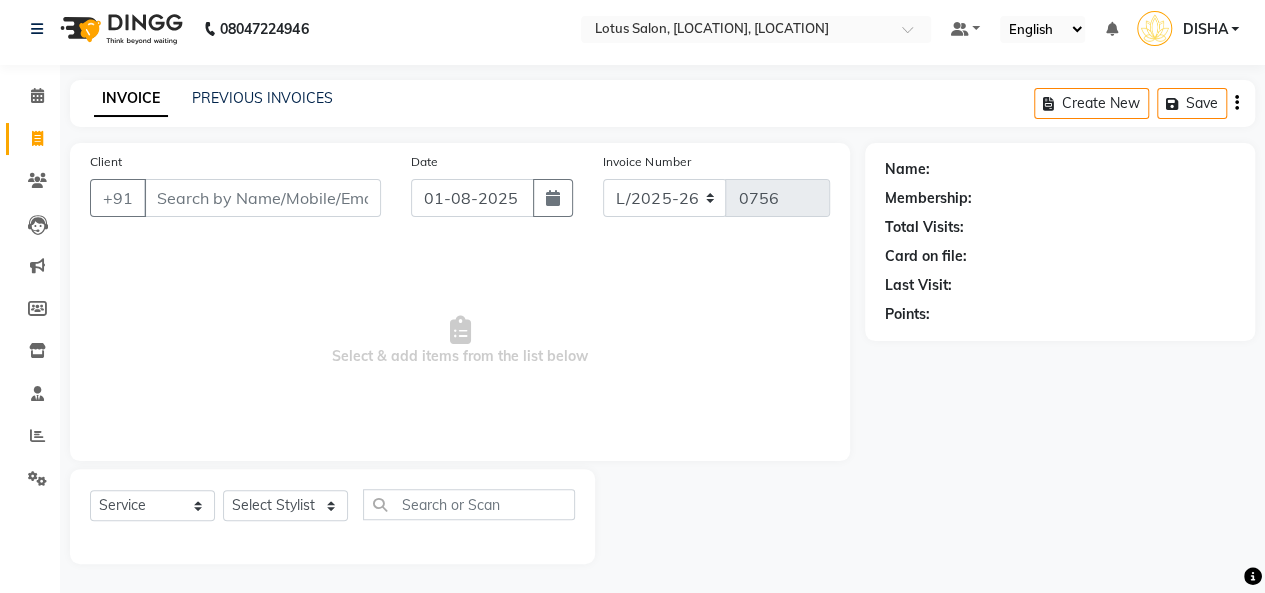 click on "Client" at bounding box center (262, 198) 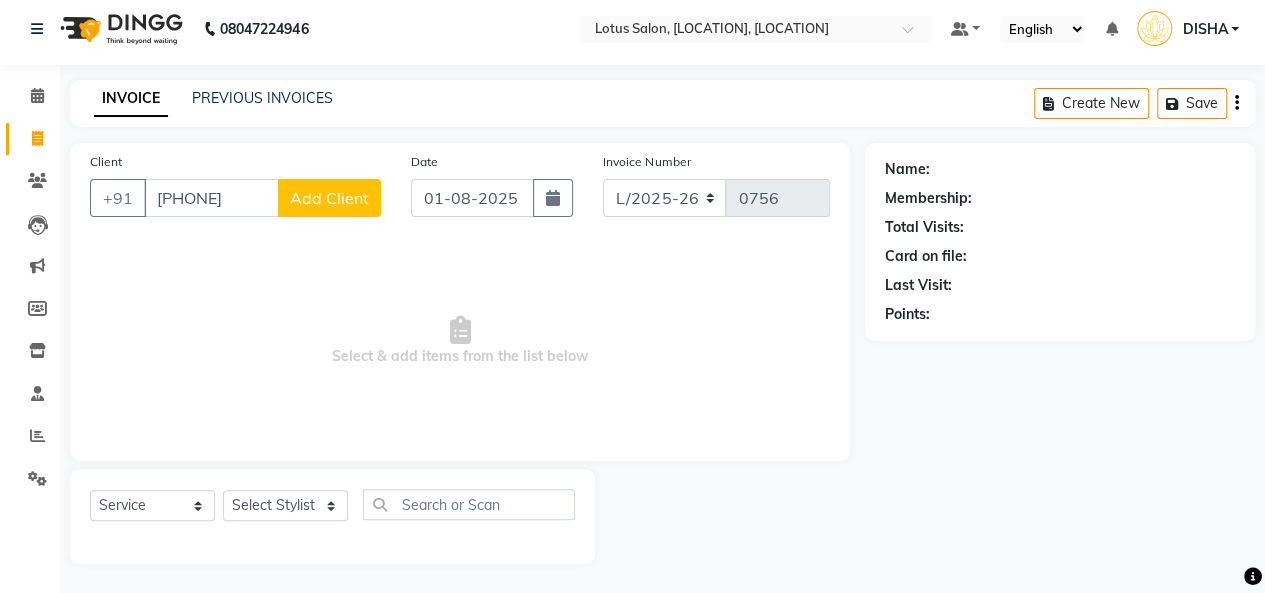 type on "[PHONE]" 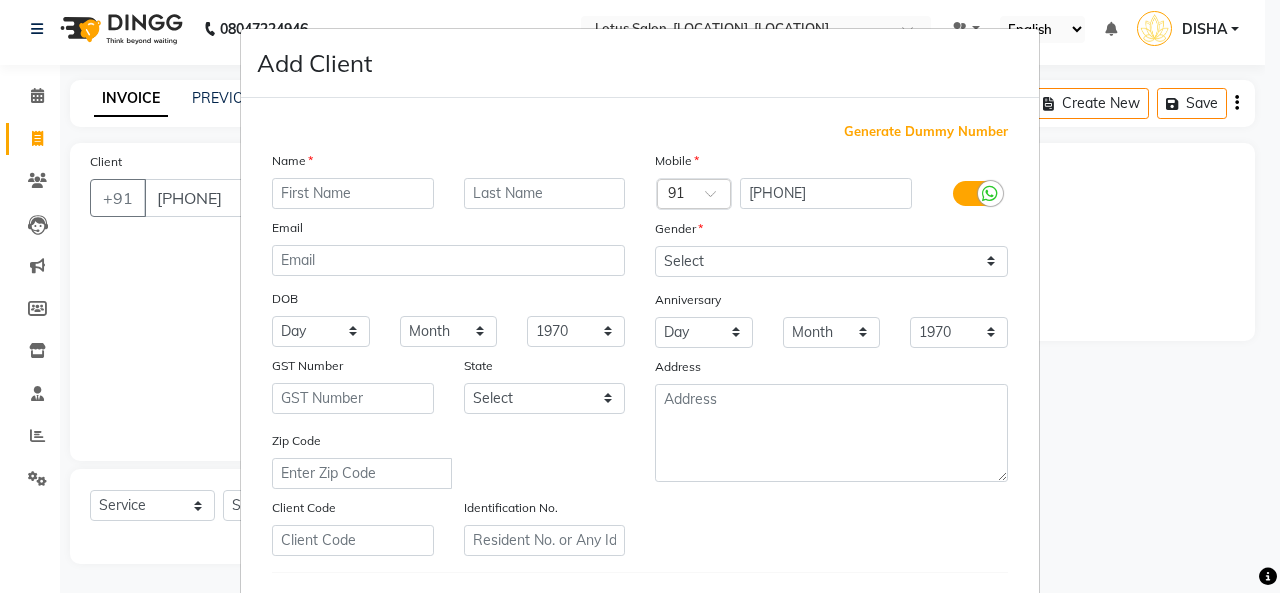 click at bounding box center [353, 193] 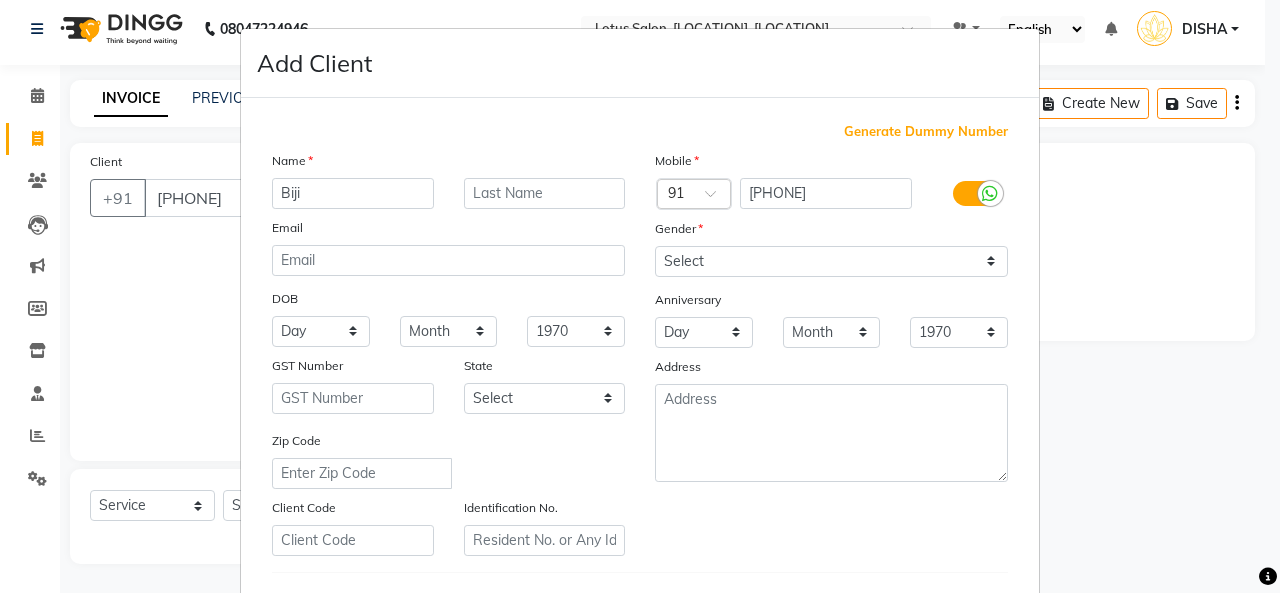 type on "Biji" 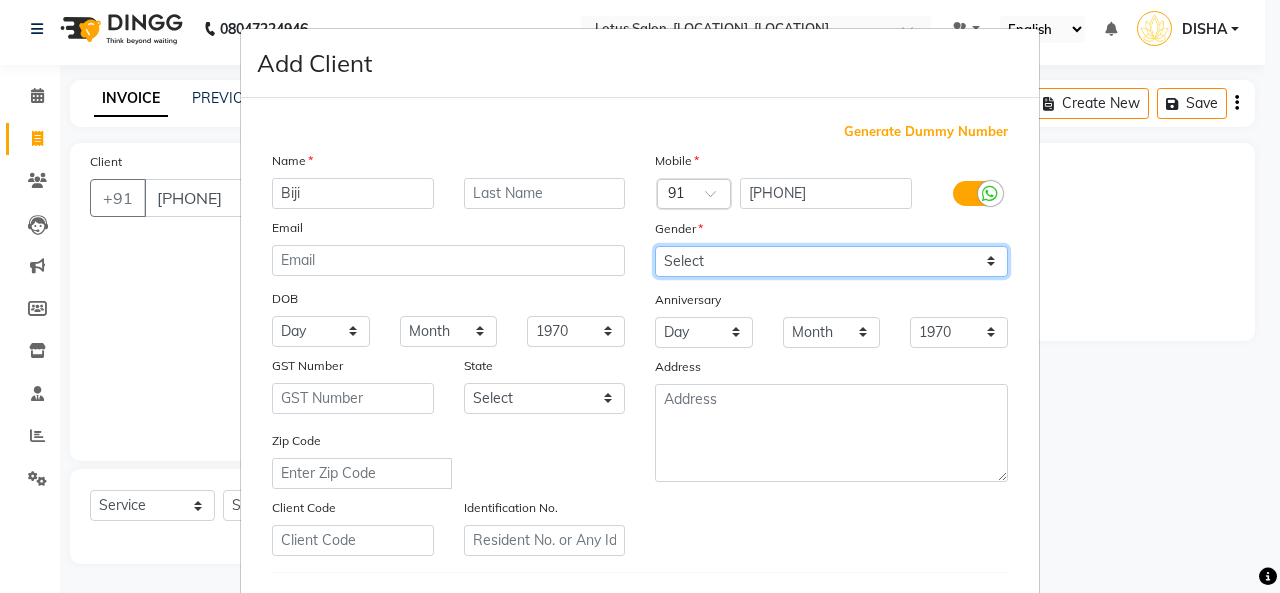 click on "Select Male Female Other Prefer Not To Say" at bounding box center [831, 261] 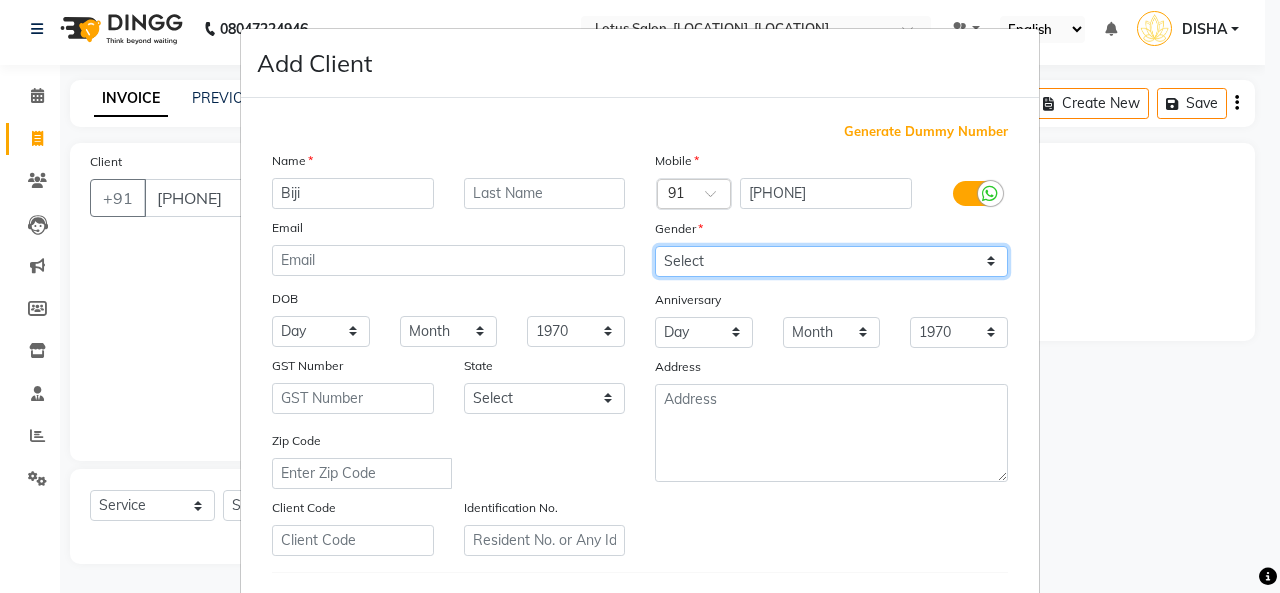 select on "female" 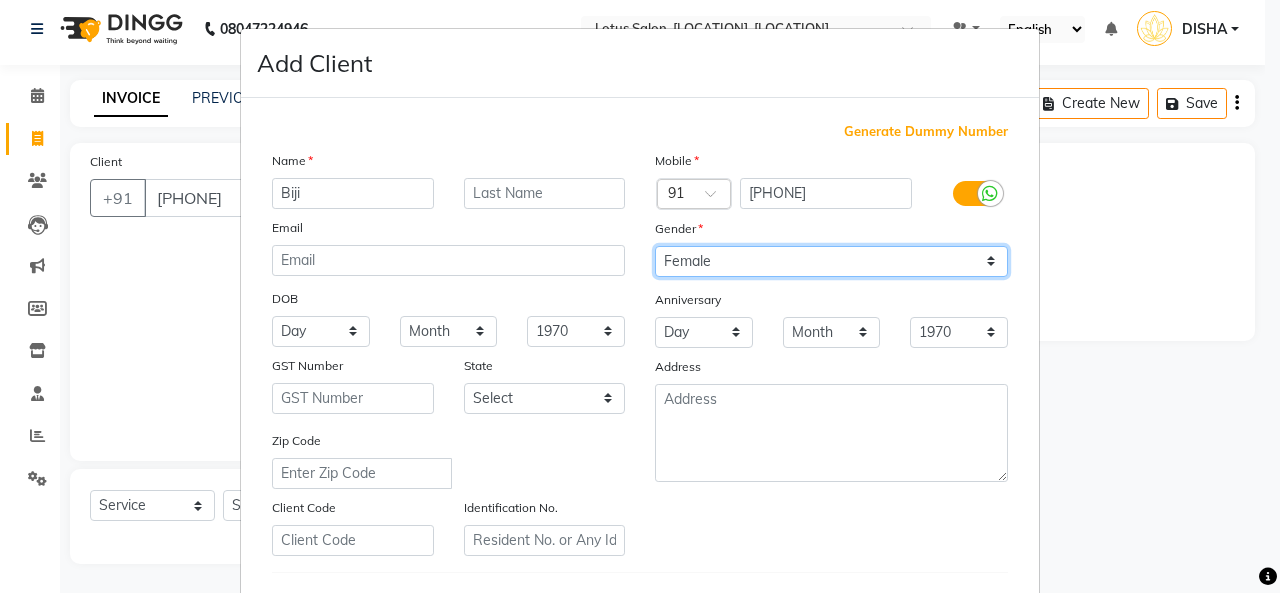 click on "Select Male Female Other Prefer Not To Say" at bounding box center [831, 261] 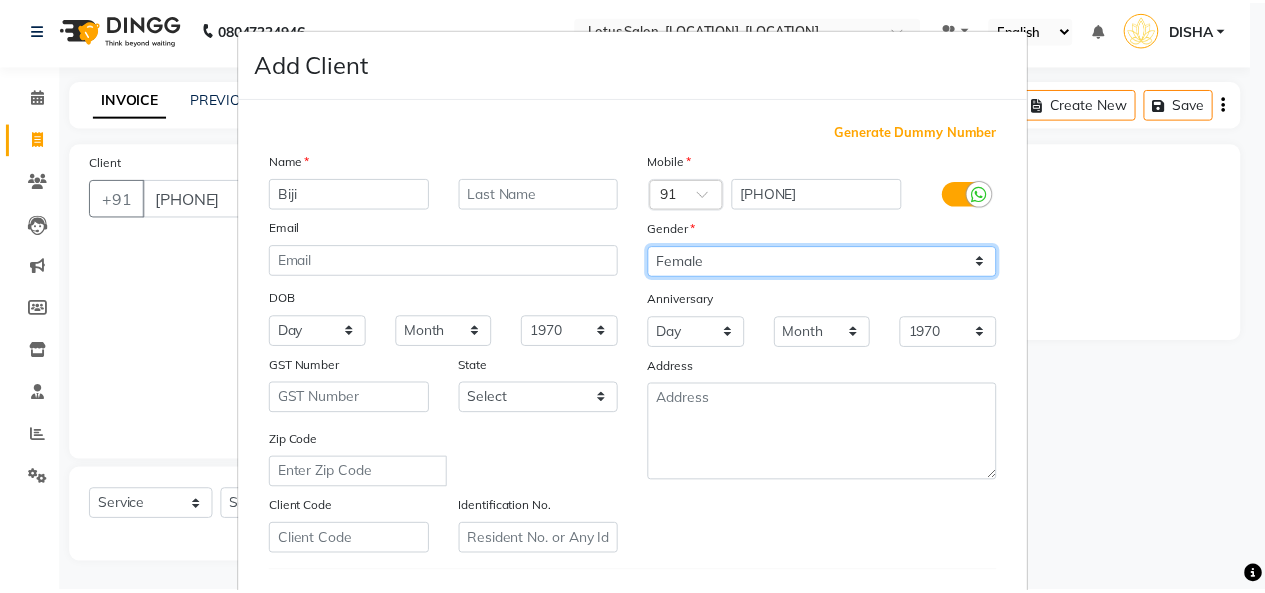 scroll, scrollTop: 326, scrollLeft: 0, axis: vertical 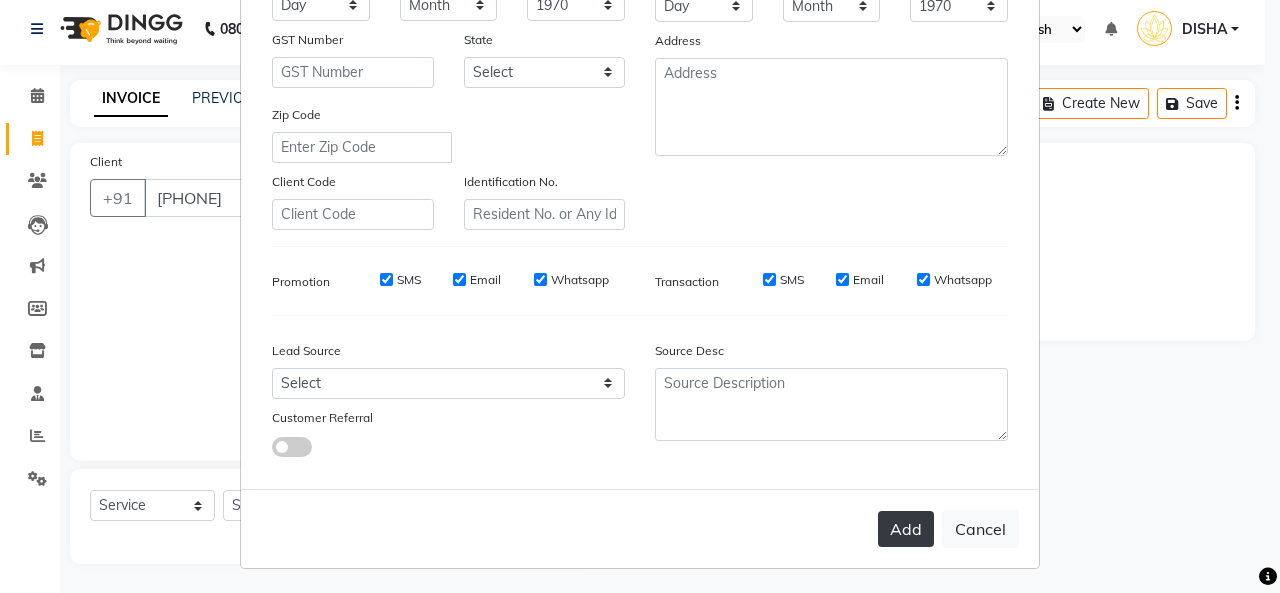 click on "Add" at bounding box center [906, 529] 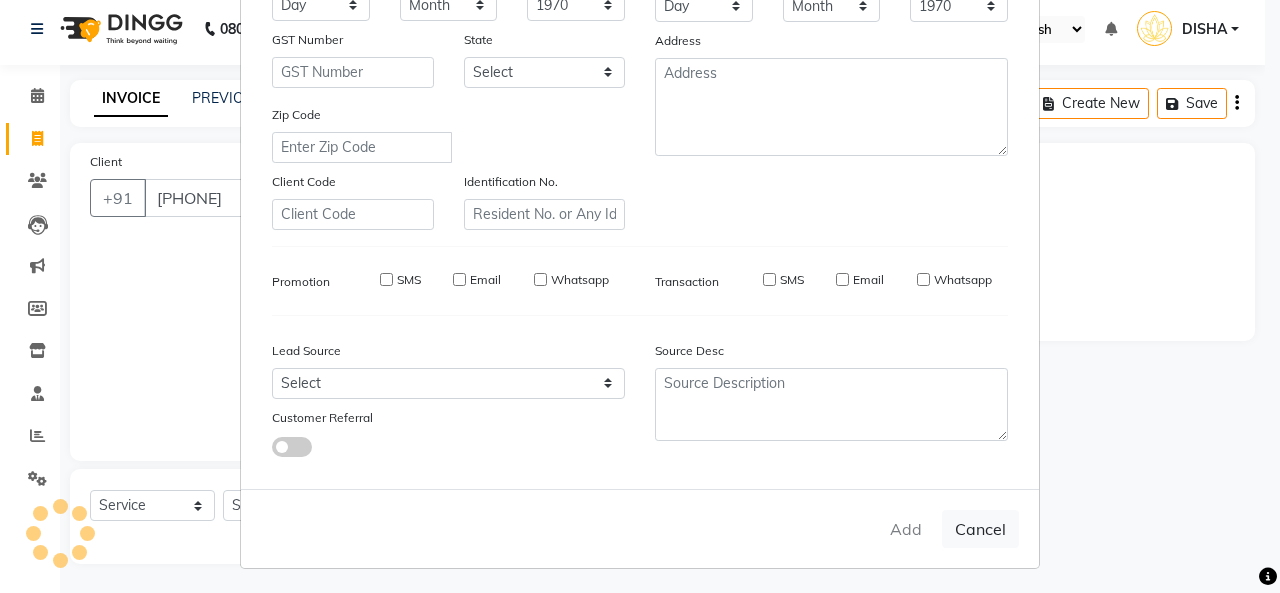 type 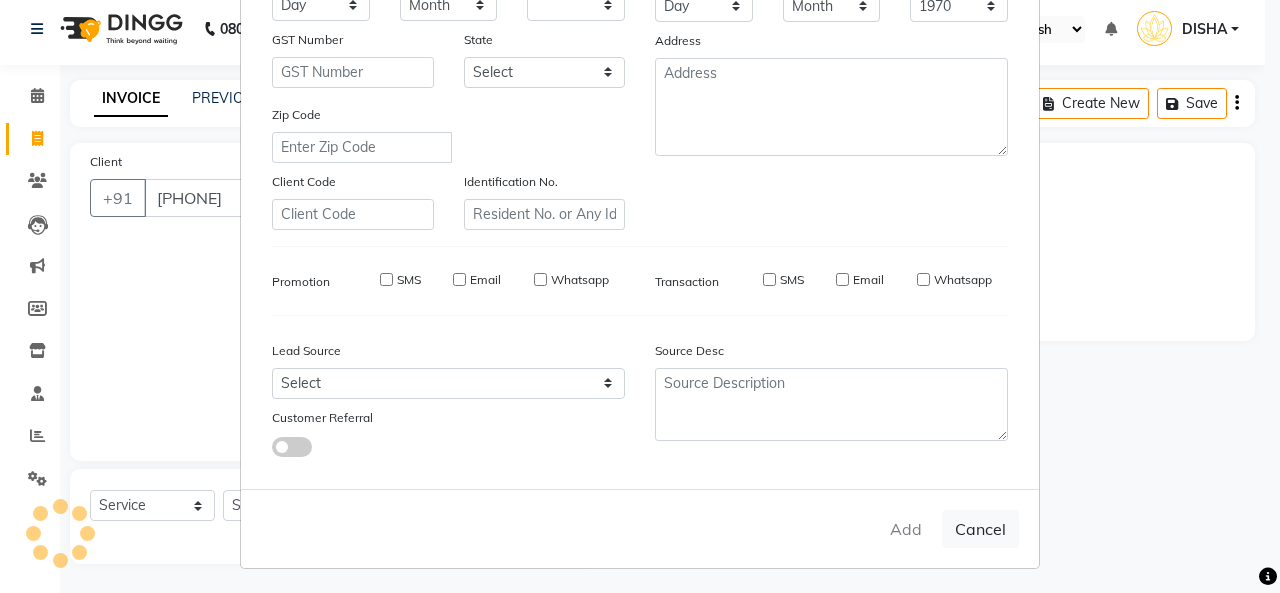 select 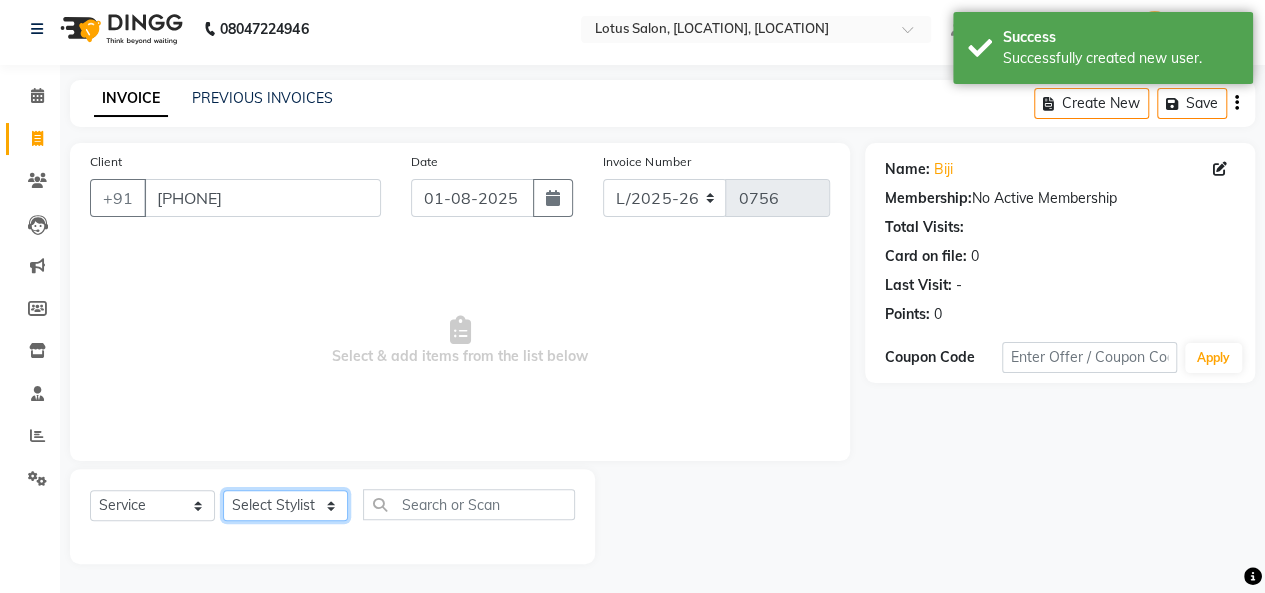 click on "Select Stylist [FIRST] [FIRST] [FIRST] [FIRST] [FIRST]" 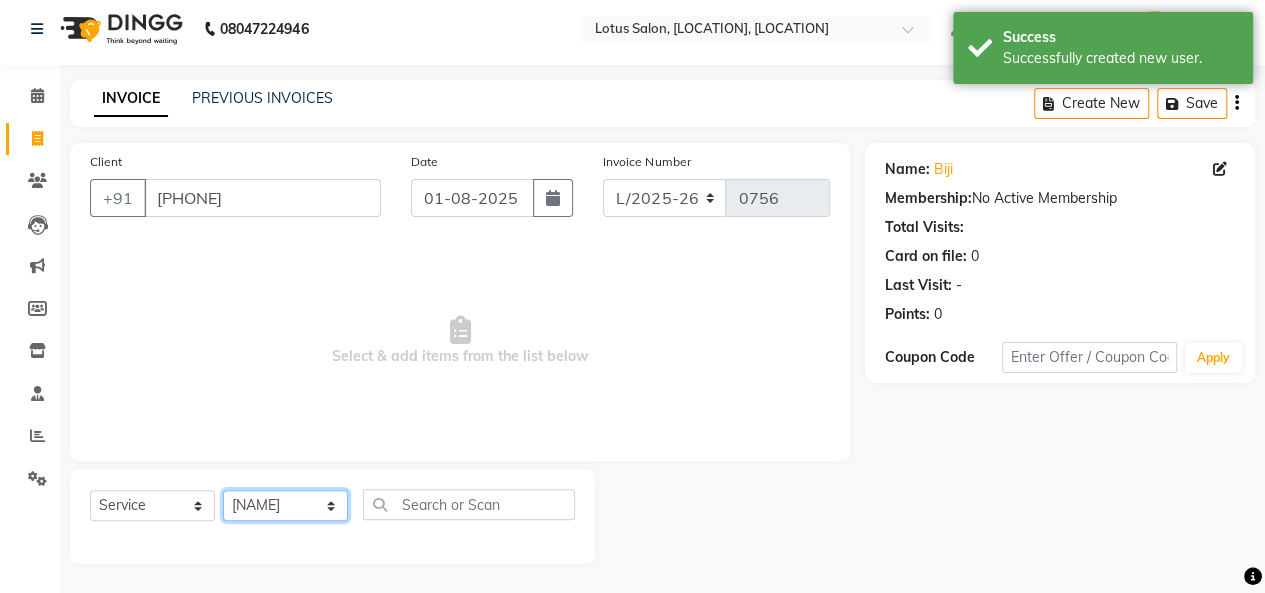click on "Select Stylist [FIRST] [FIRST] [FIRST] [FIRST] [FIRST]" 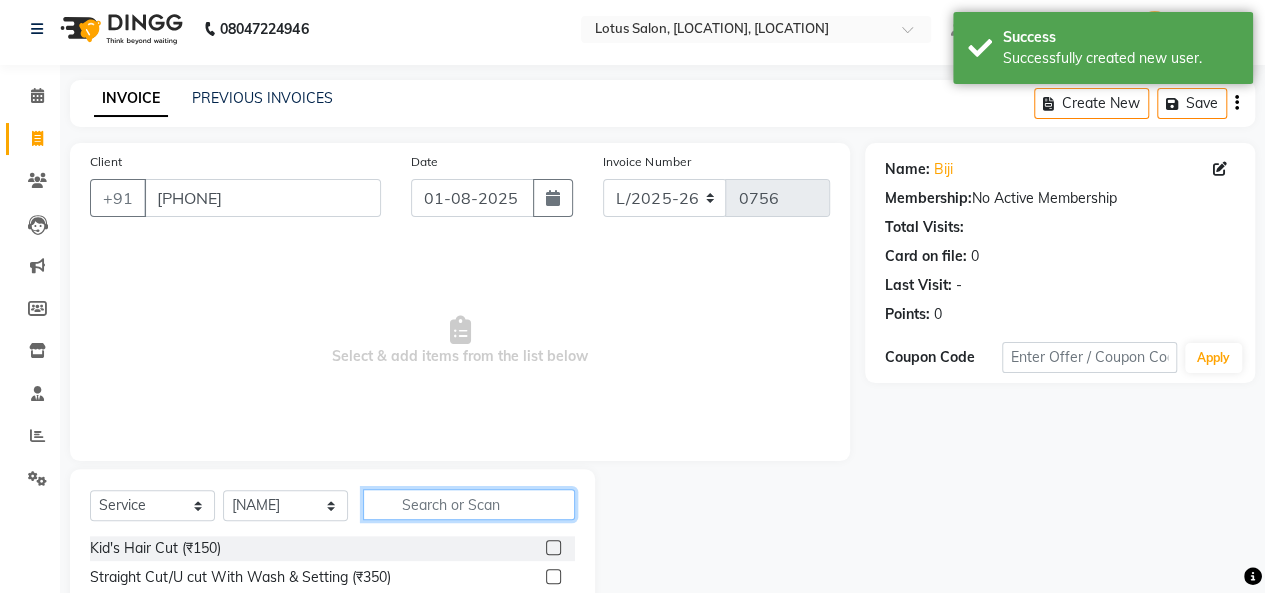 click 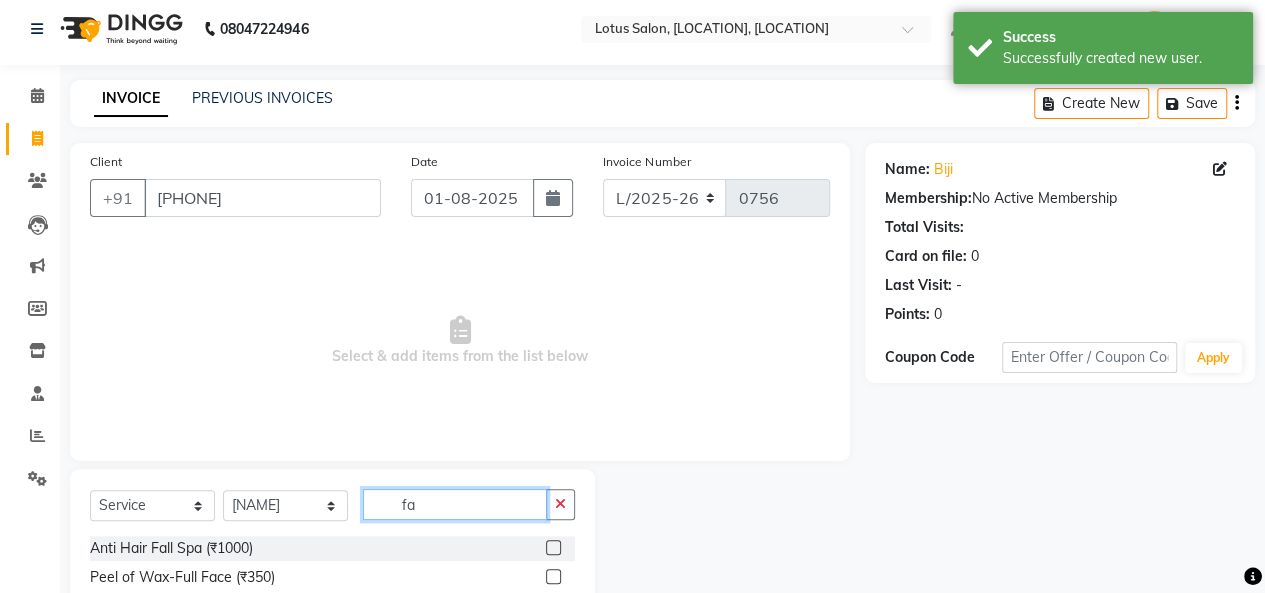 scroll, scrollTop: 207, scrollLeft: 0, axis: vertical 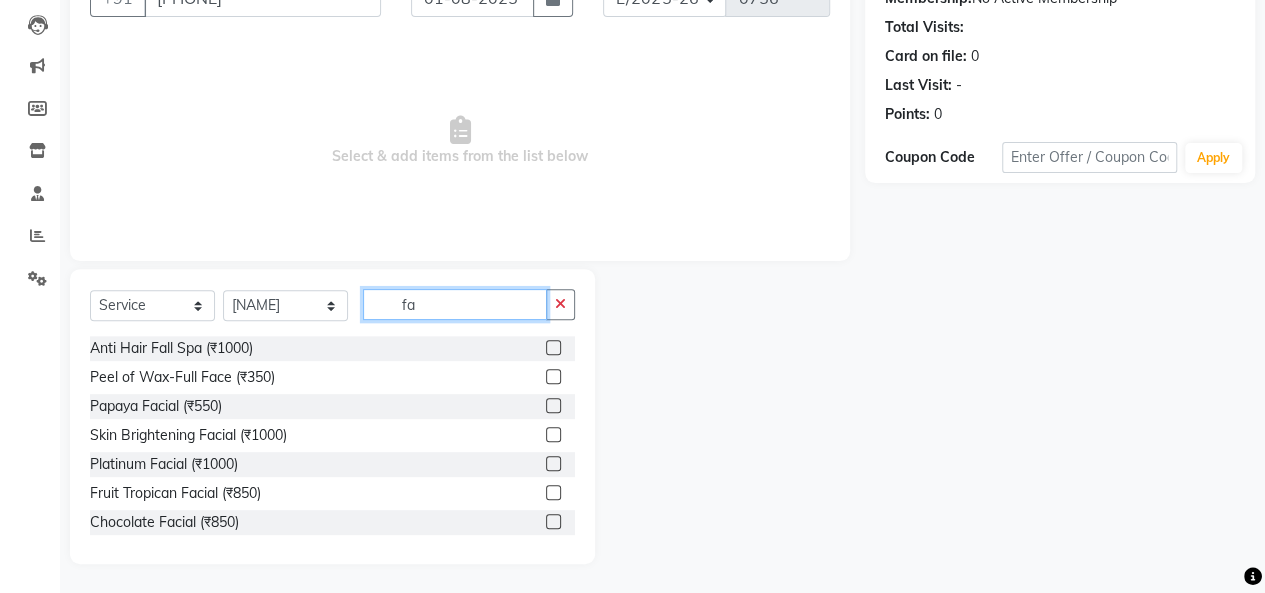 type on "fa" 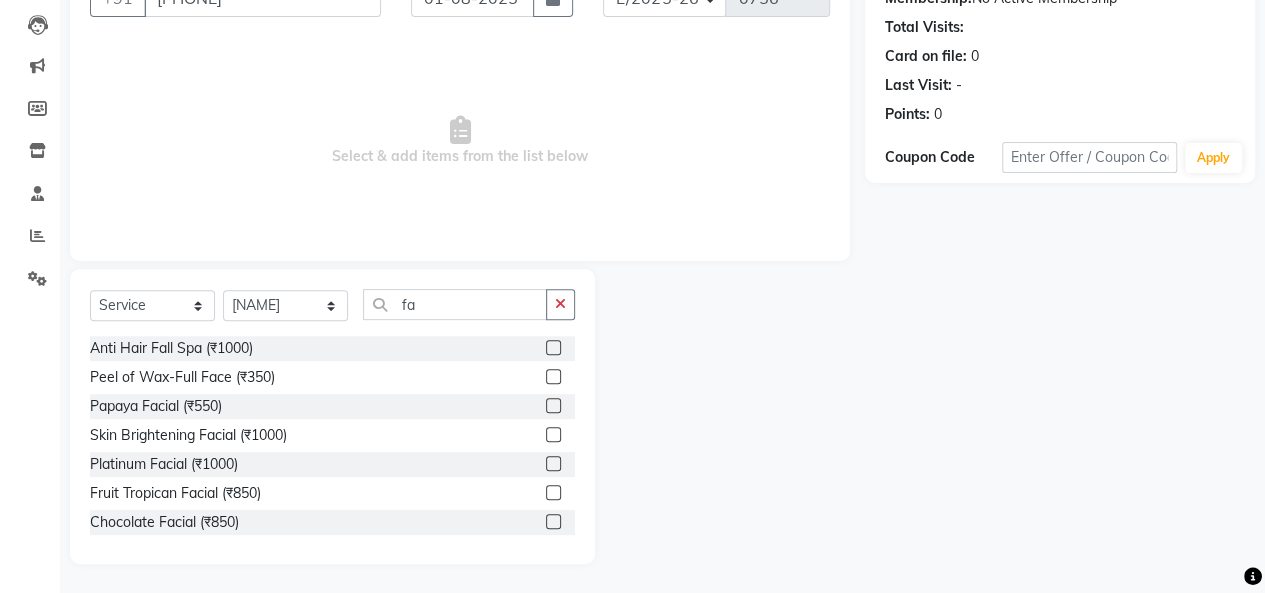 click 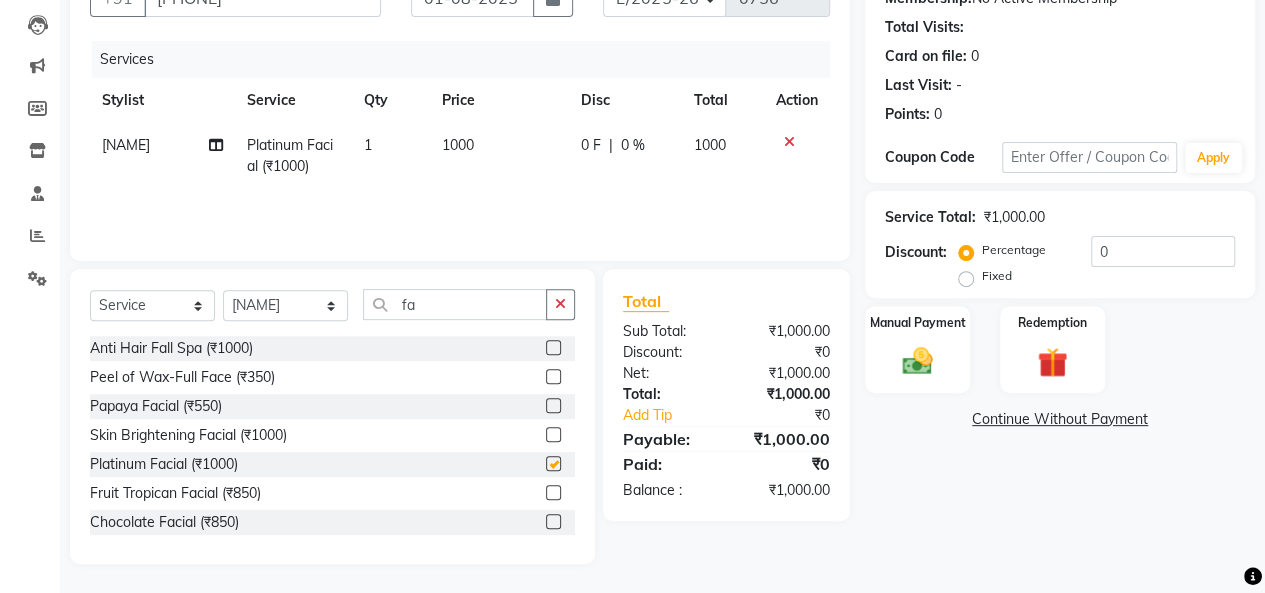 checkbox on "false" 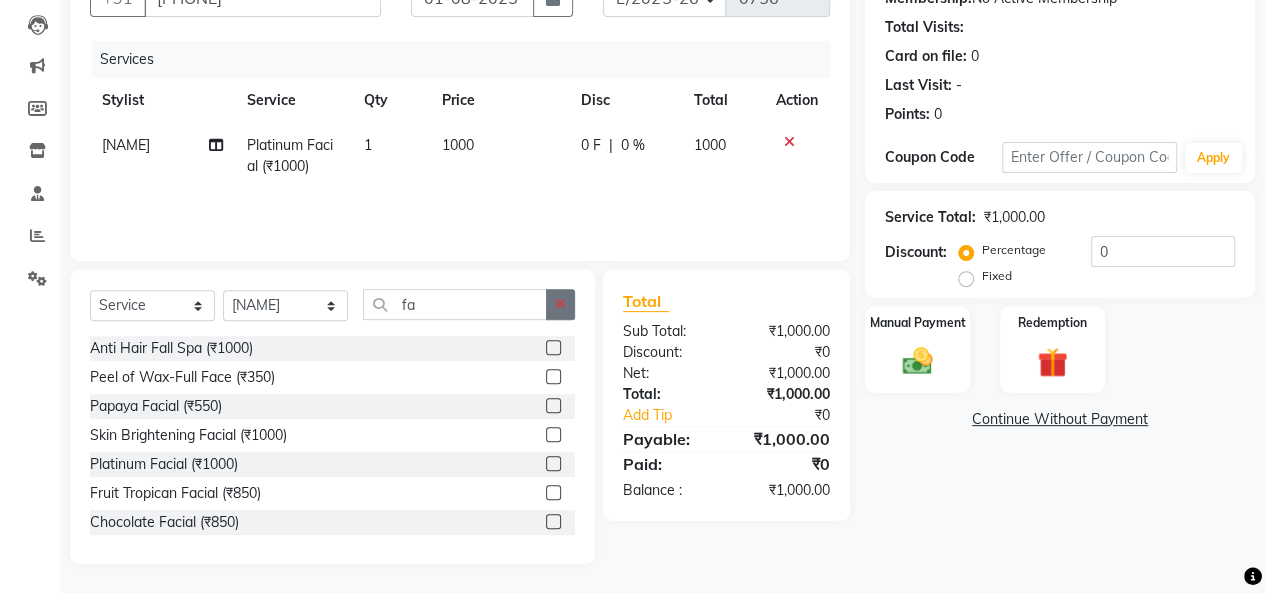 click 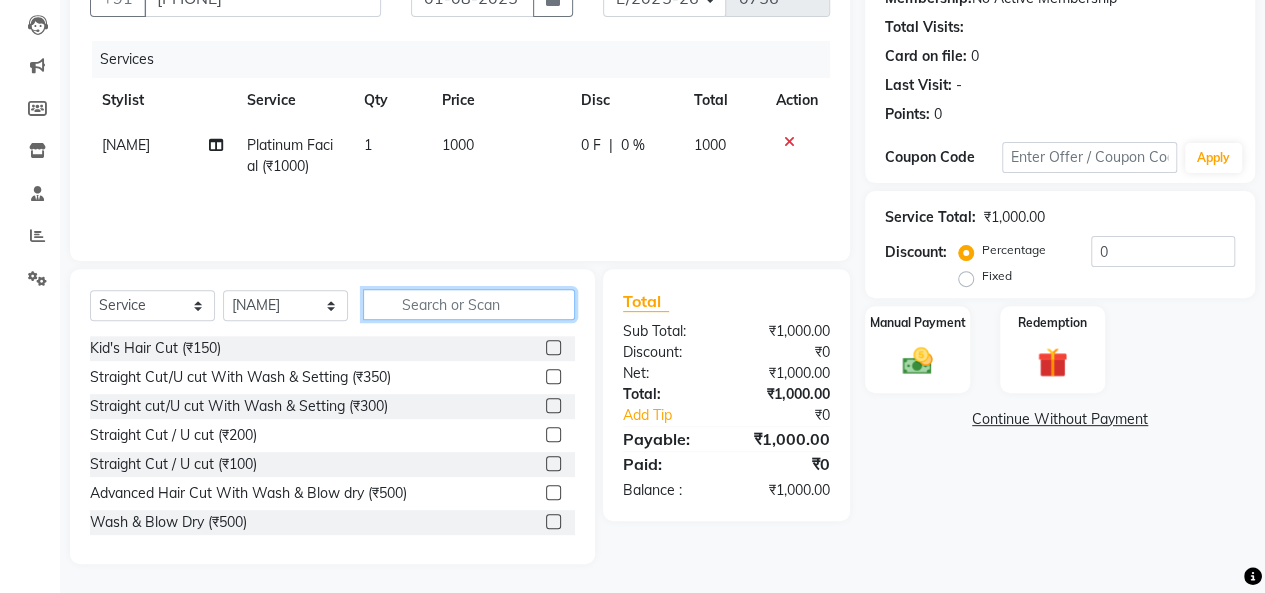 click 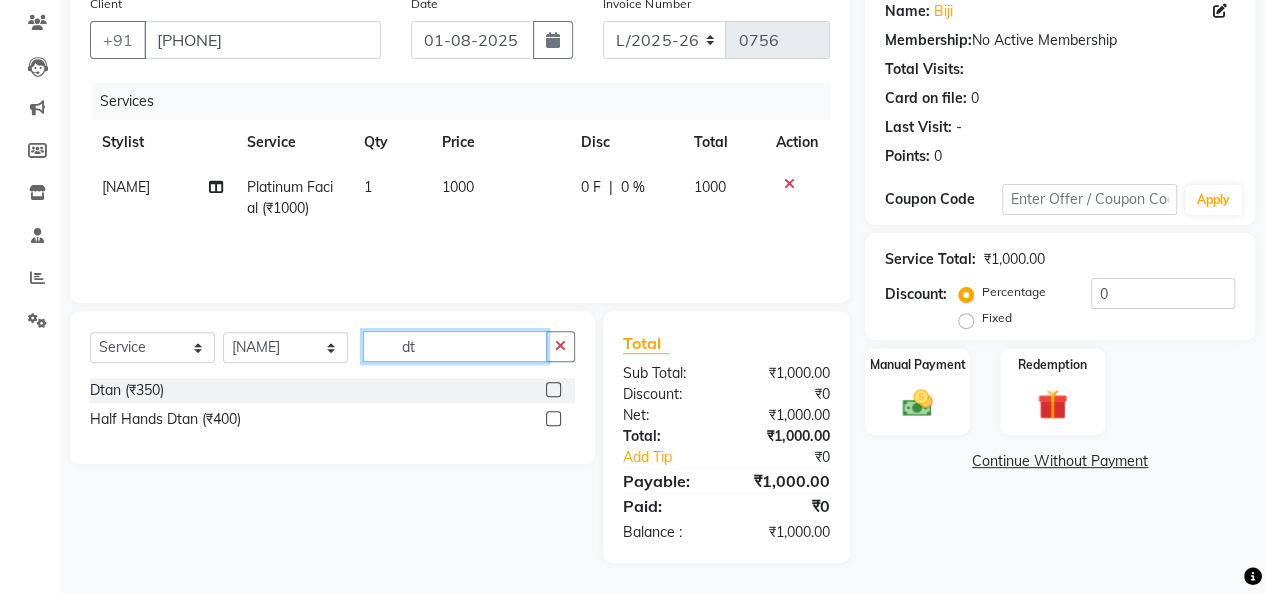 scroll, scrollTop: 163, scrollLeft: 0, axis: vertical 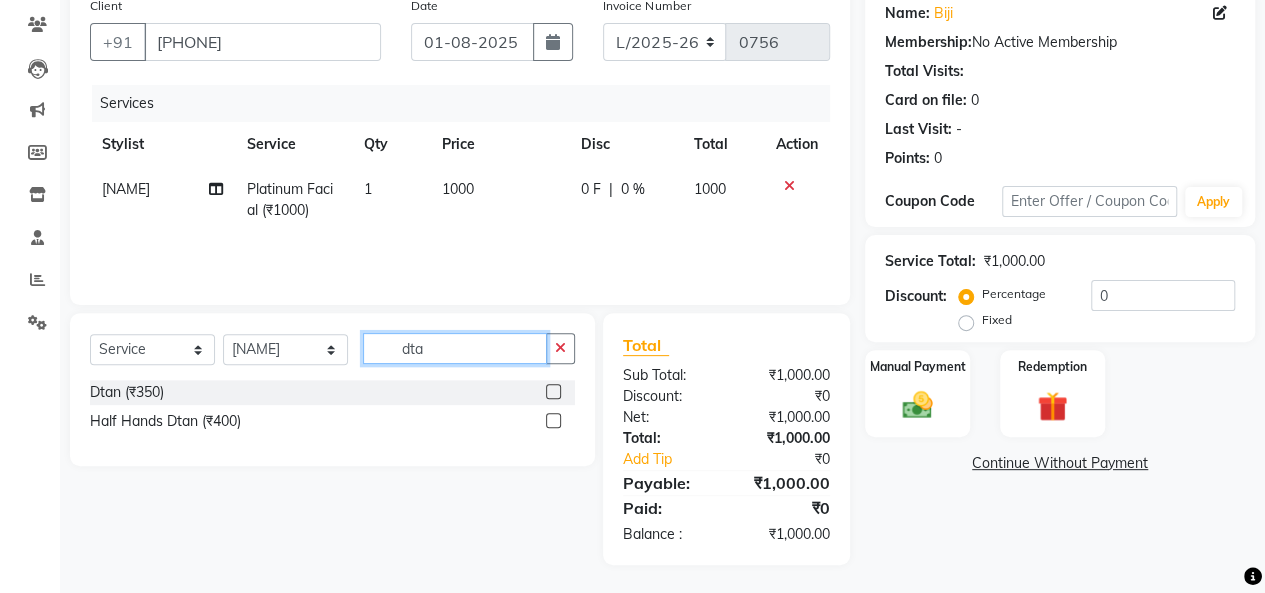 type on "dta" 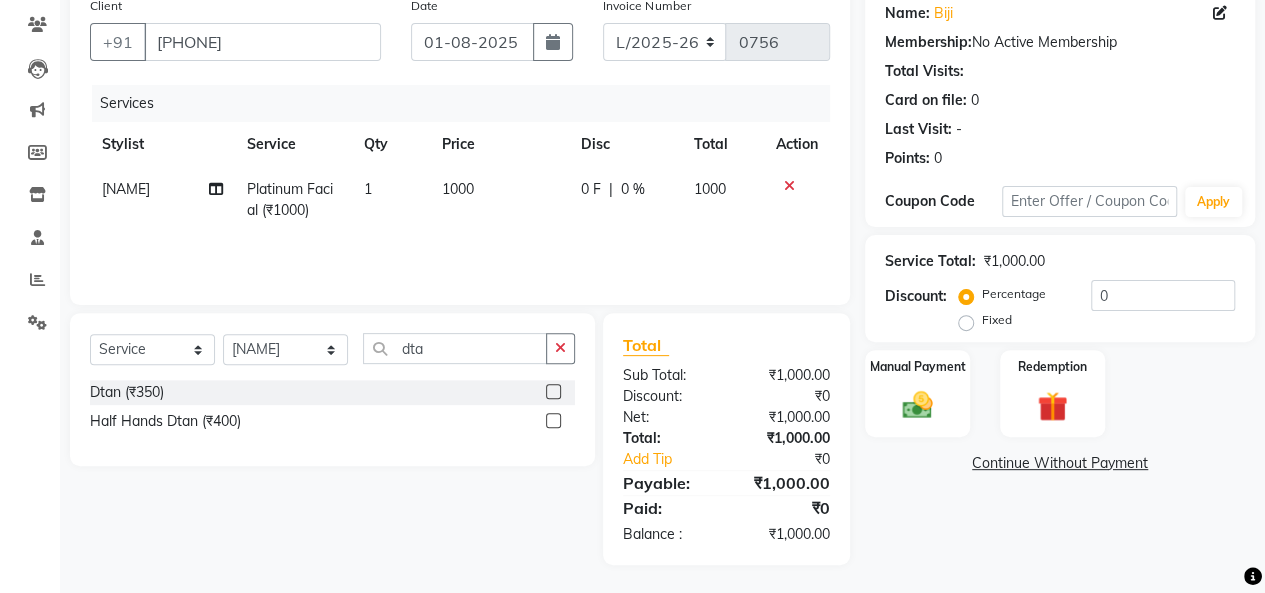click 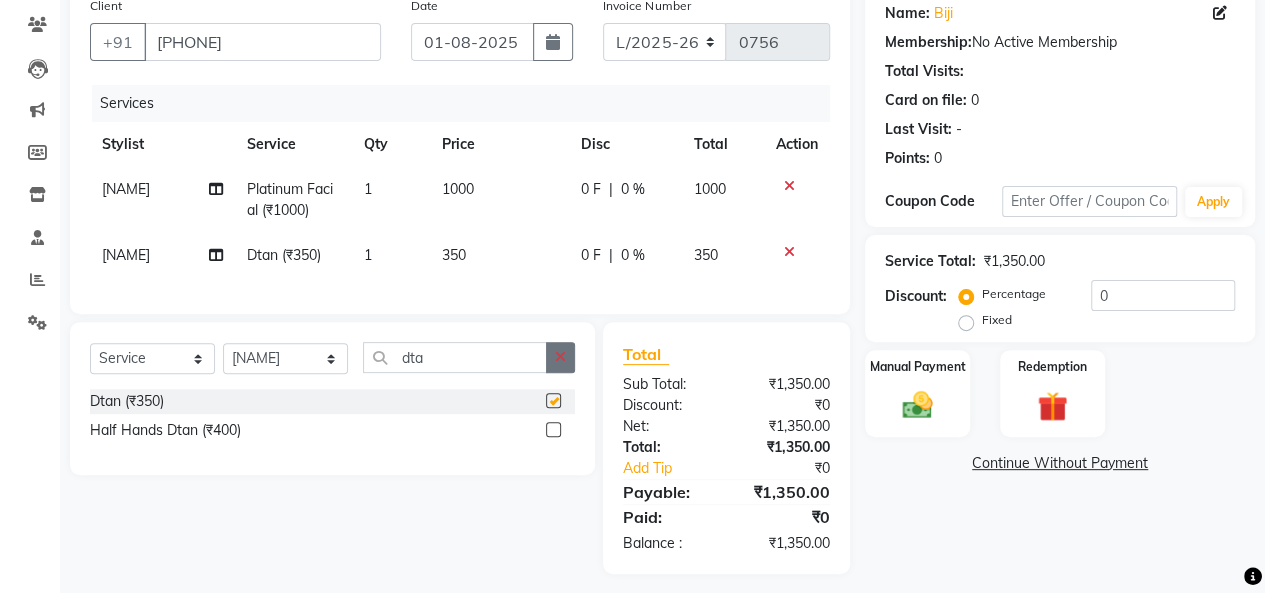 checkbox on "false" 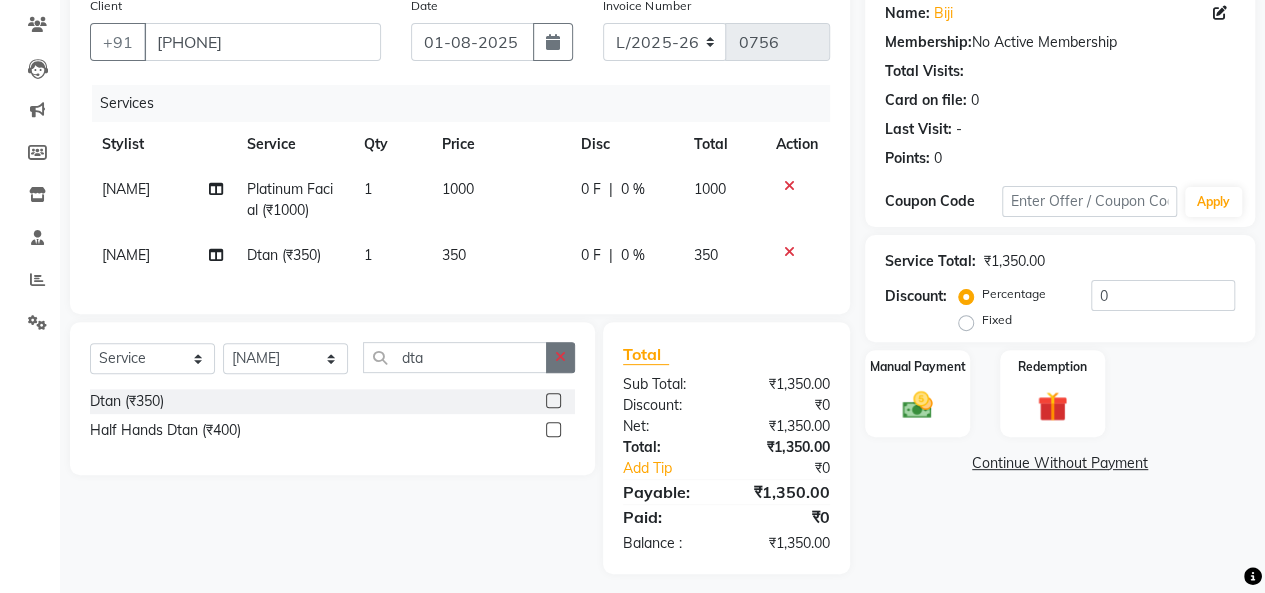 click 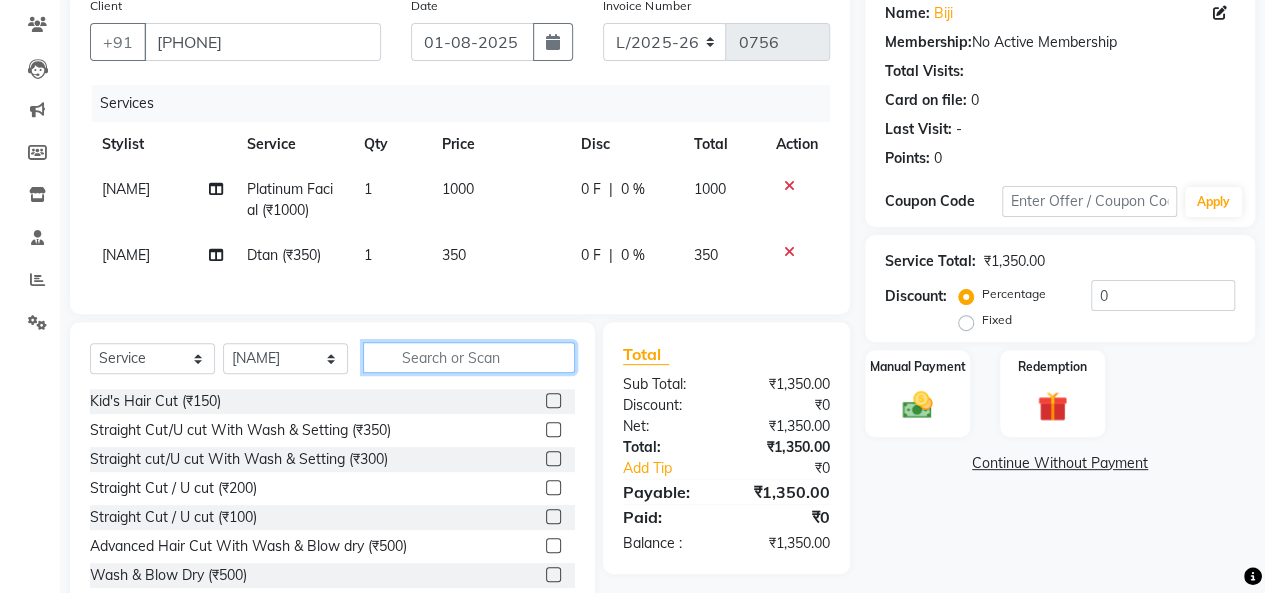 click 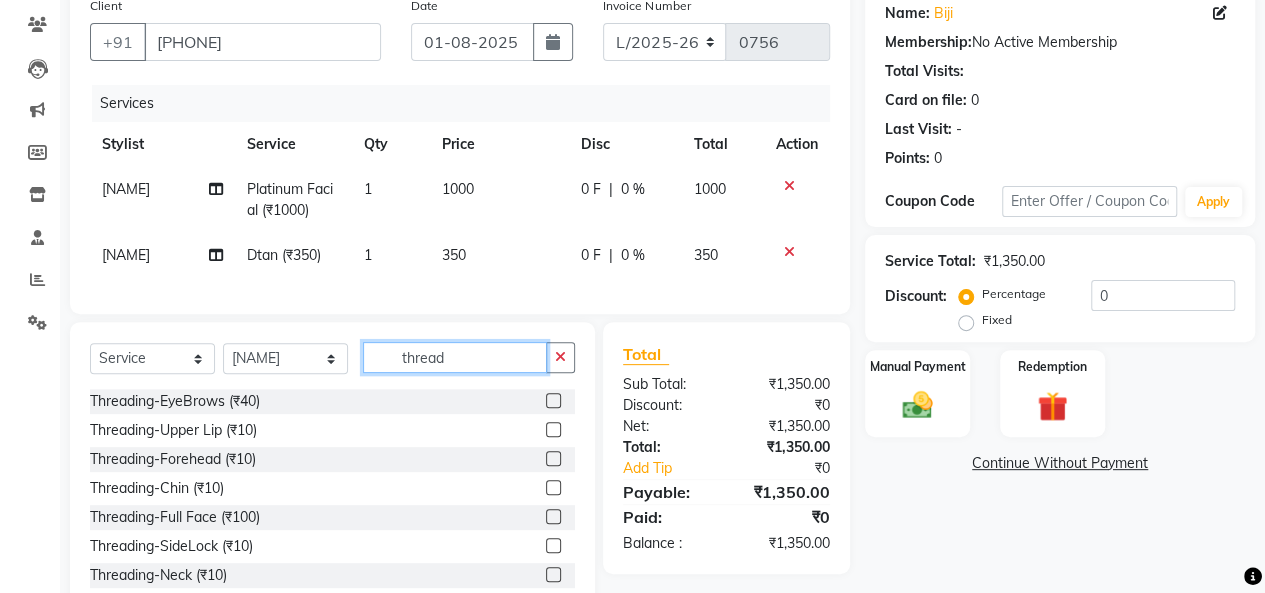 type on "thread" 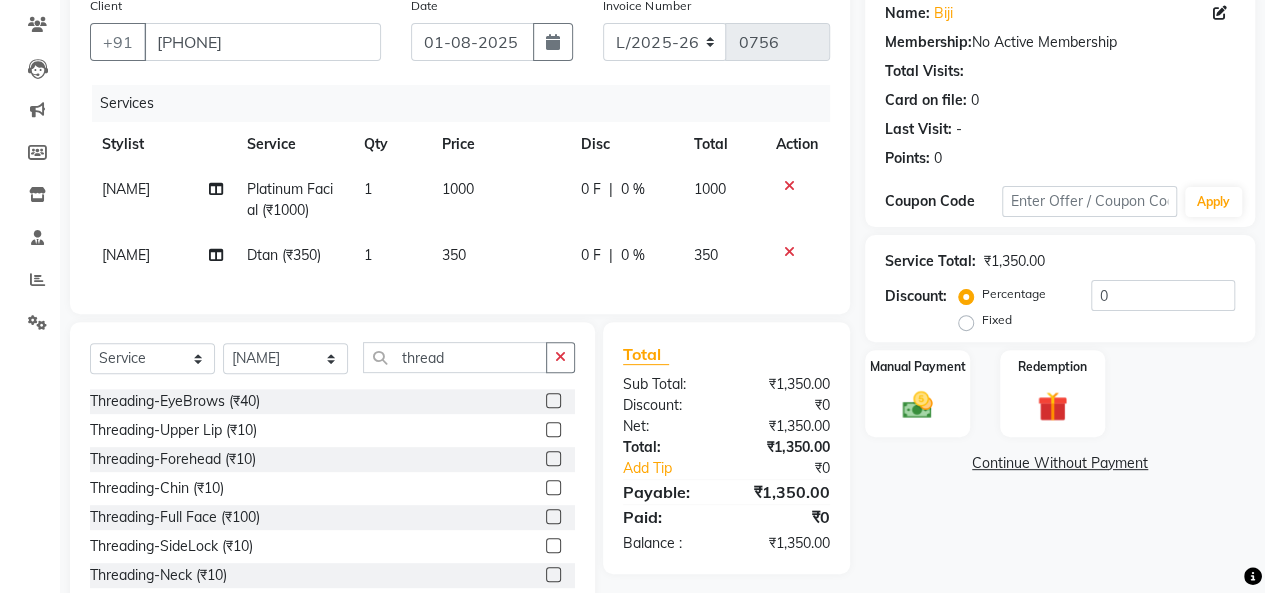 click 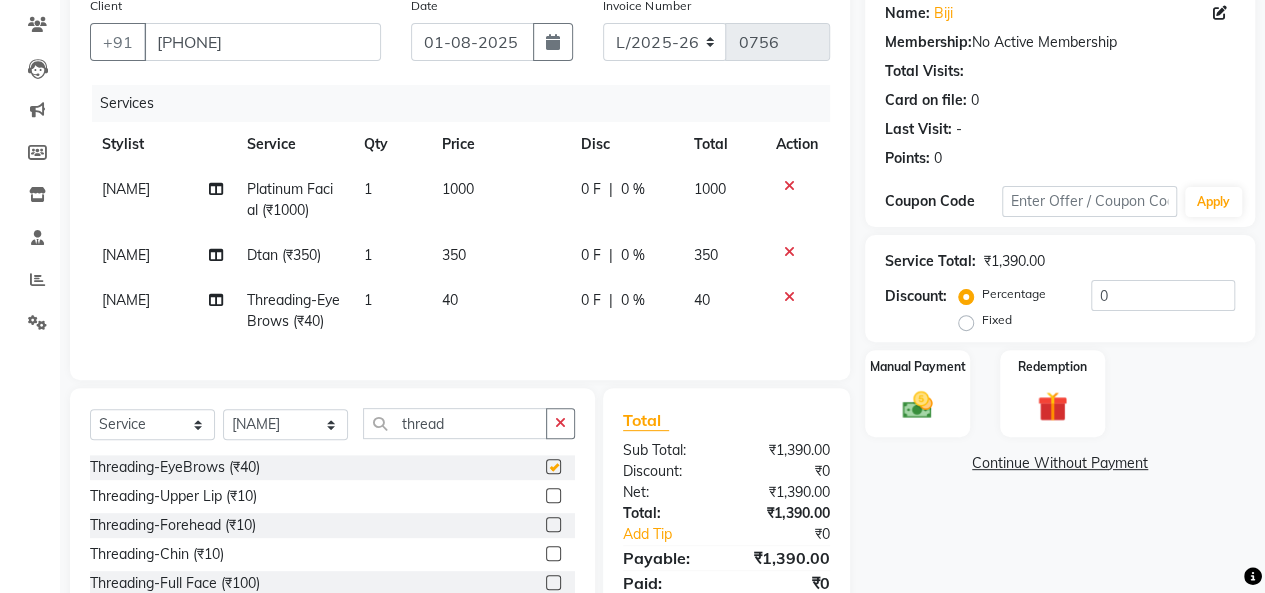 checkbox on "false" 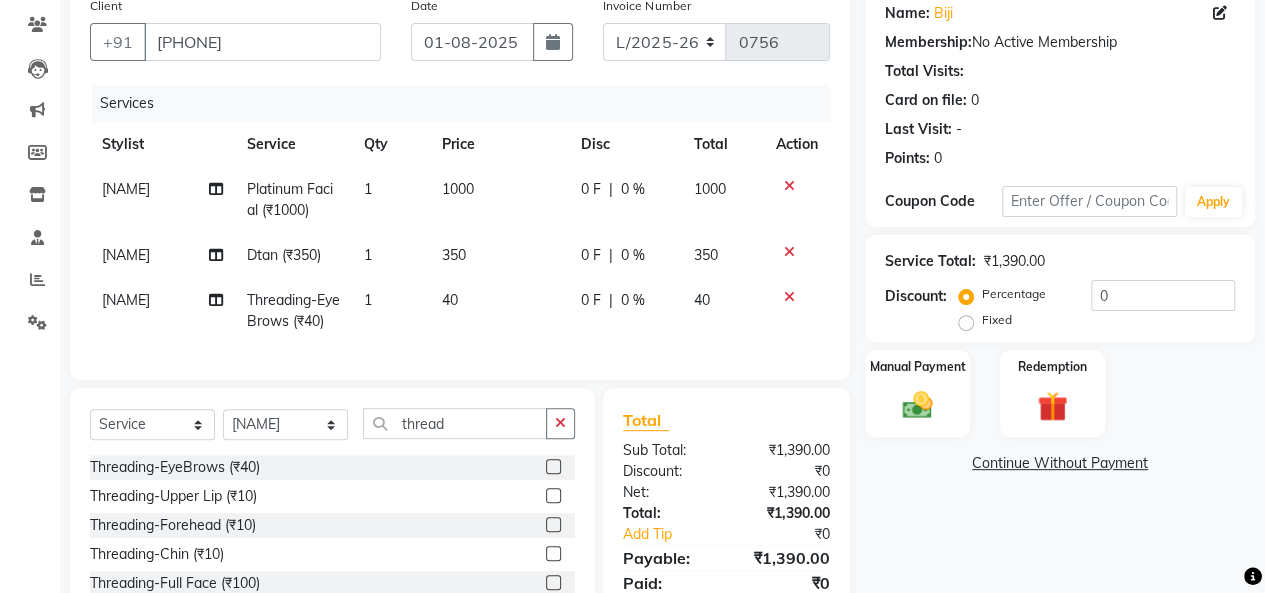 click on "350" 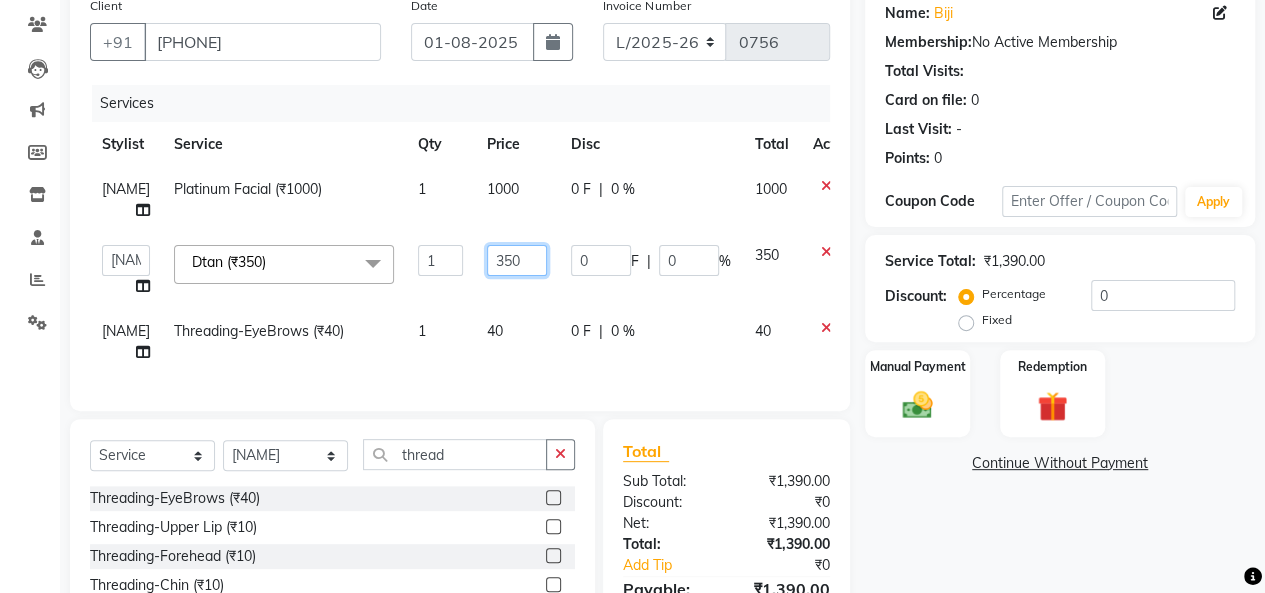 click on "350" 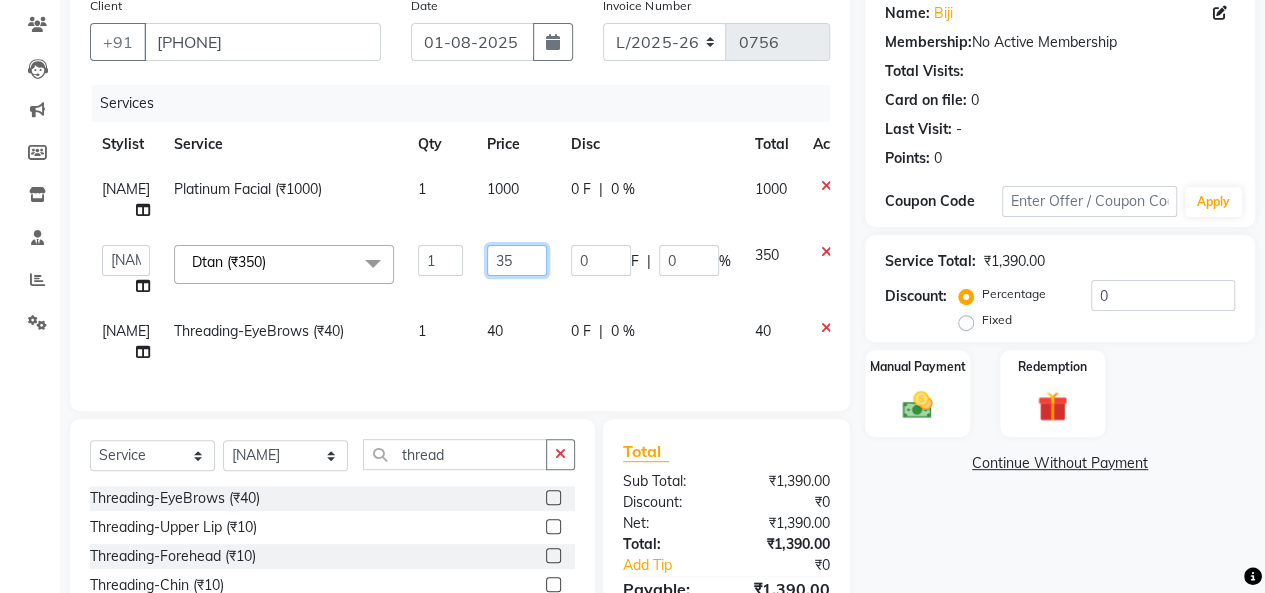 type on "3" 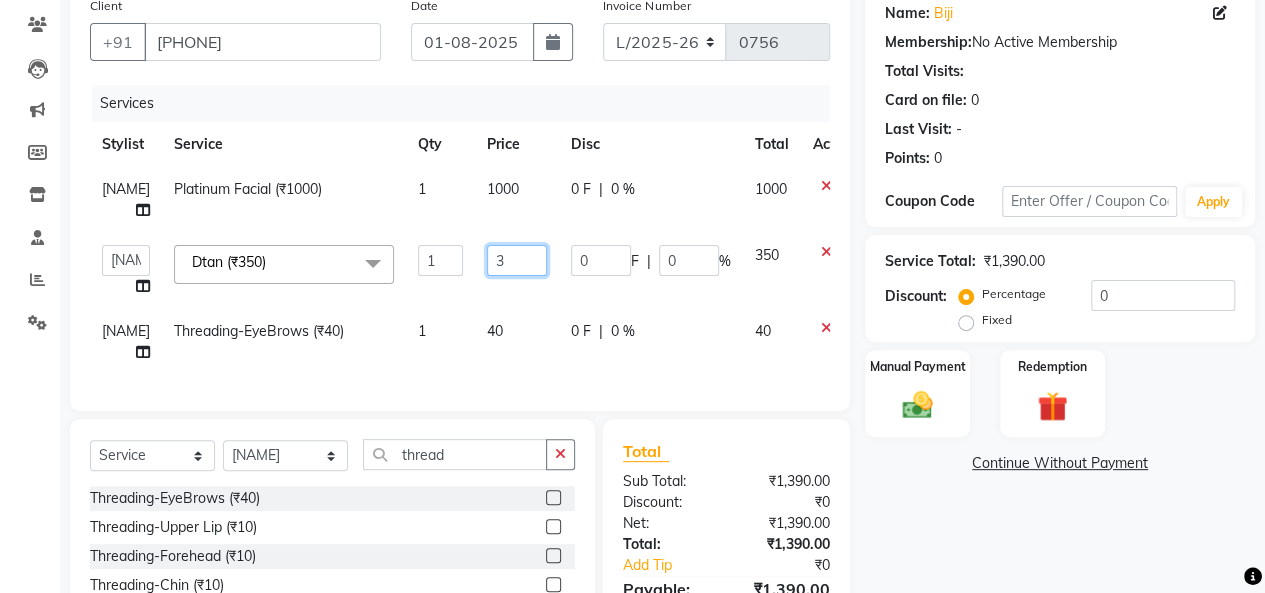 type 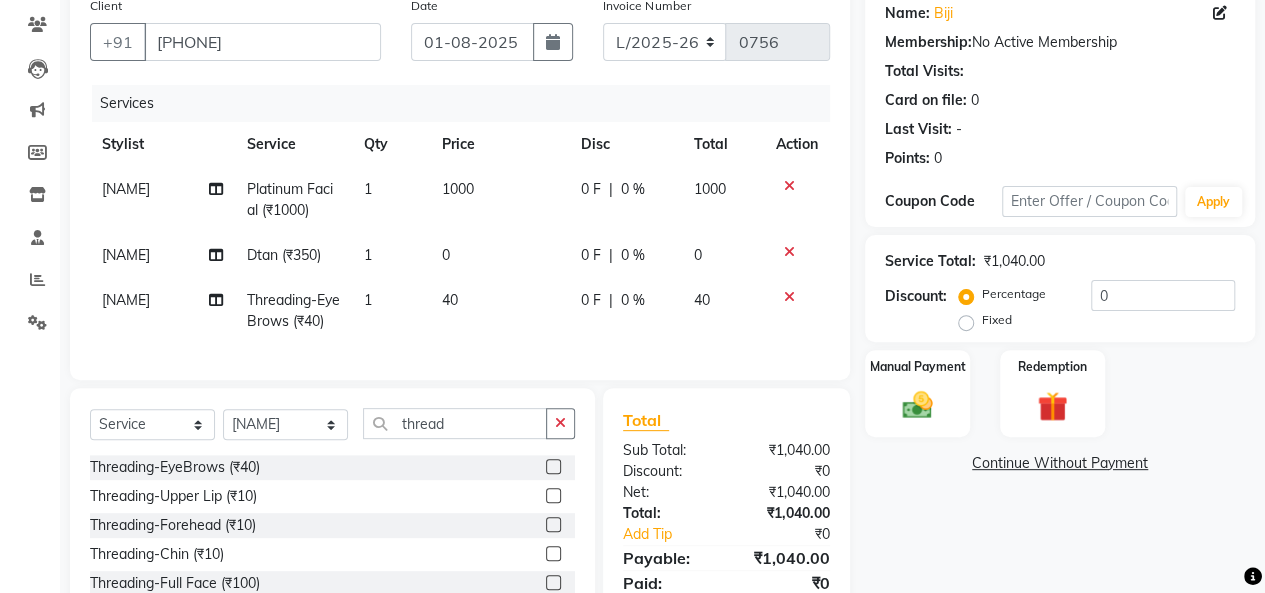 click on "0" 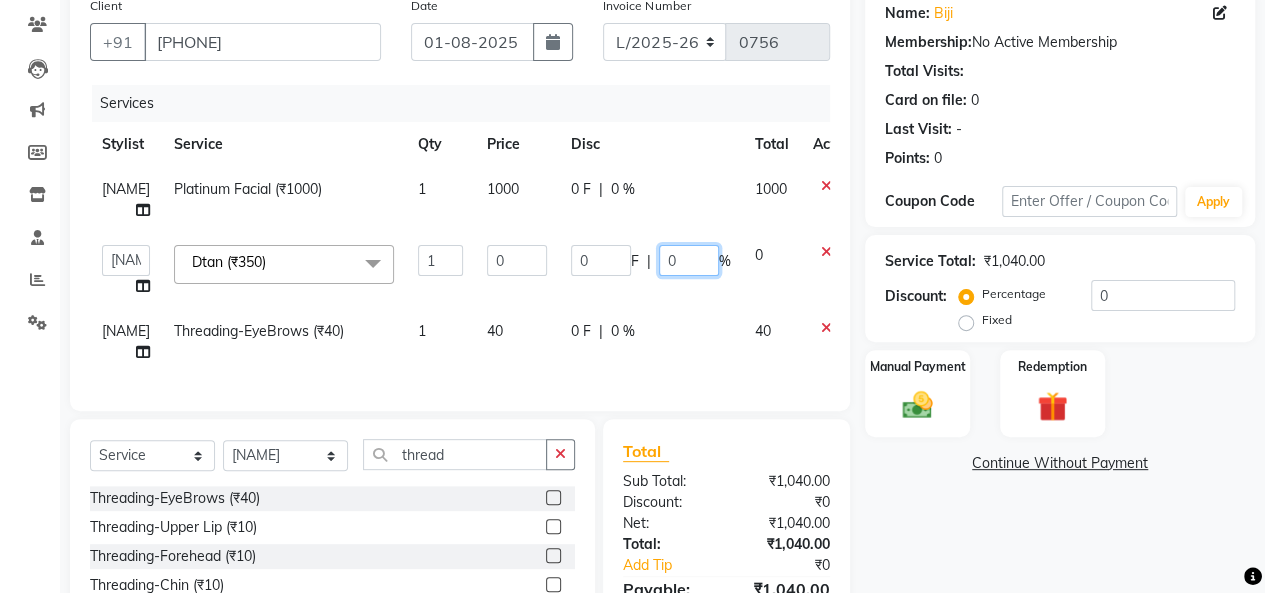 click on "0" 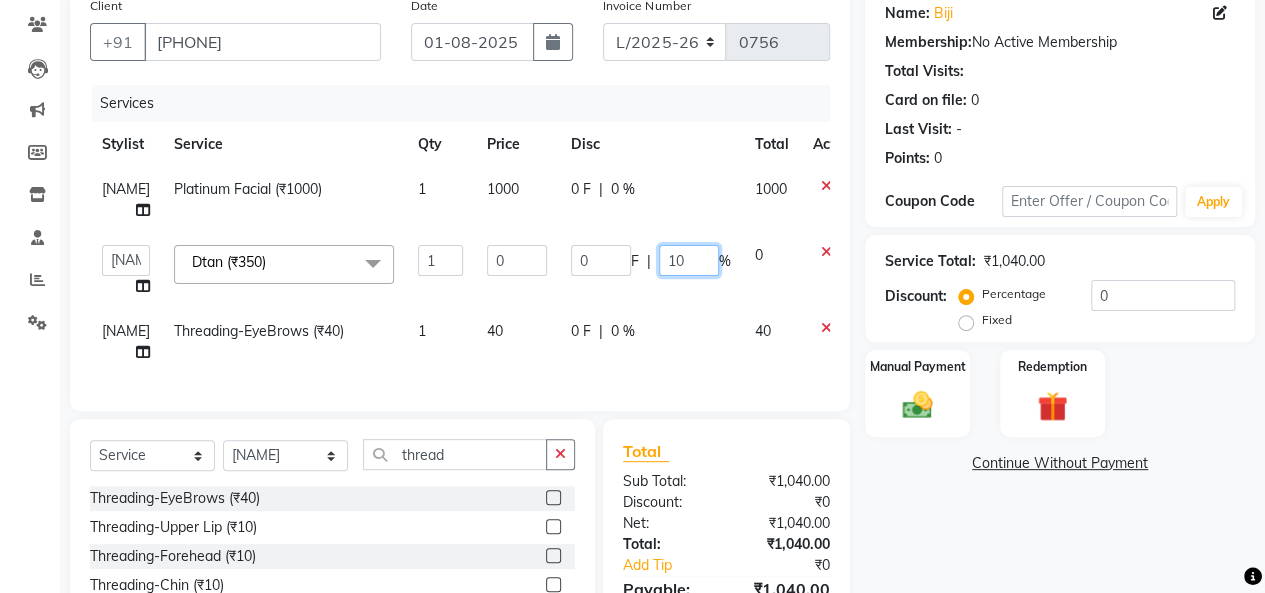 type on "100" 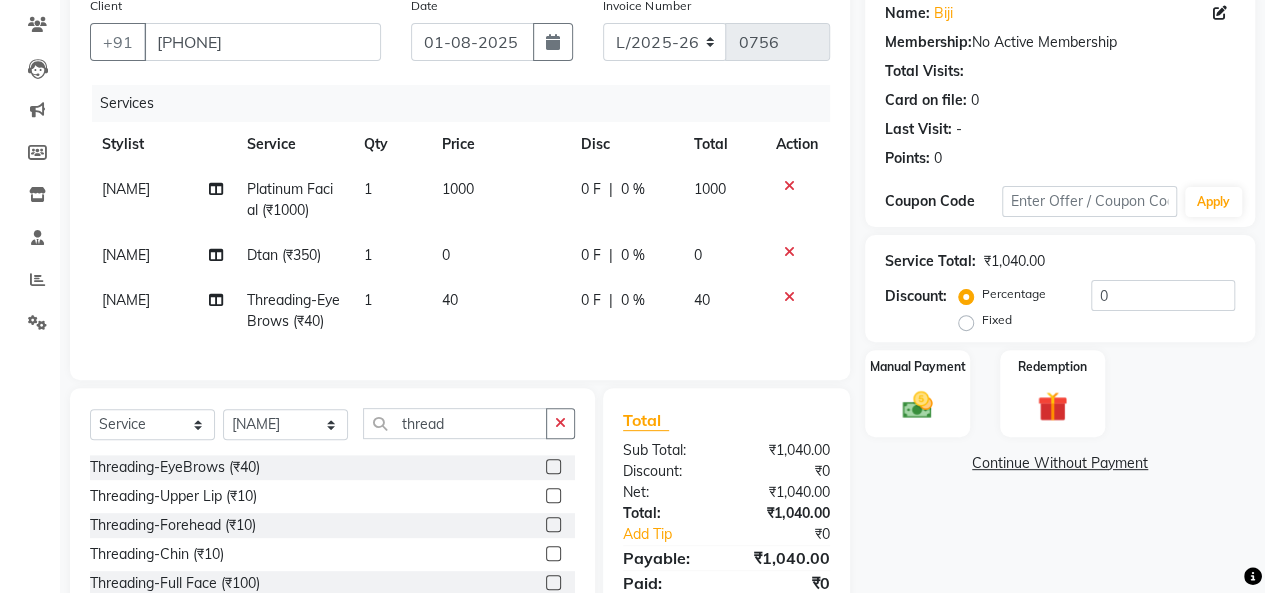 click on "0 F | 0 %" 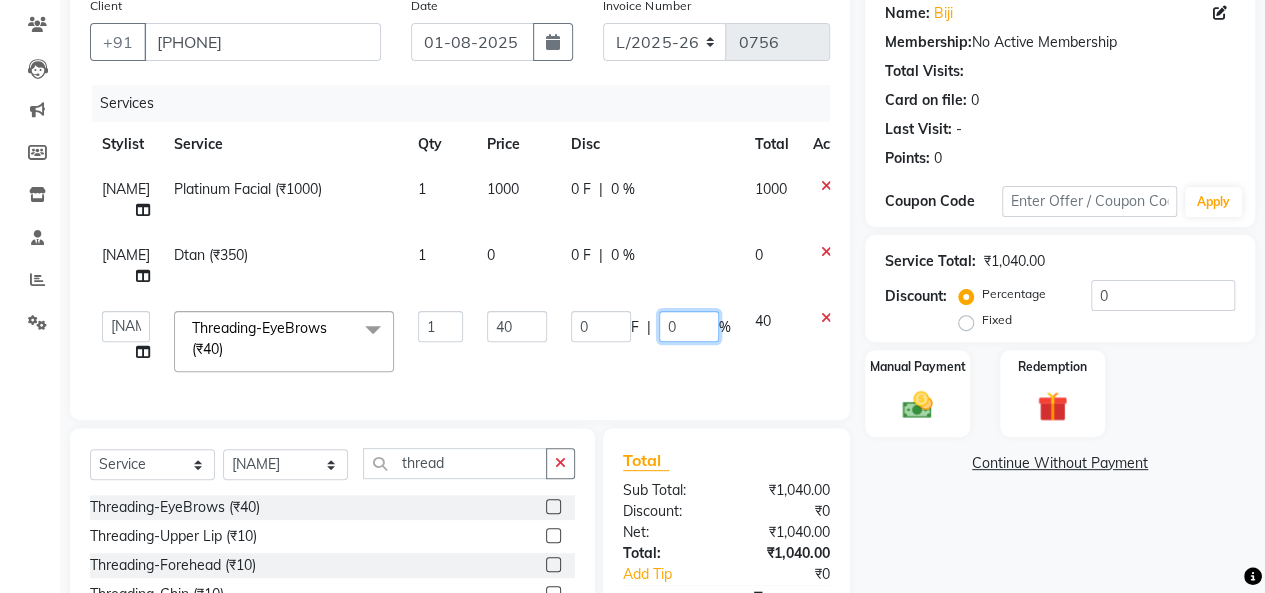 click on "0" 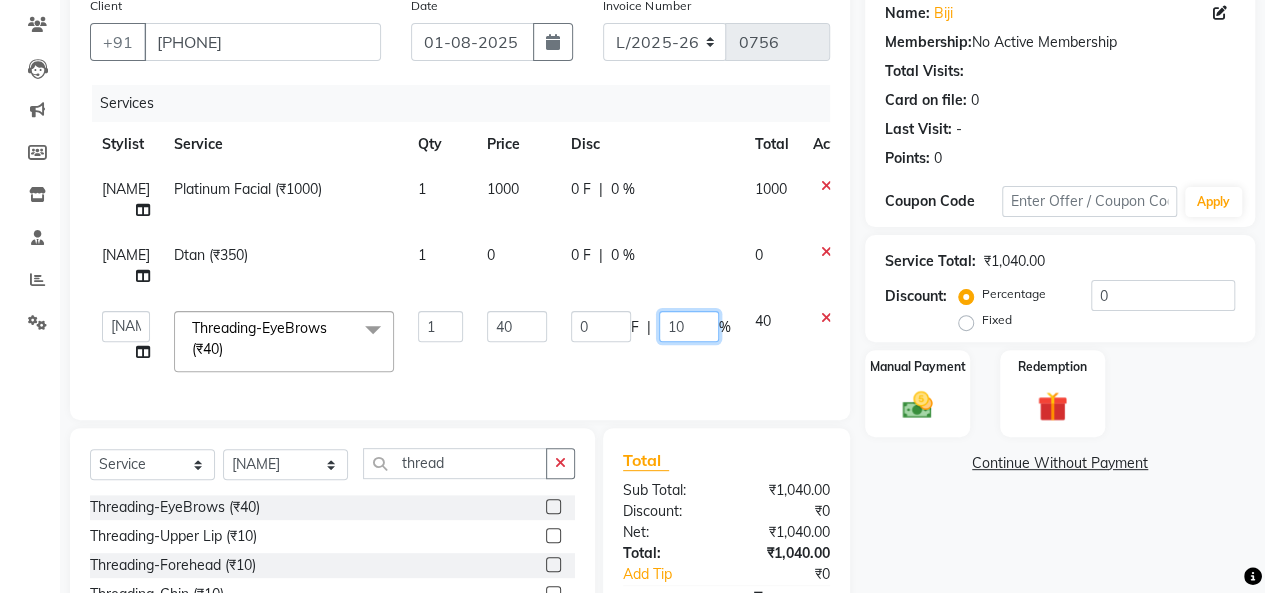 type on "100" 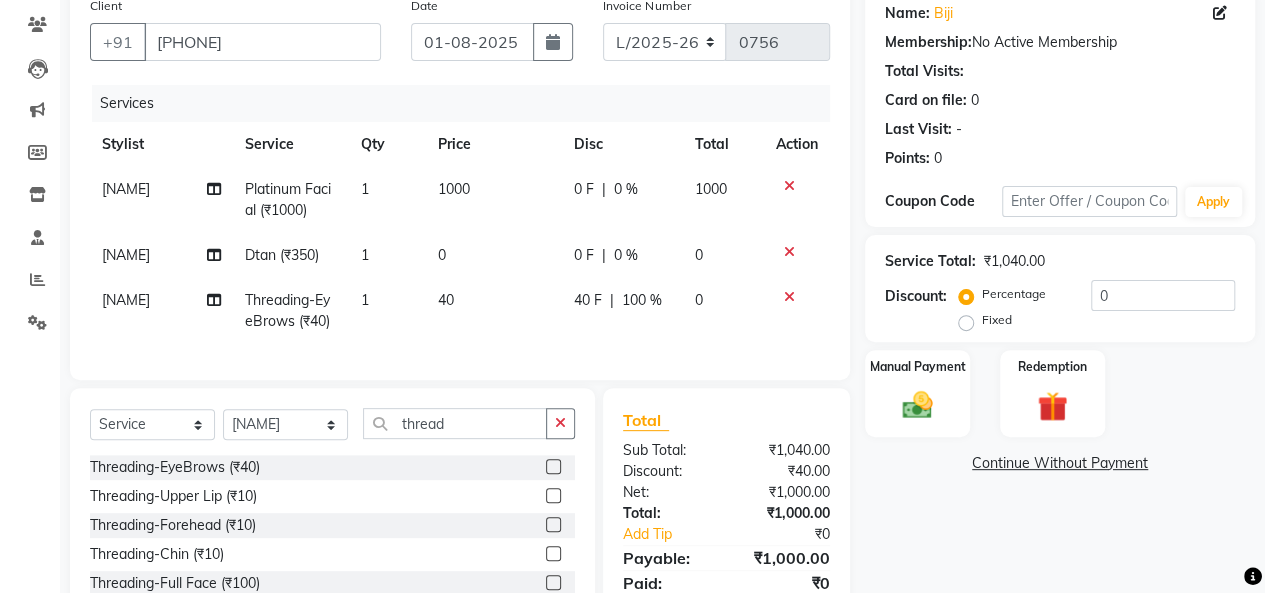 click on "Continue Without Payment" 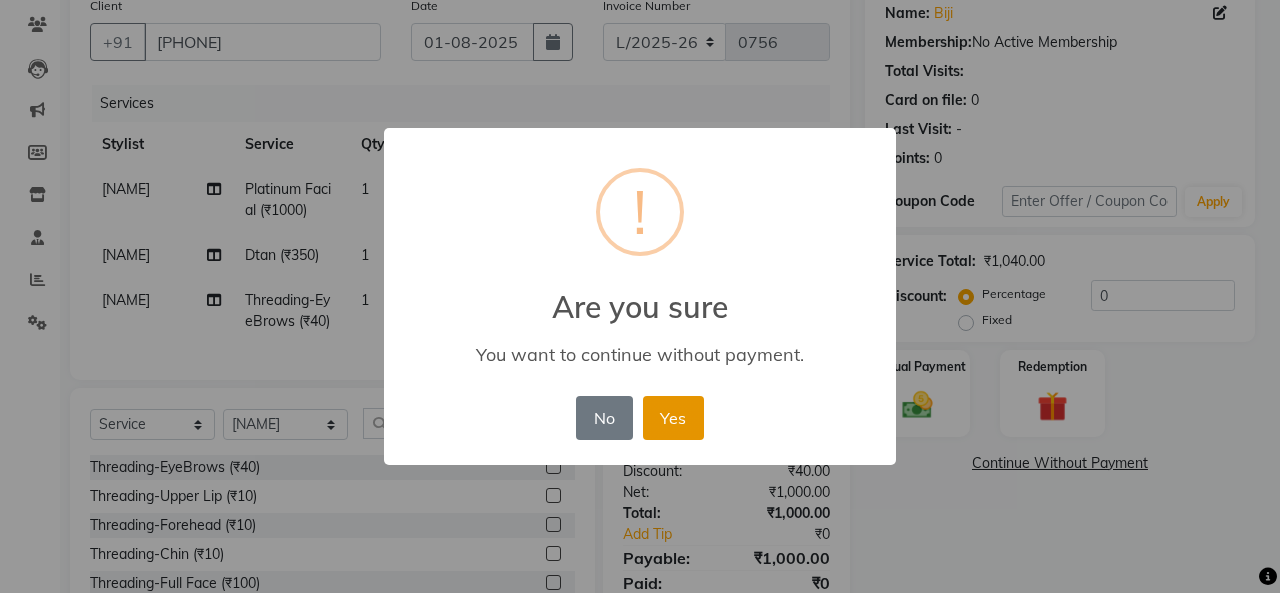 click on "Yes" at bounding box center (673, 418) 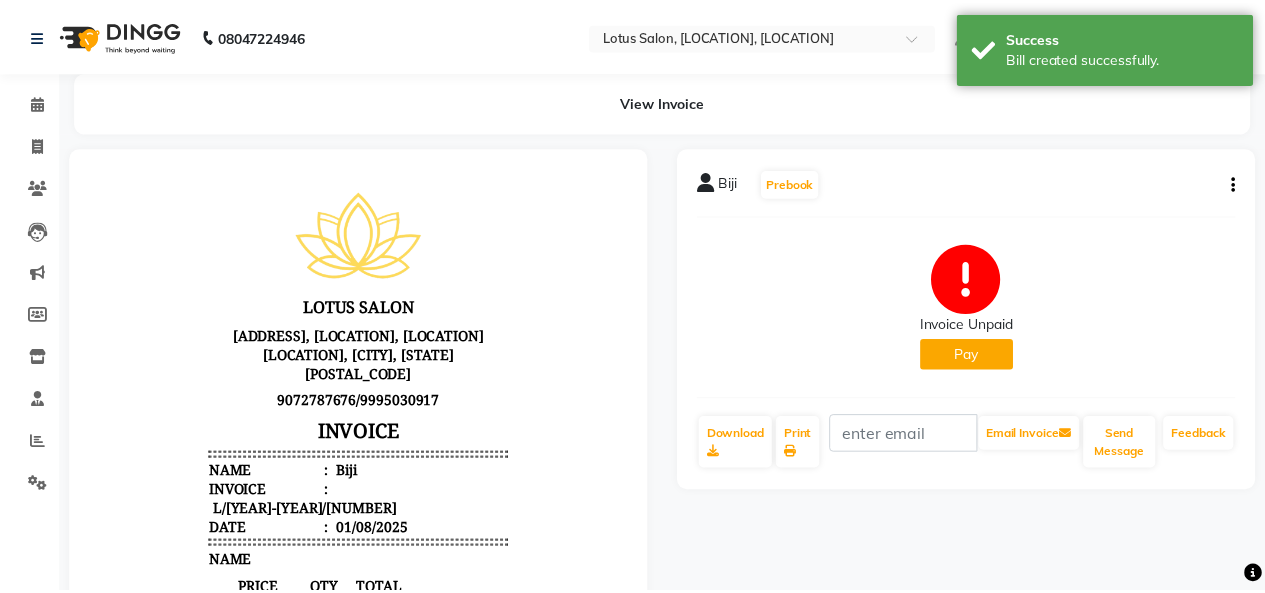 scroll, scrollTop: 0, scrollLeft: 0, axis: both 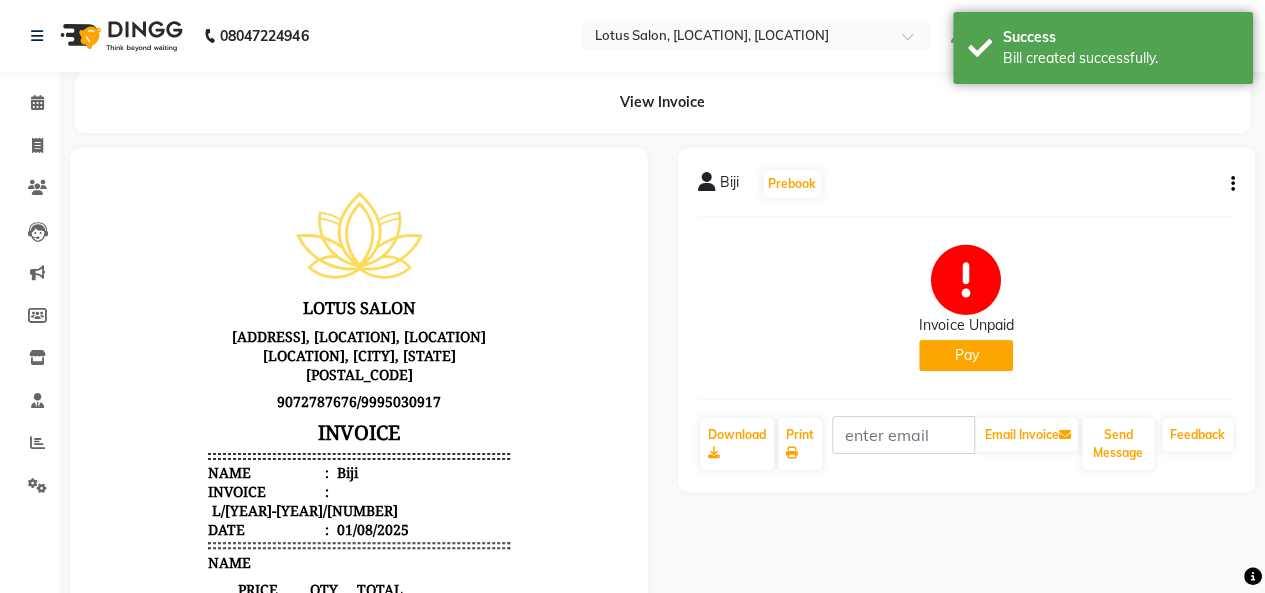 click on "Pay" 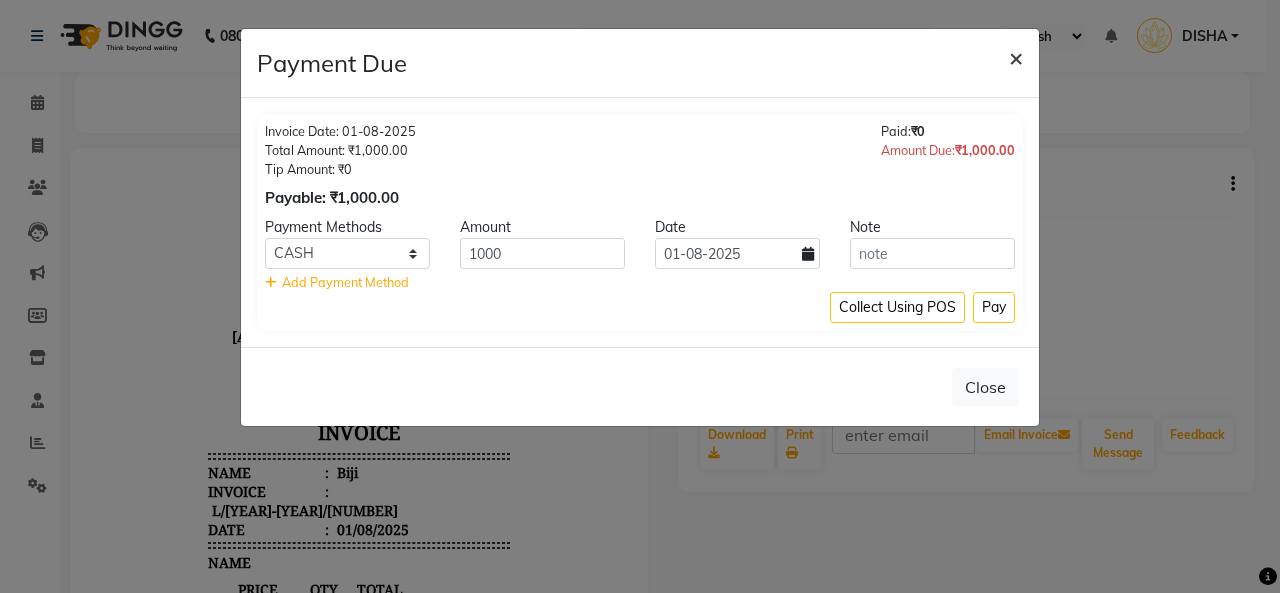 click on "×" 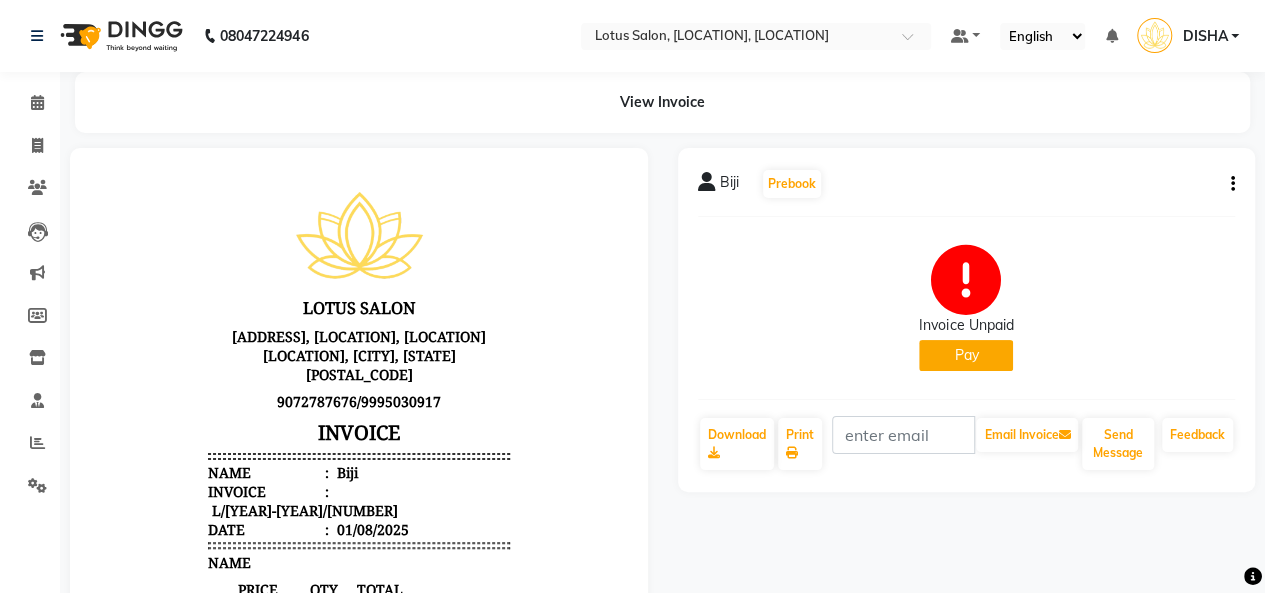 click on "Biji   Prebook   Invoice Unpaid   Pay  Download  Print   Email Invoice   Send Message Feedback" 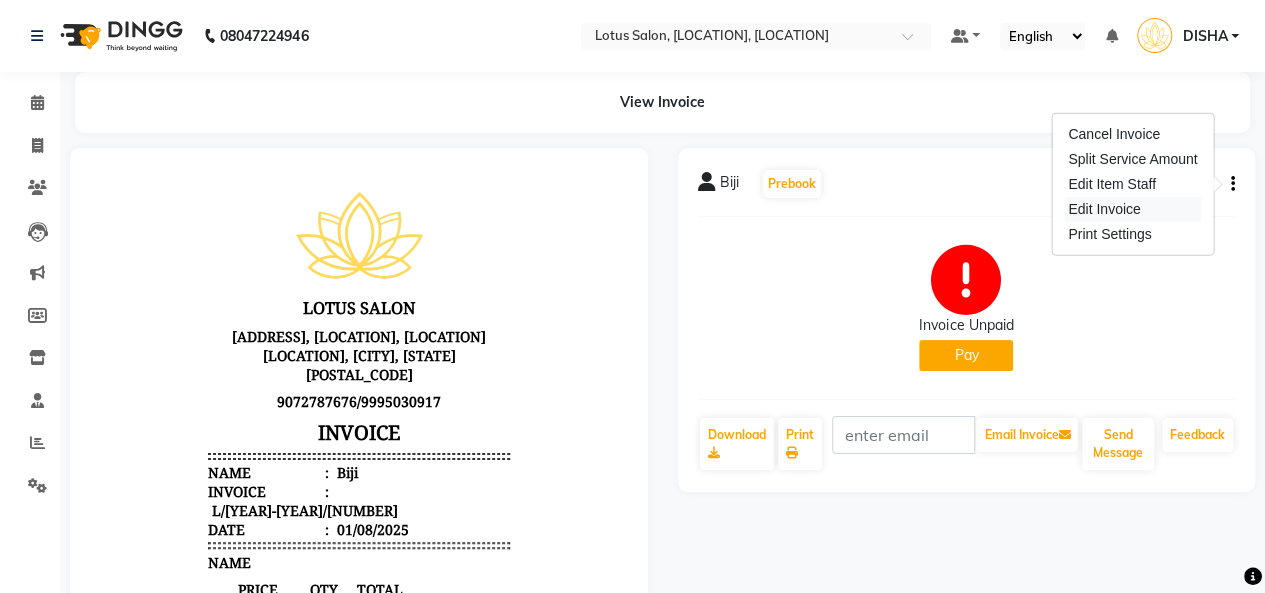 click on "Edit Invoice" at bounding box center (1132, 209) 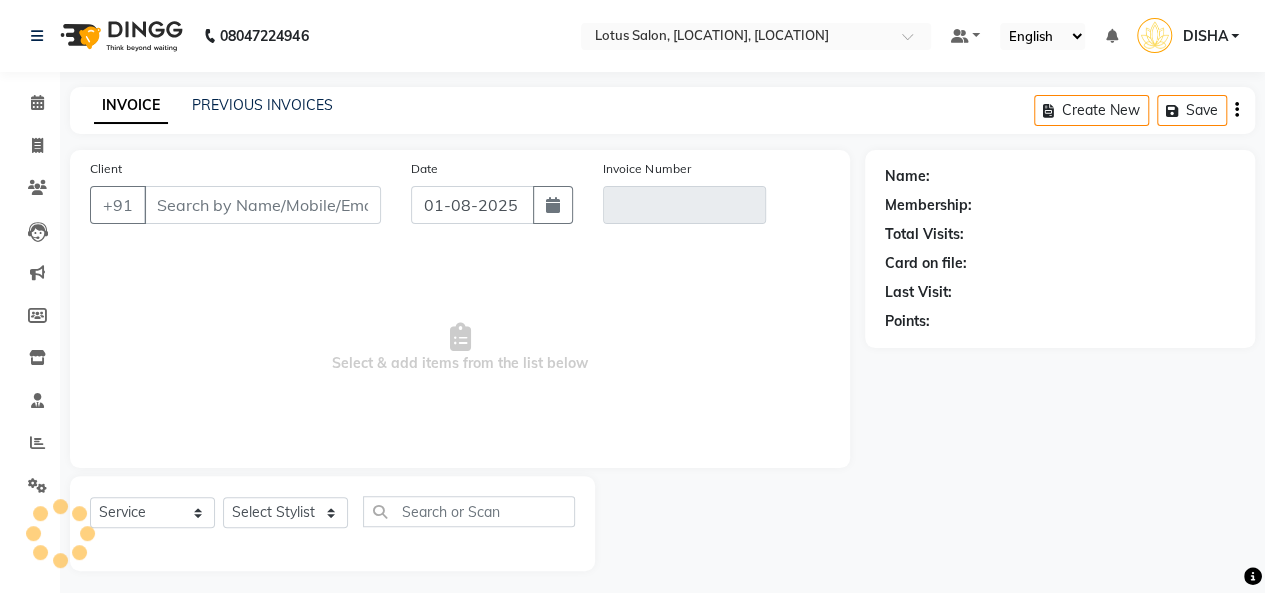 scroll, scrollTop: 7, scrollLeft: 0, axis: vertical 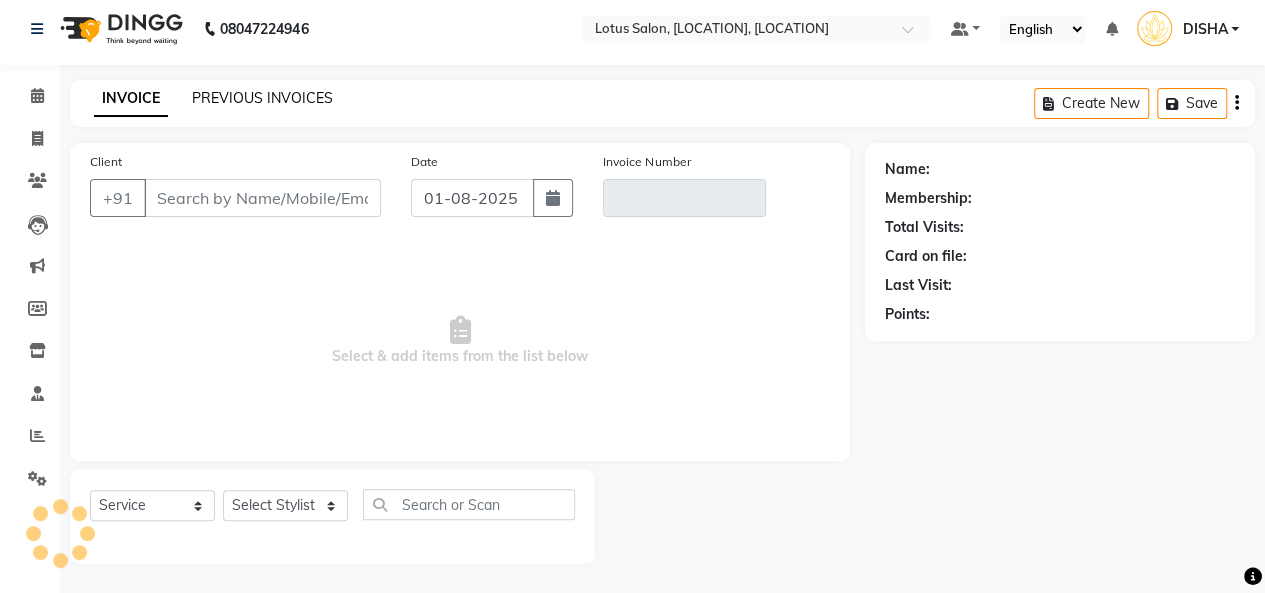 click on "PREVIOUS INVOICES" 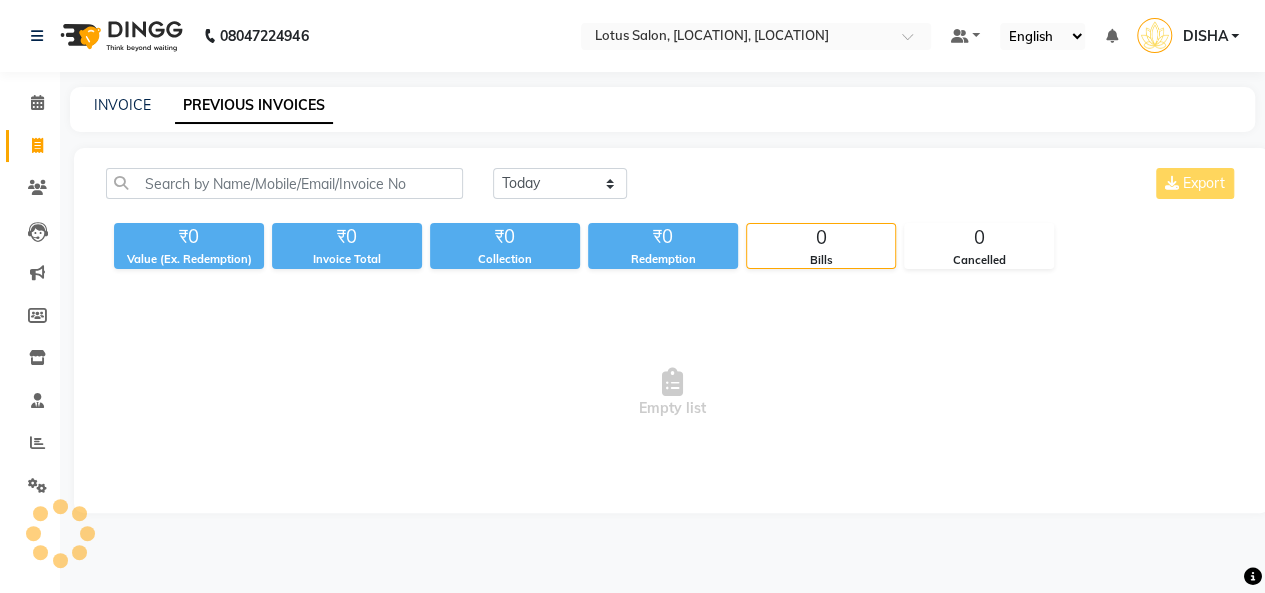 scroll, scrollTop: 0, scrollLeft: 0, axis: both 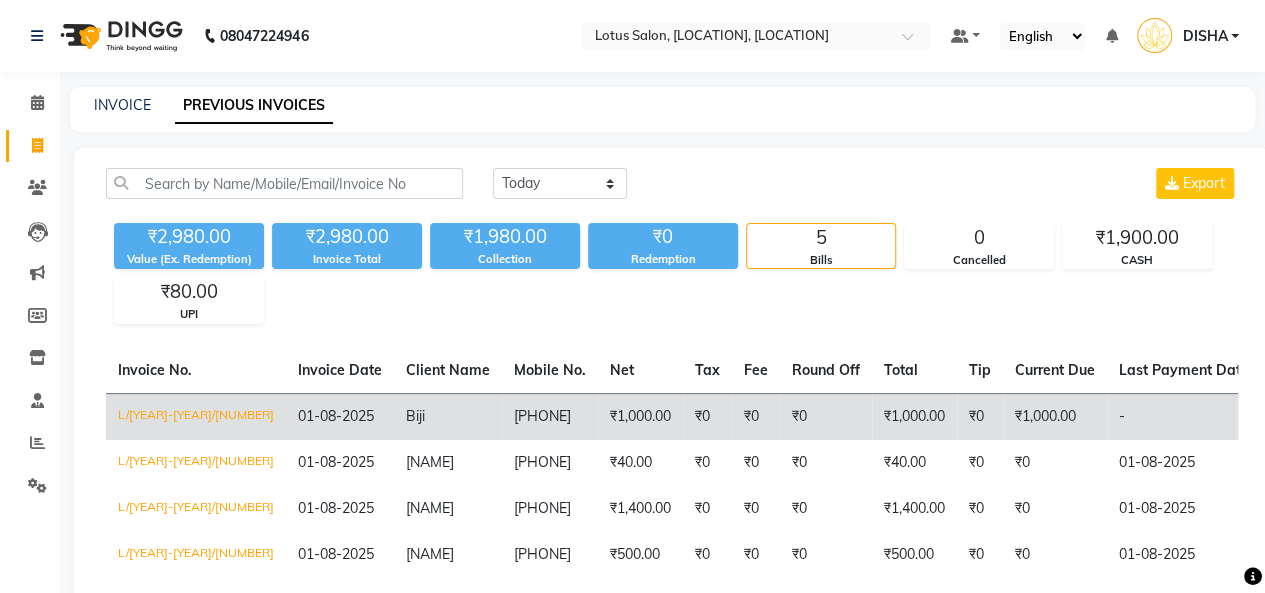 click on "₹1,000.00" 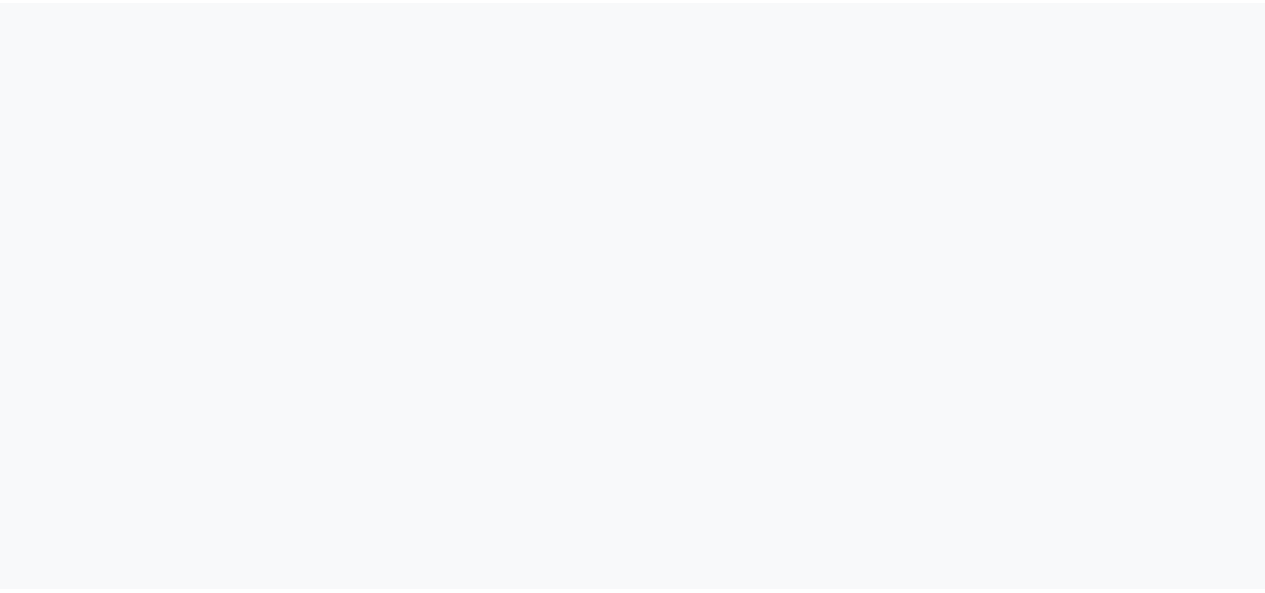 scroll, scrollTop: 0, scrollLeft: 0, axis: both 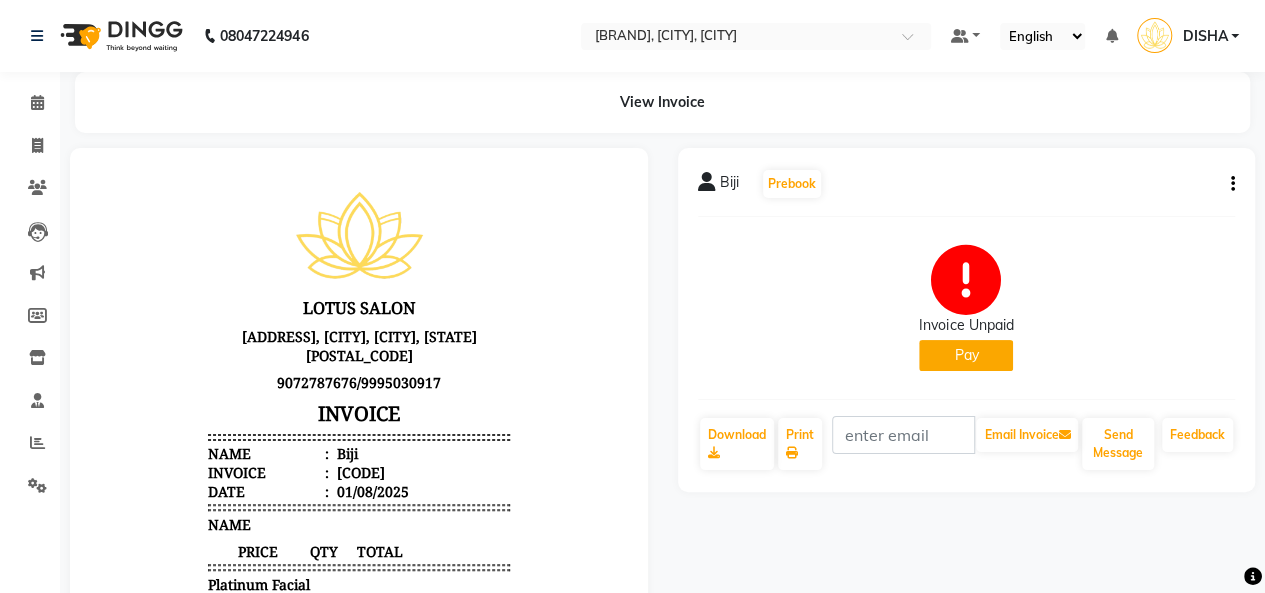 click 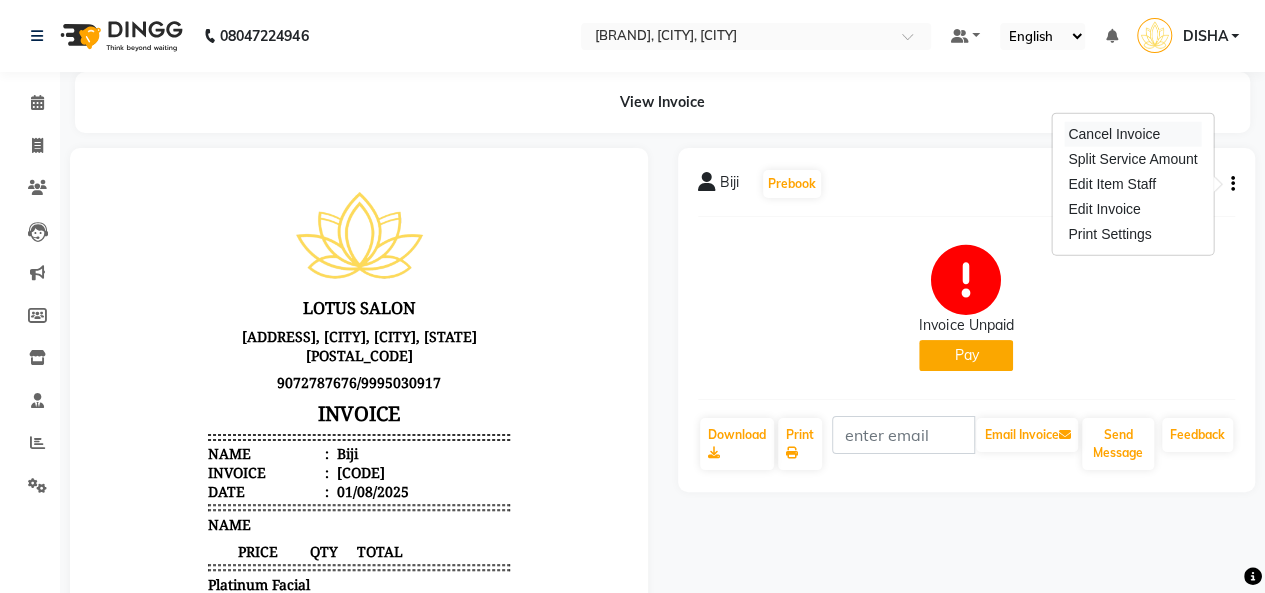 click on "Cancel Invoice" at bounding box center [1132, 134] 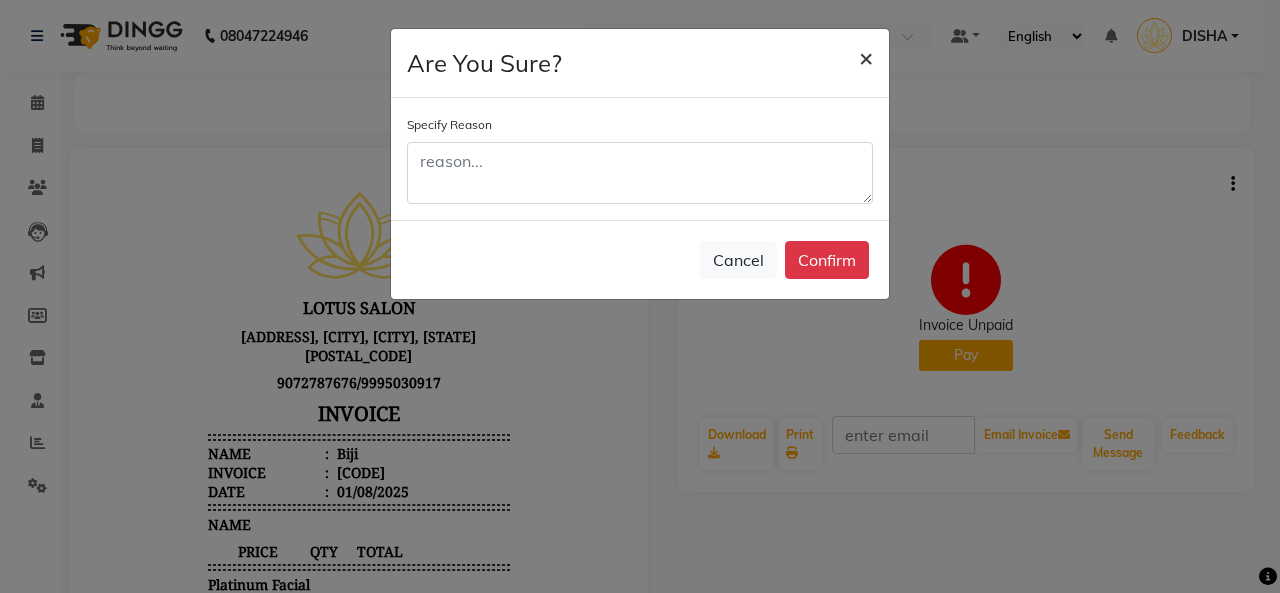 click on "×" 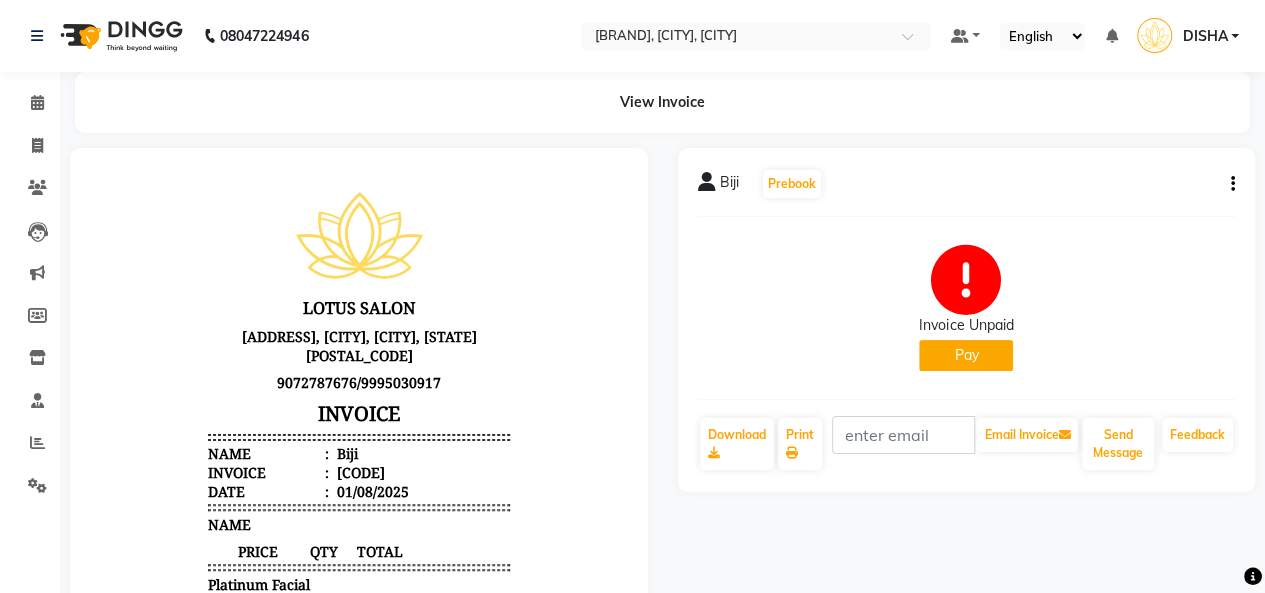 click 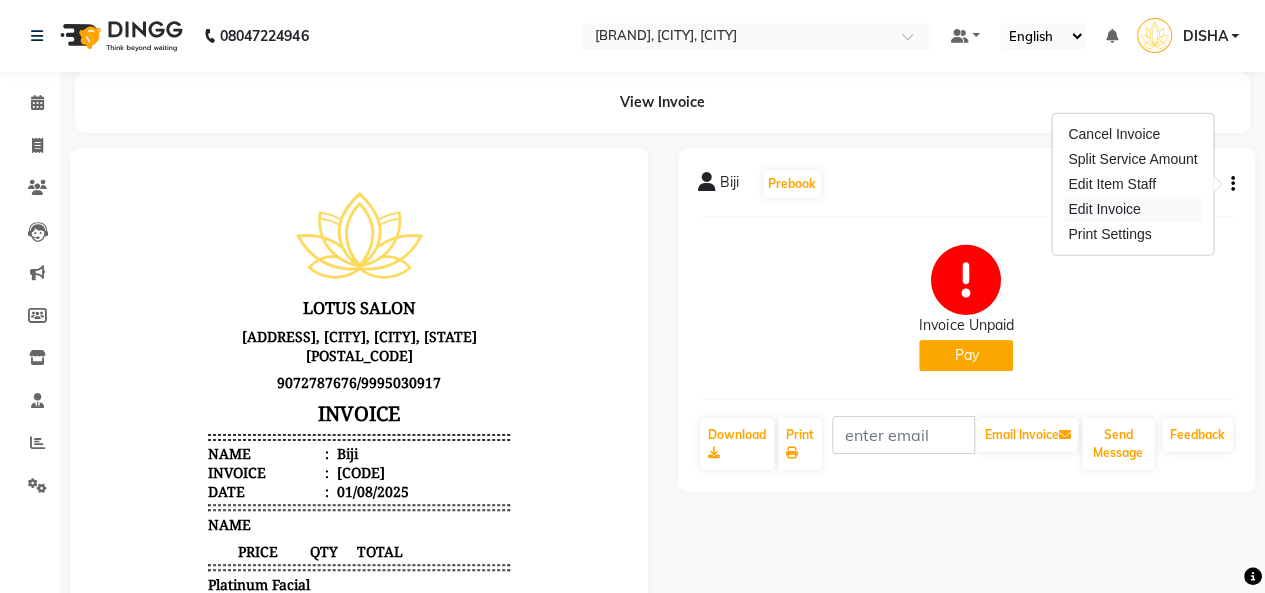 click on "Edit Invoice" at bounding box center (1132, 209) 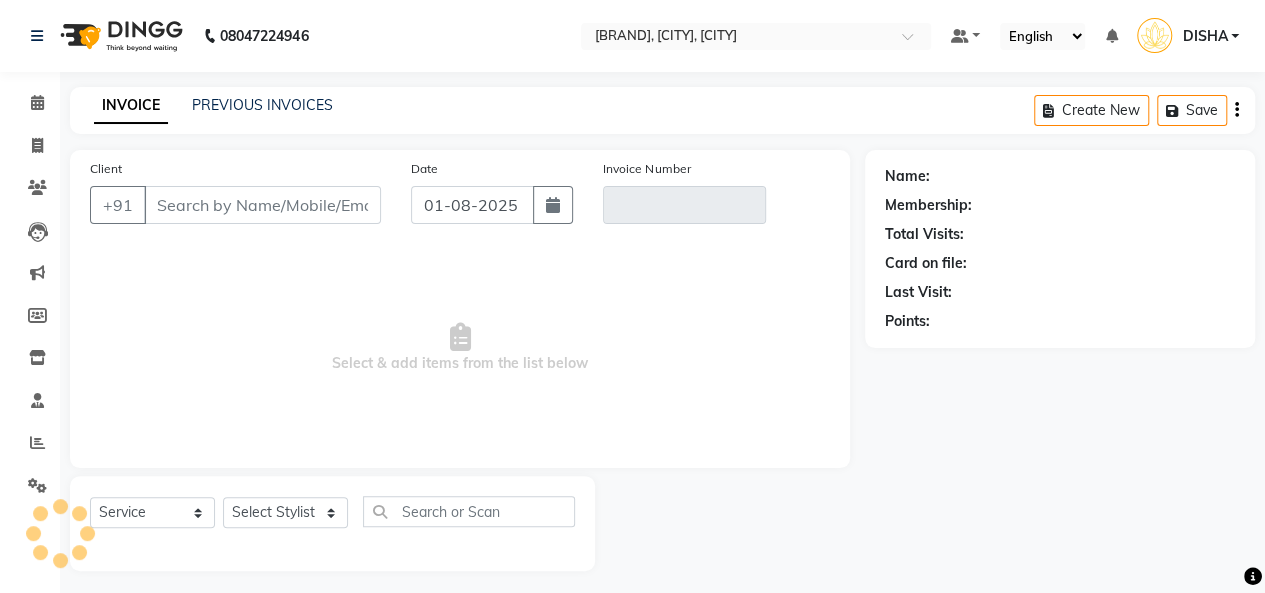 scroll, scrollTop: 7, scrollLeft: 0, axis: vertical 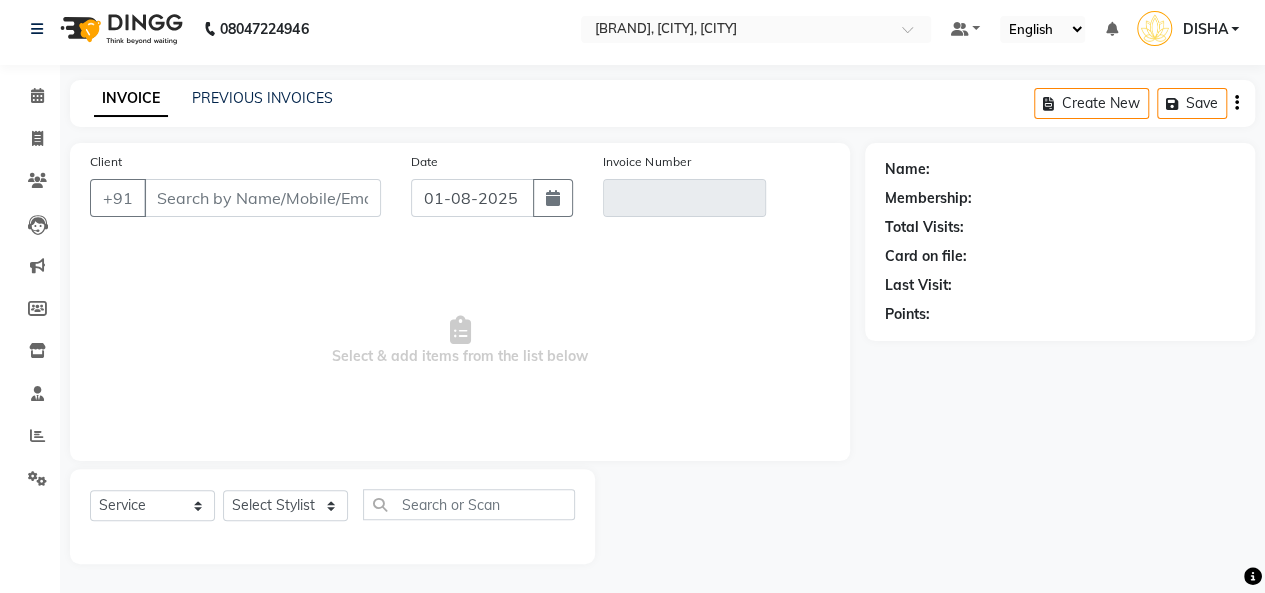 type on "[PHONE]" 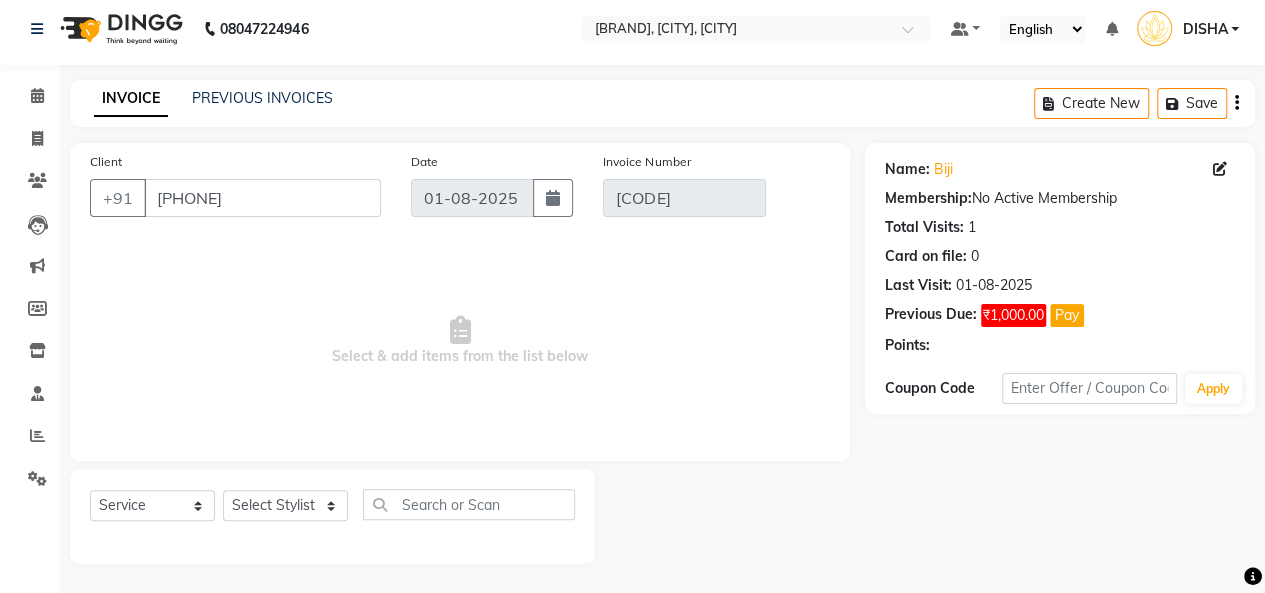 select on "select" 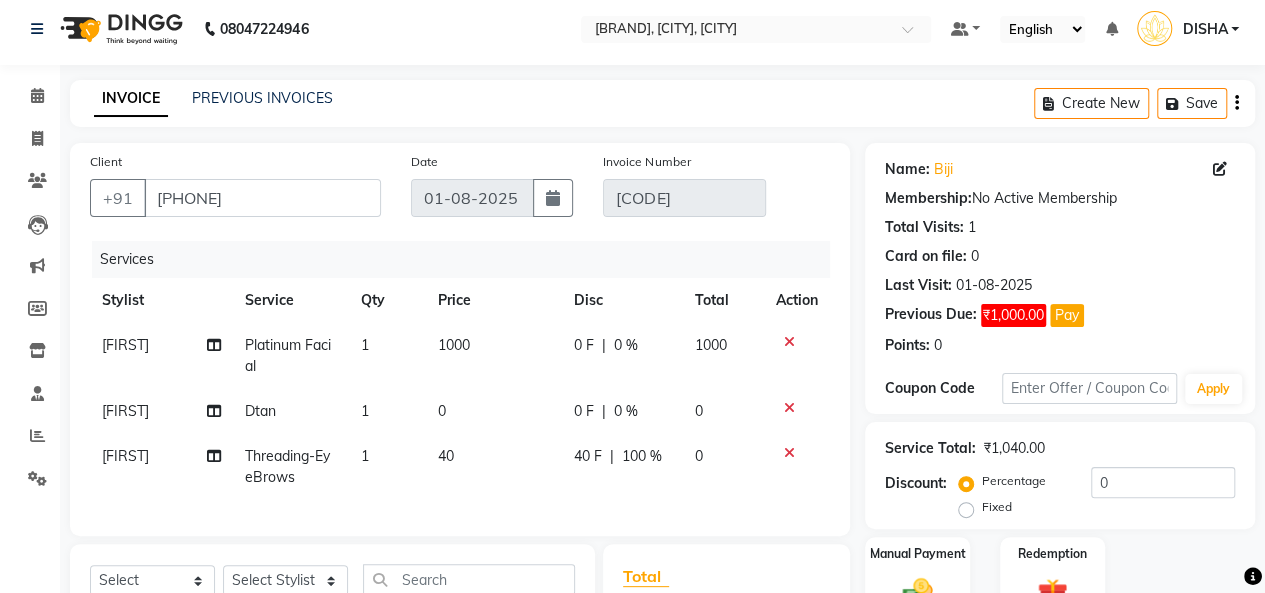click on "40 F" 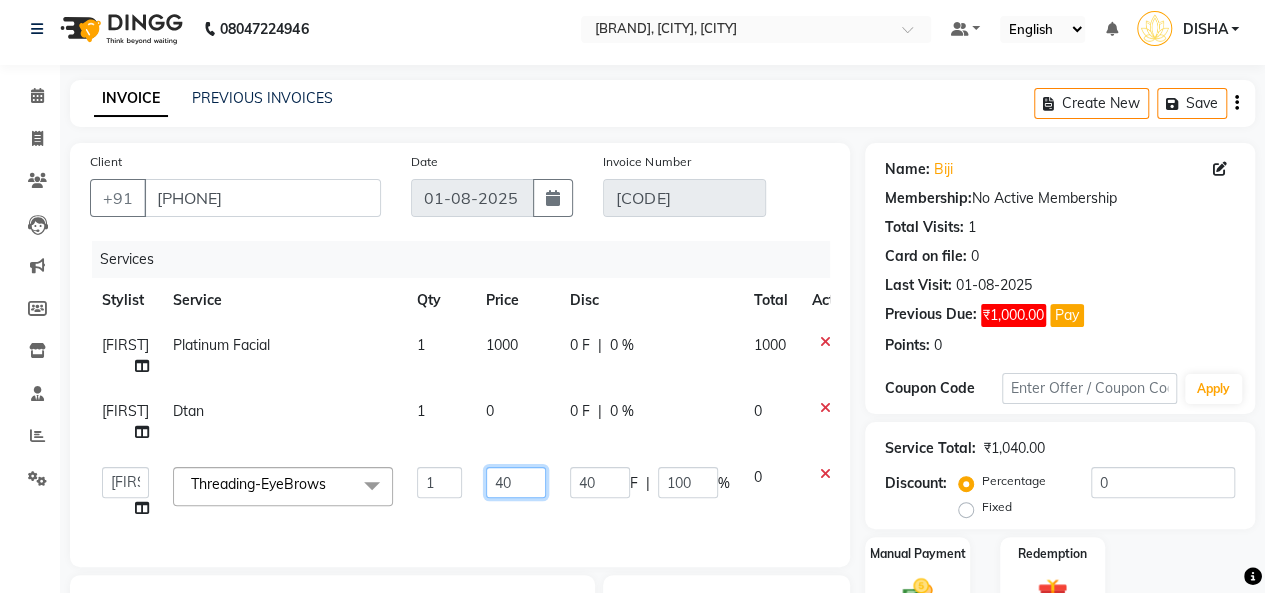 click on "40" 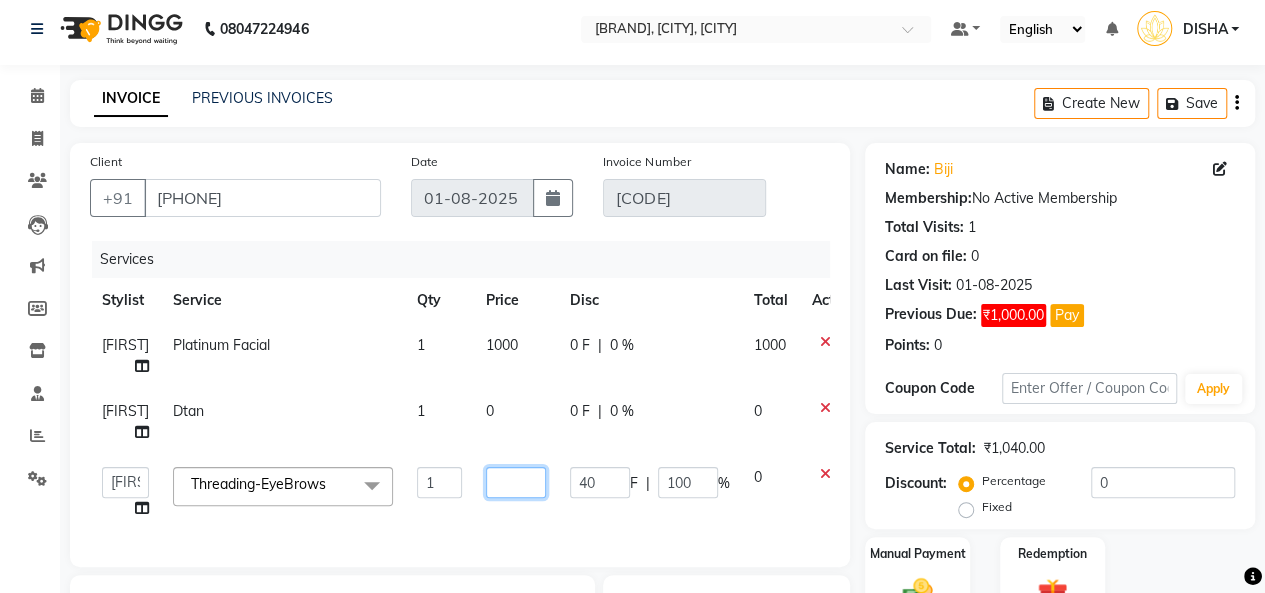 type on "0" 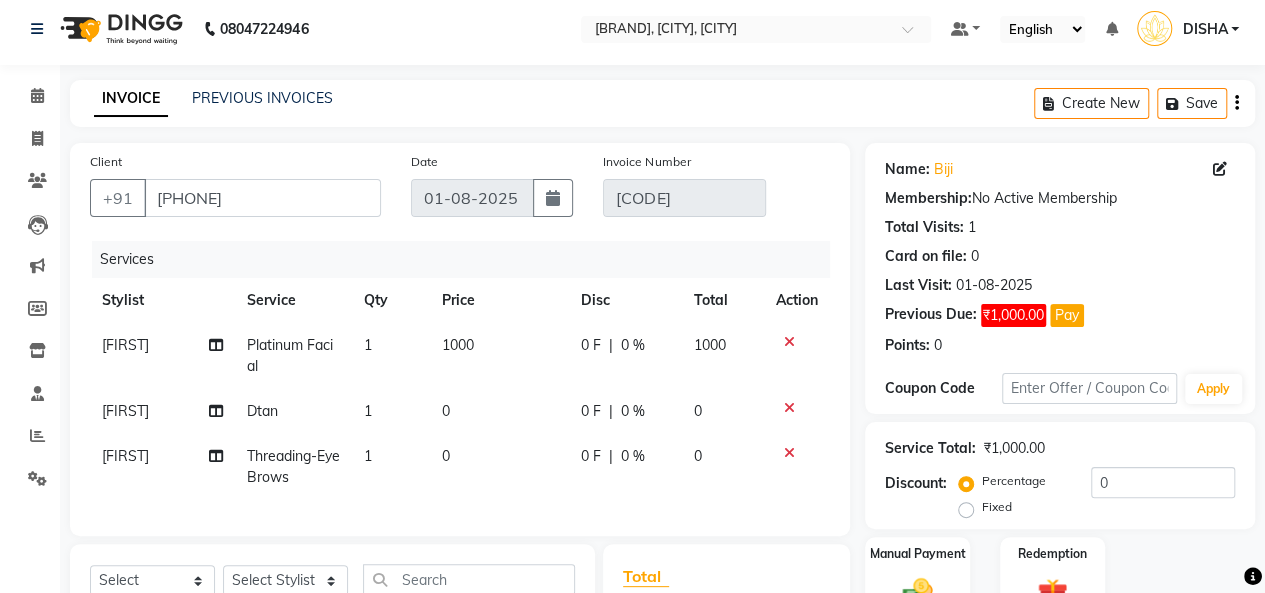 click on "Services Stylist Service Qty Price Disc Total Action [FIRST] Platinum Facial 1 1000 0 F | 0 % 1000 [FIRST] Dtan 1 0 0 F | 0 % 0 [FIRST] Threading-EyeBrows 1 0 0 F | 0 % 0" 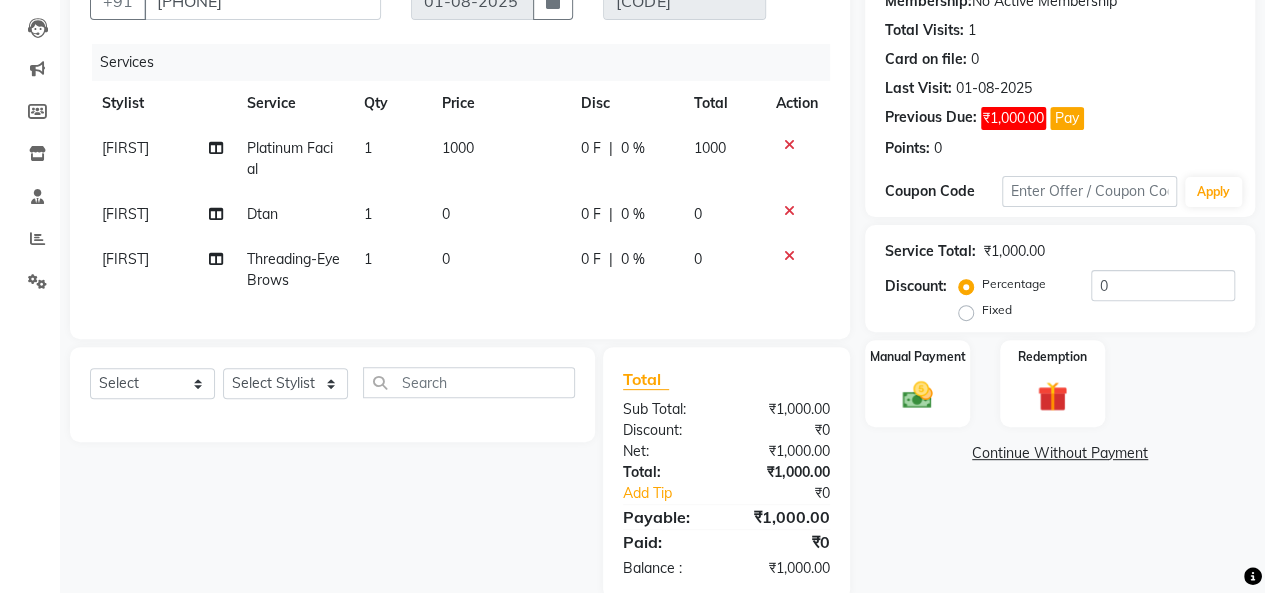 scroll, scrollTop: 224, scrollLeft: 0, axis: vertical 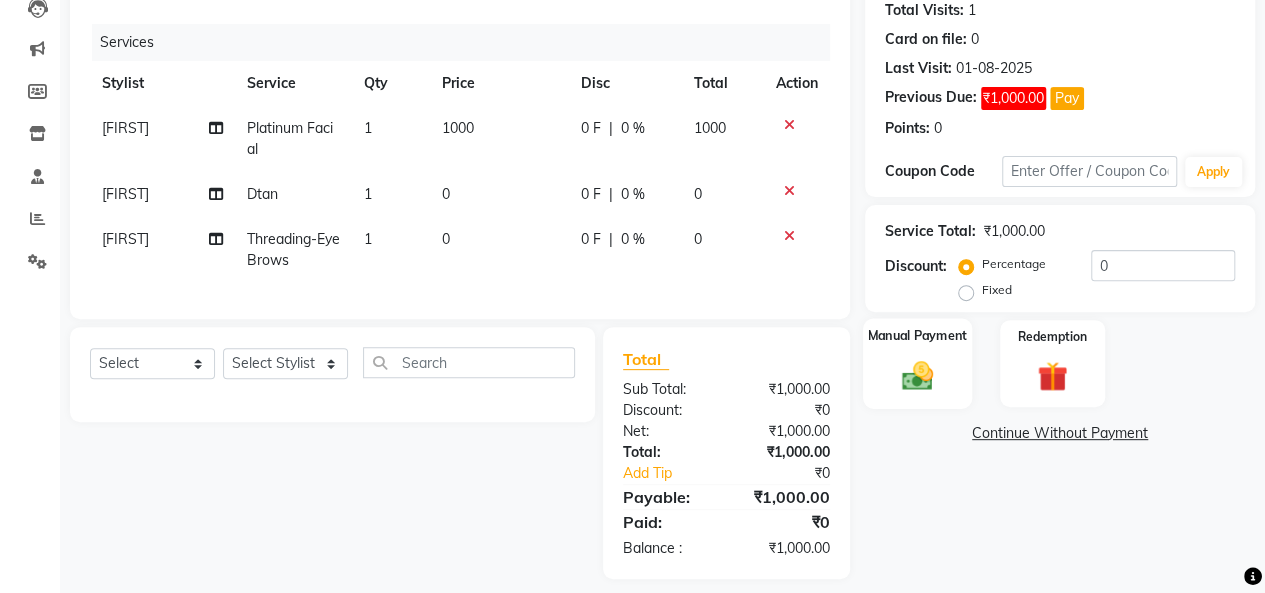 click 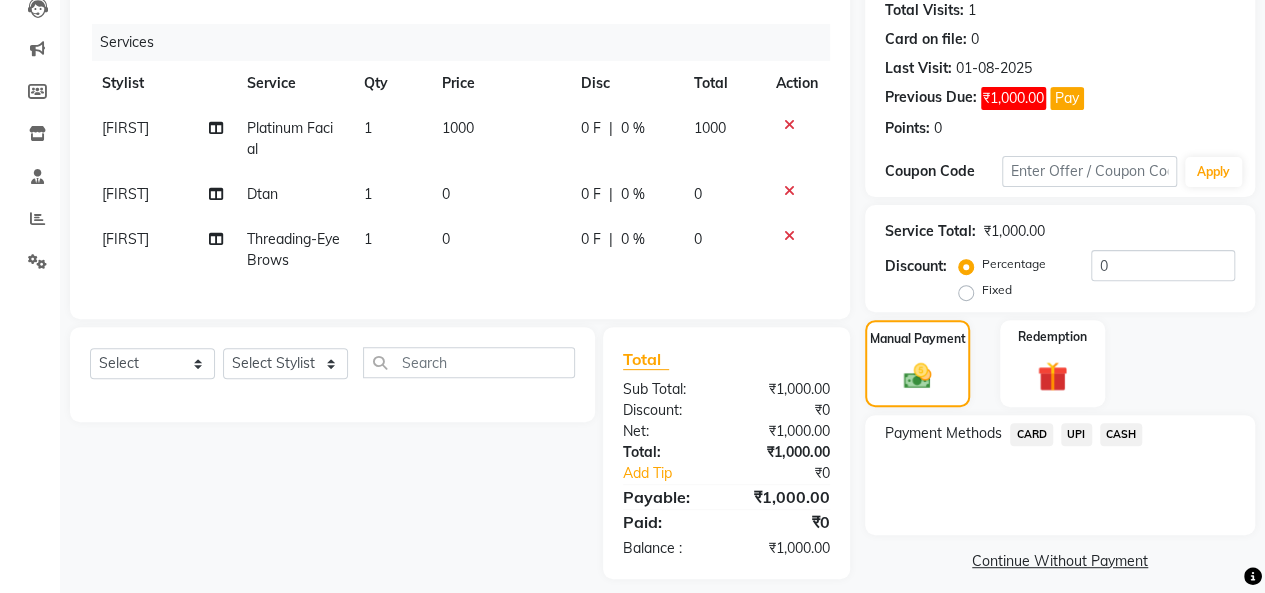 click on "CASH" 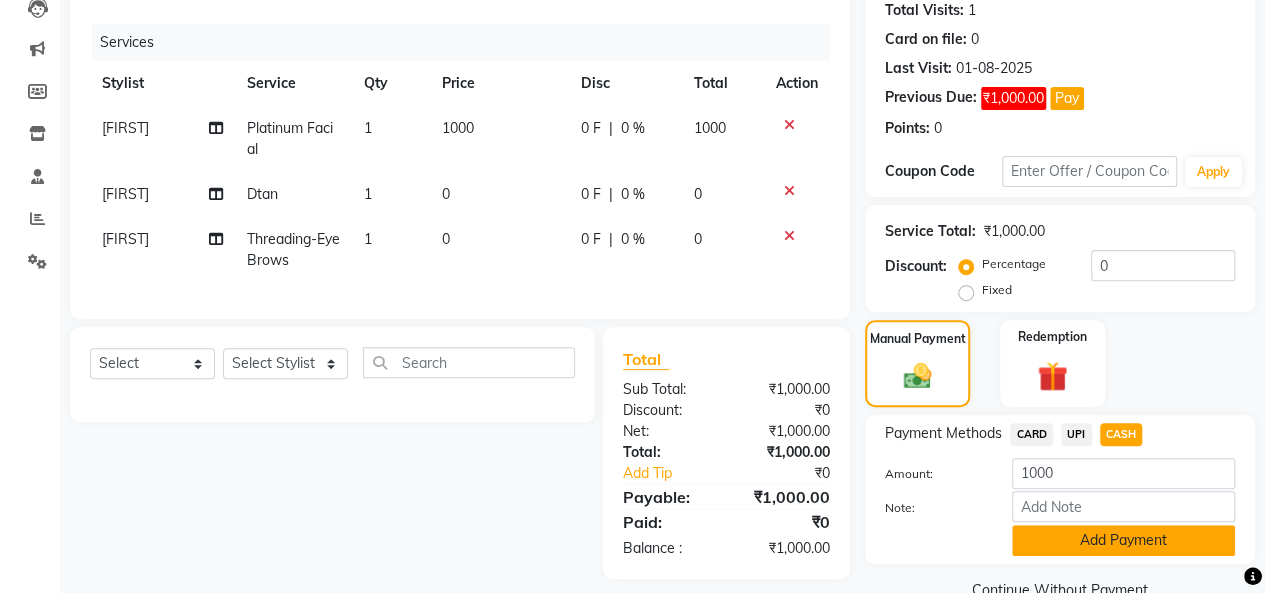 click on "Add Payment" 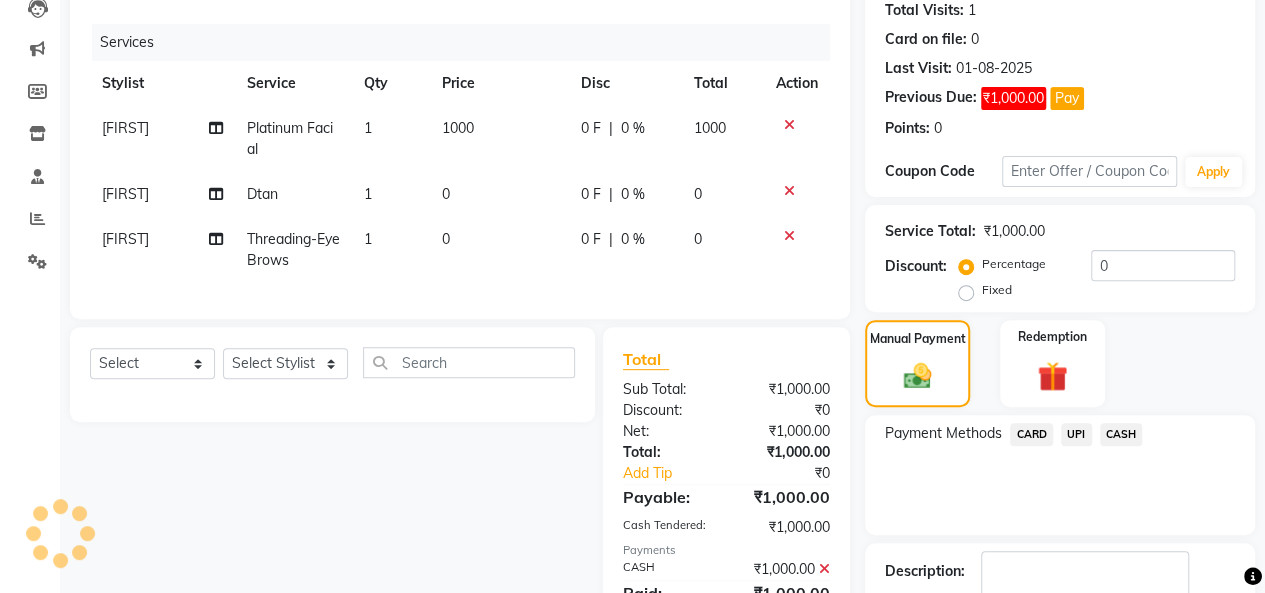 scroll, scrollTop: 324, scrollLeft: 0, axis: vertical 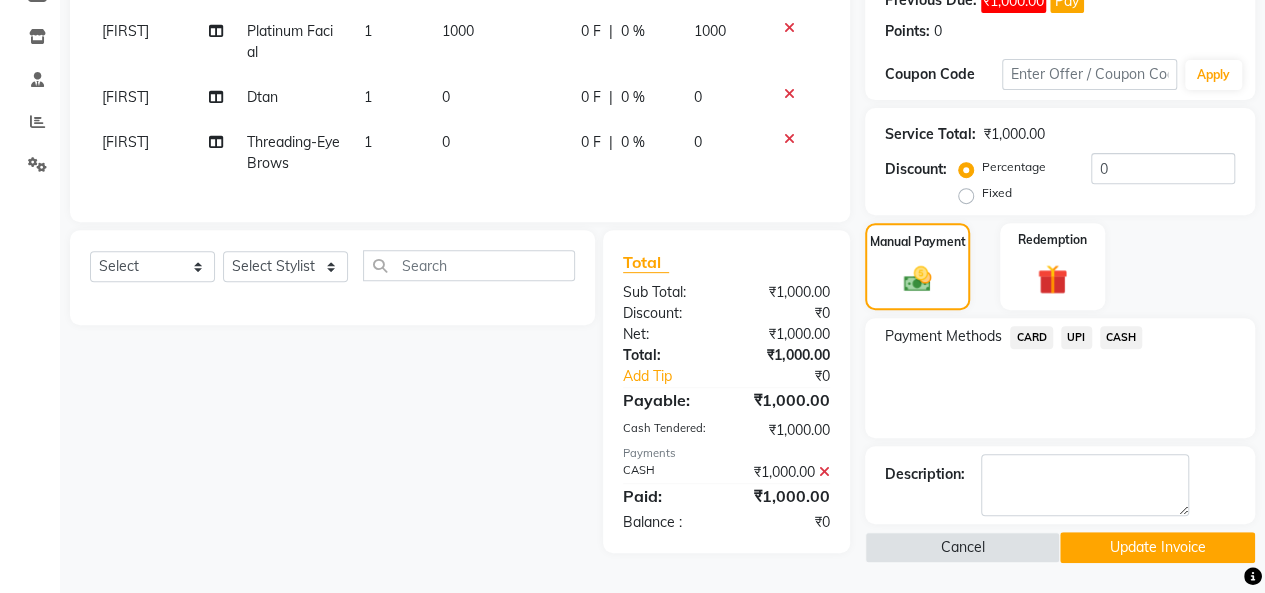 click on "Update Invoice" 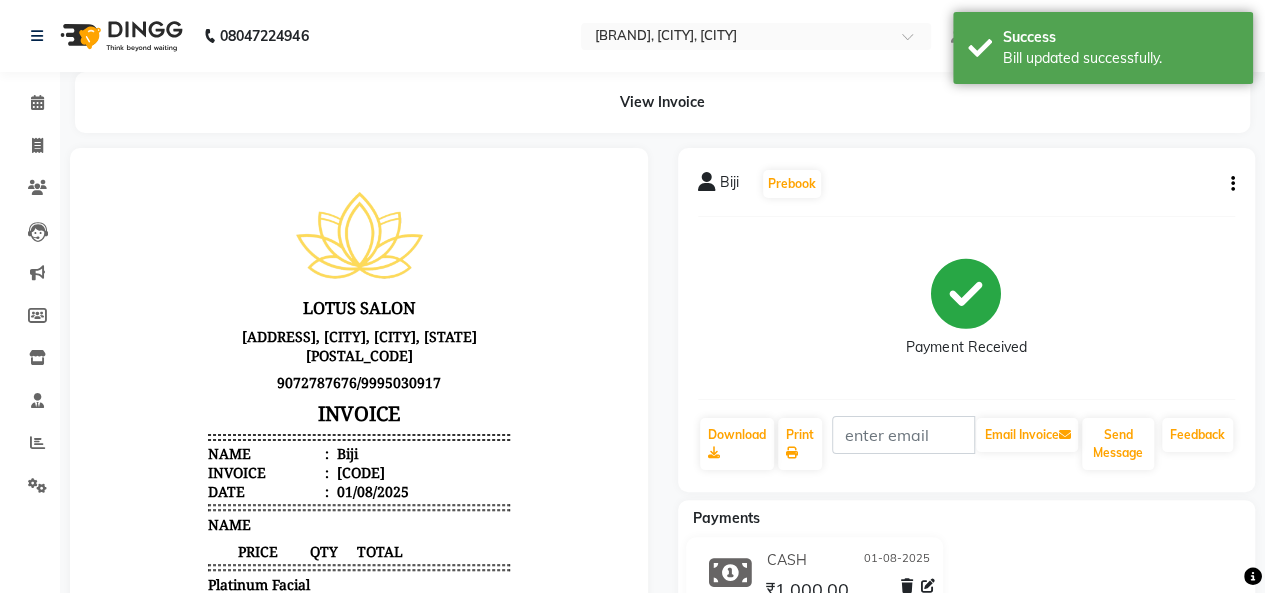 scroll, scrollTop: 0, scrollLeft: 0, axis: both 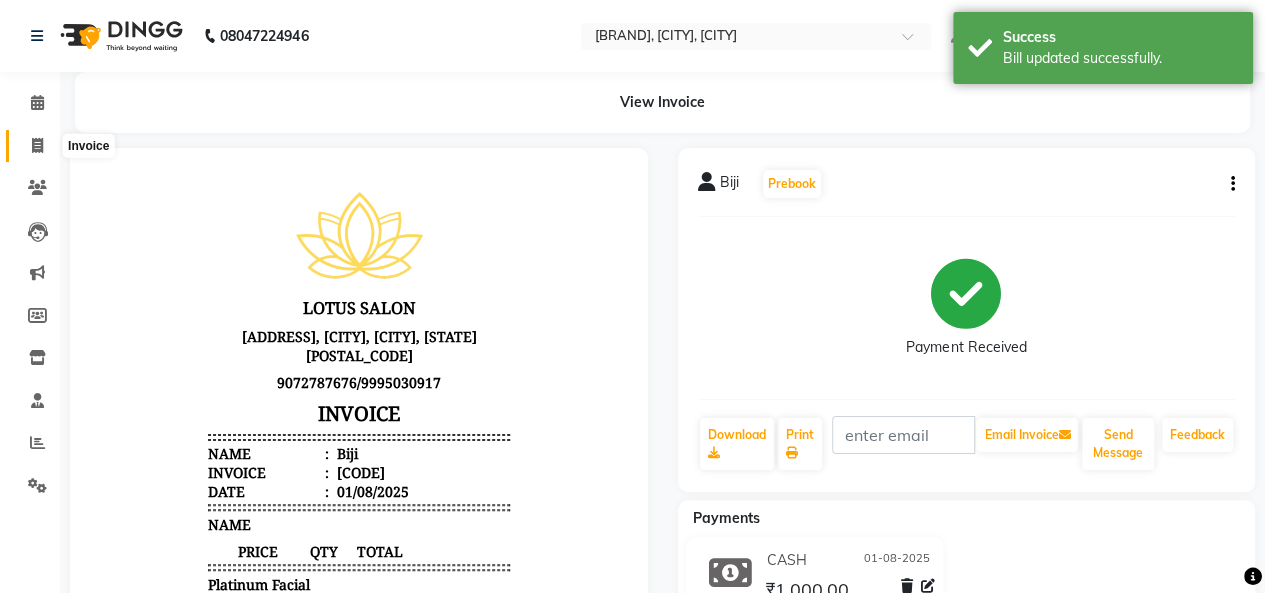 click 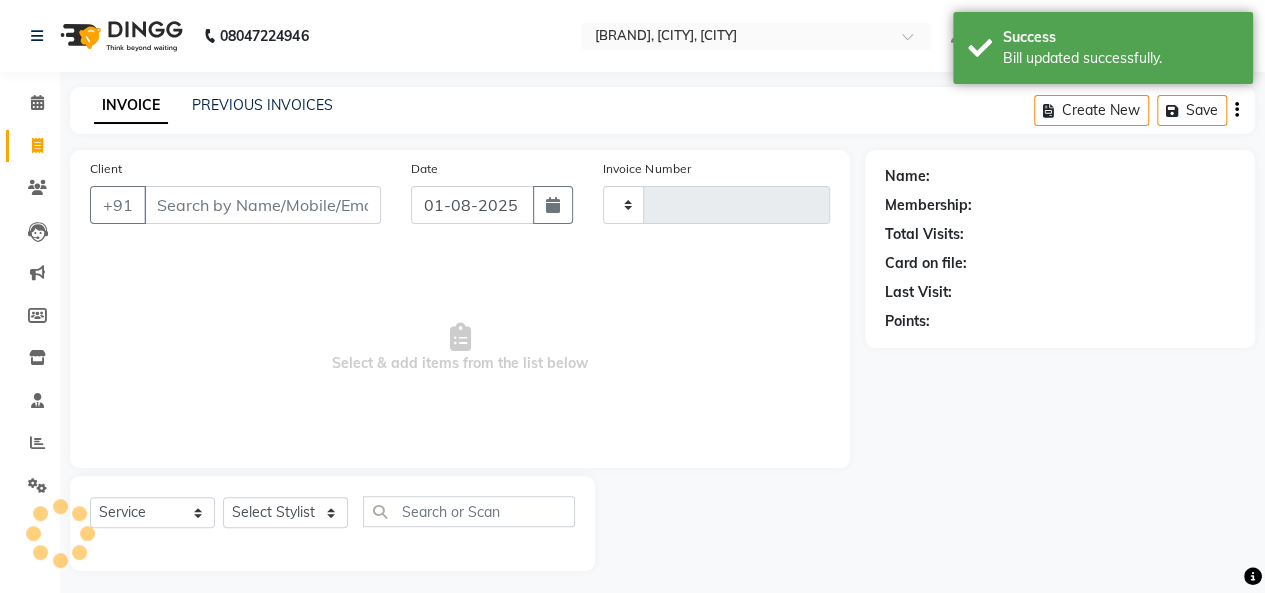 type on "0757" 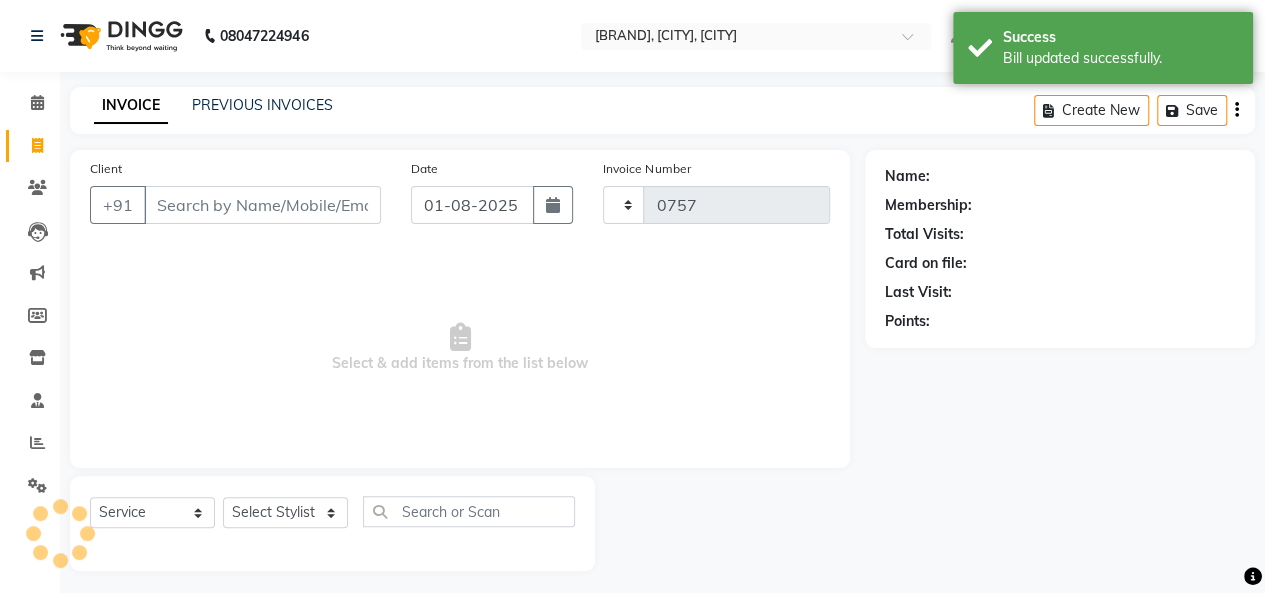 scroll, scrollTop: 7, scrollLeft: 0, axis: vertical 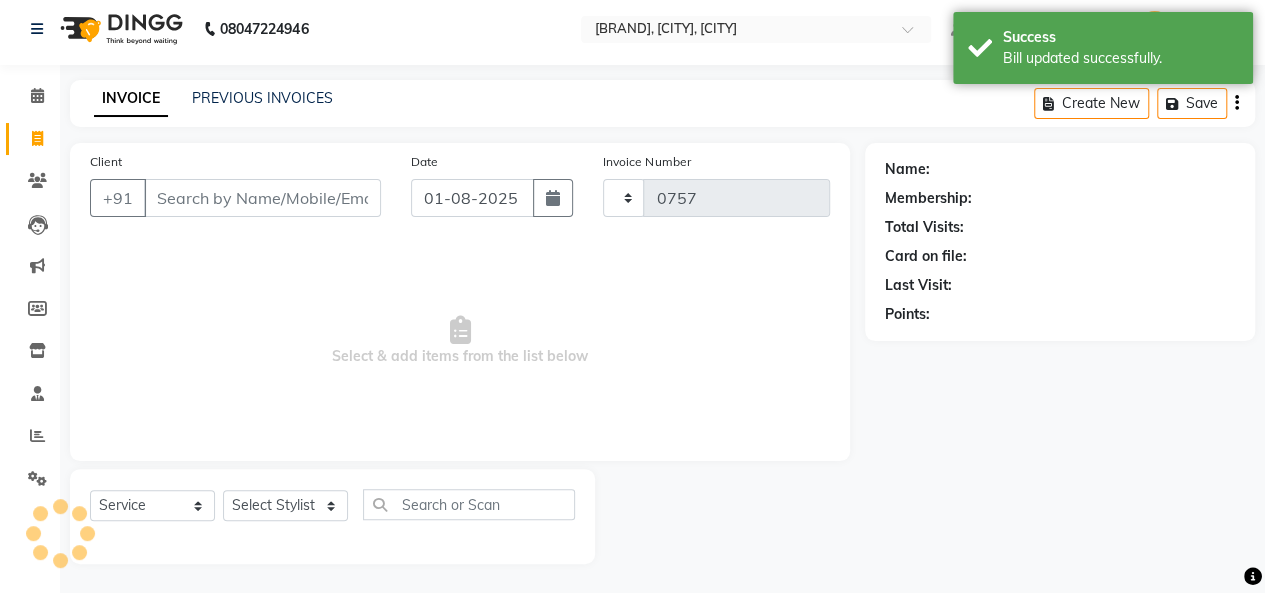select on "8188" 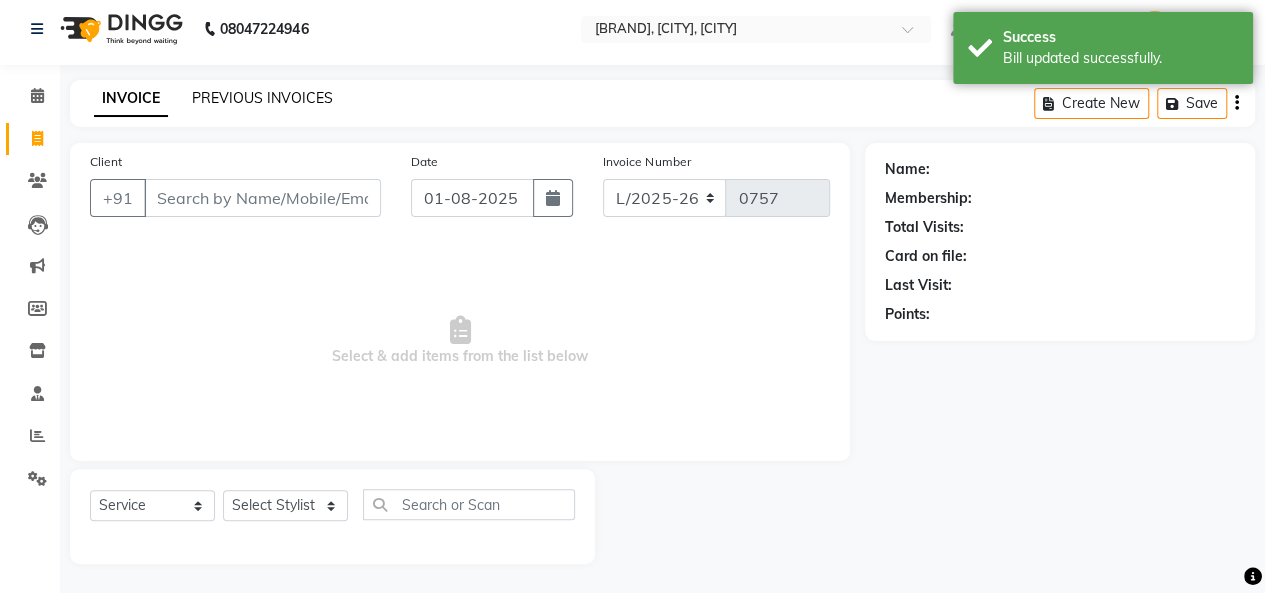 click on "PREVIOUS INVOICES" 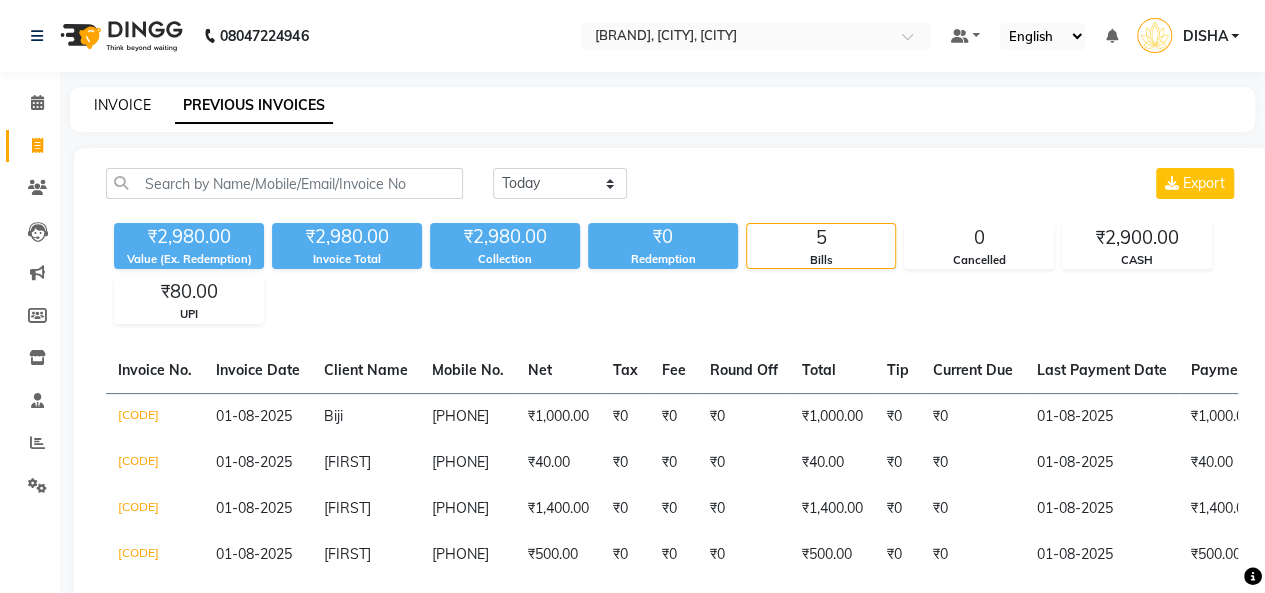 click on "INVOICE" 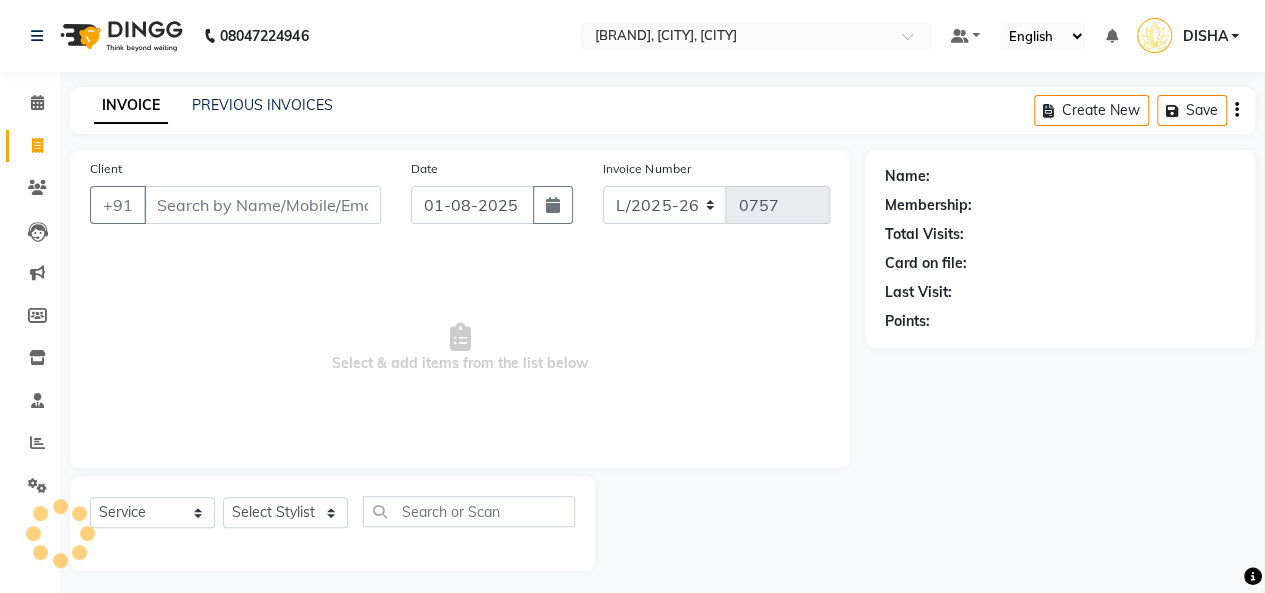 scroll, scrollTop: 7, scrollLeft: 0, axis: vertical 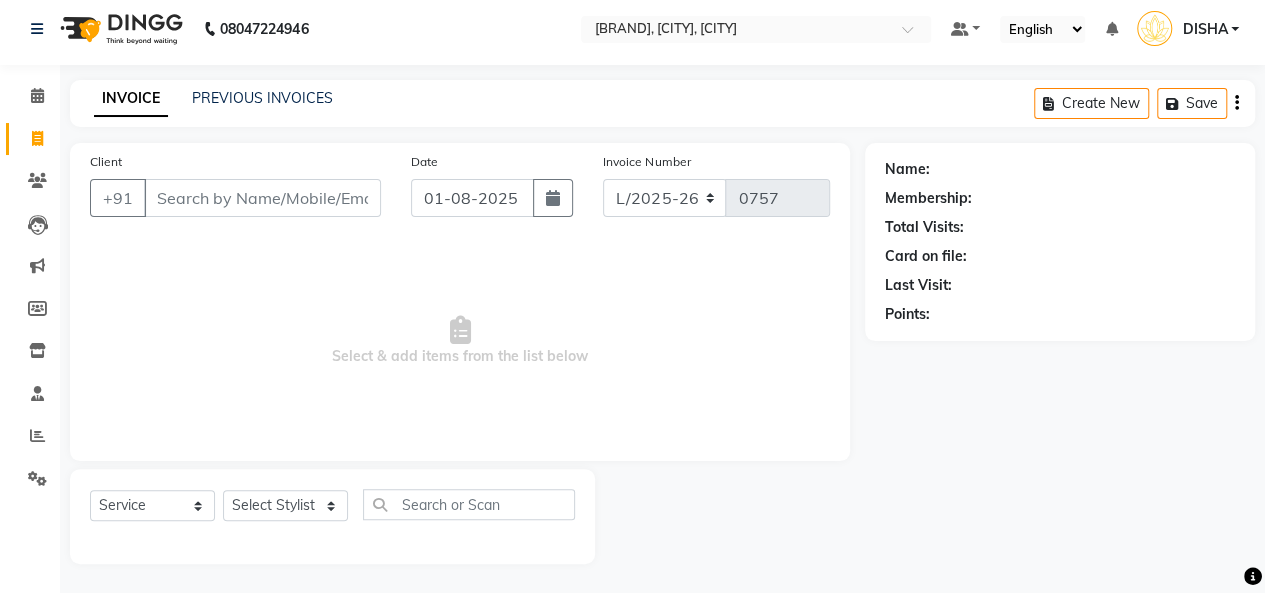 click on "Client" at bounding box center [262, 198] 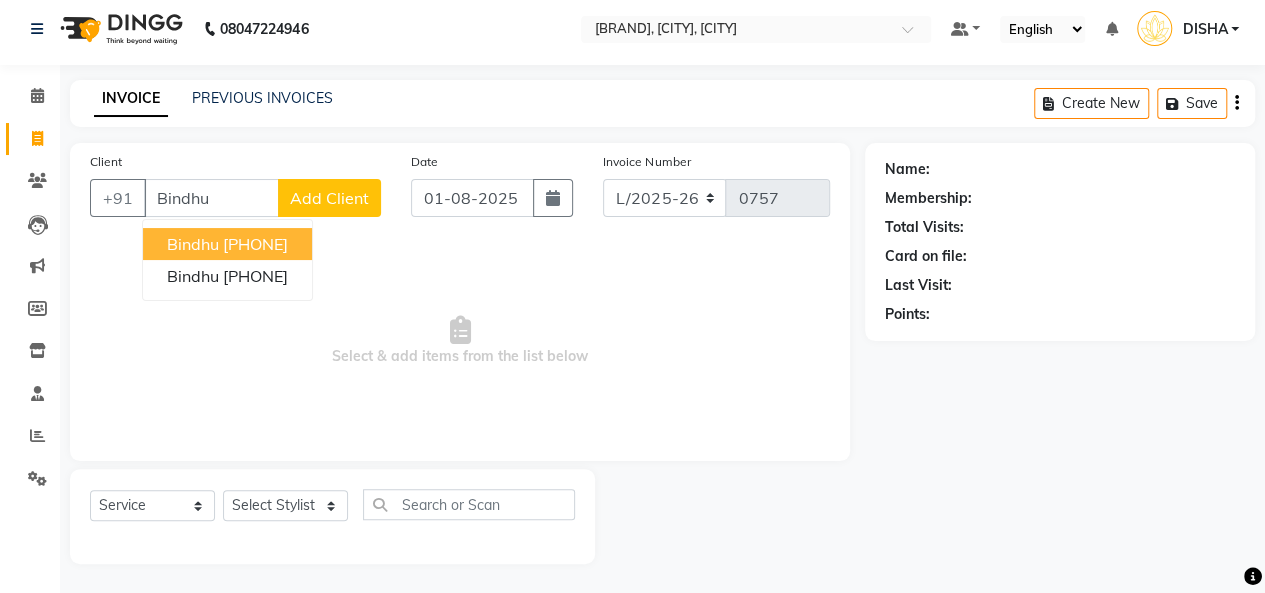 click on "[PHONE]" at bounding box center (255, 244) 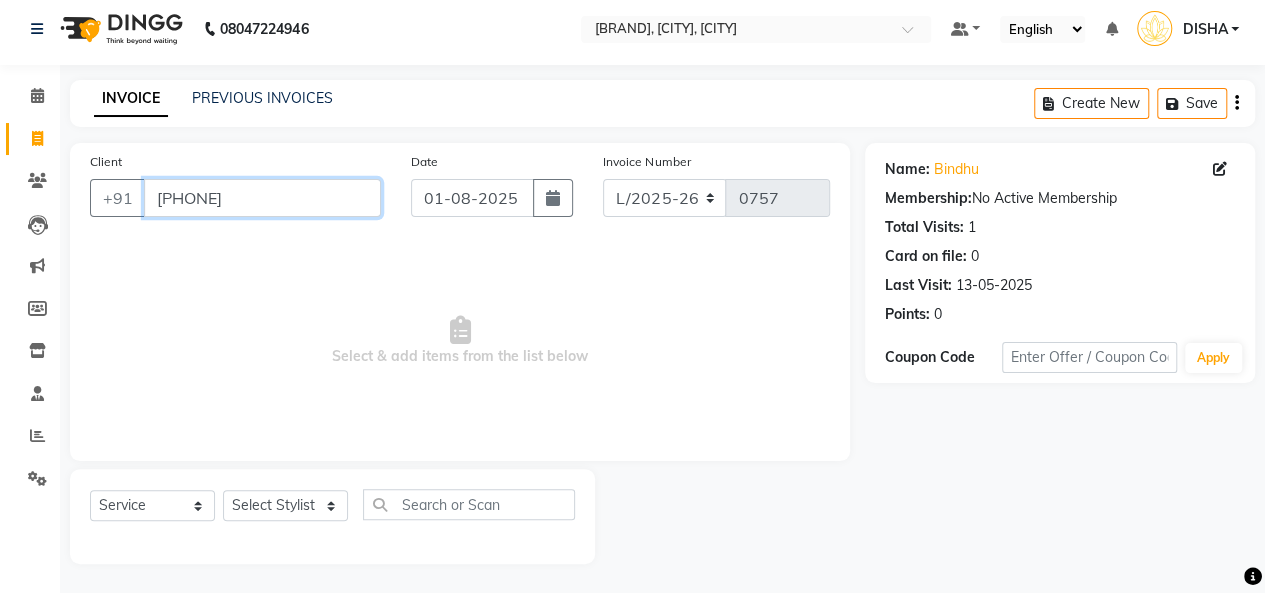 click on "[PHONE]" at bounding box center [262, 198] 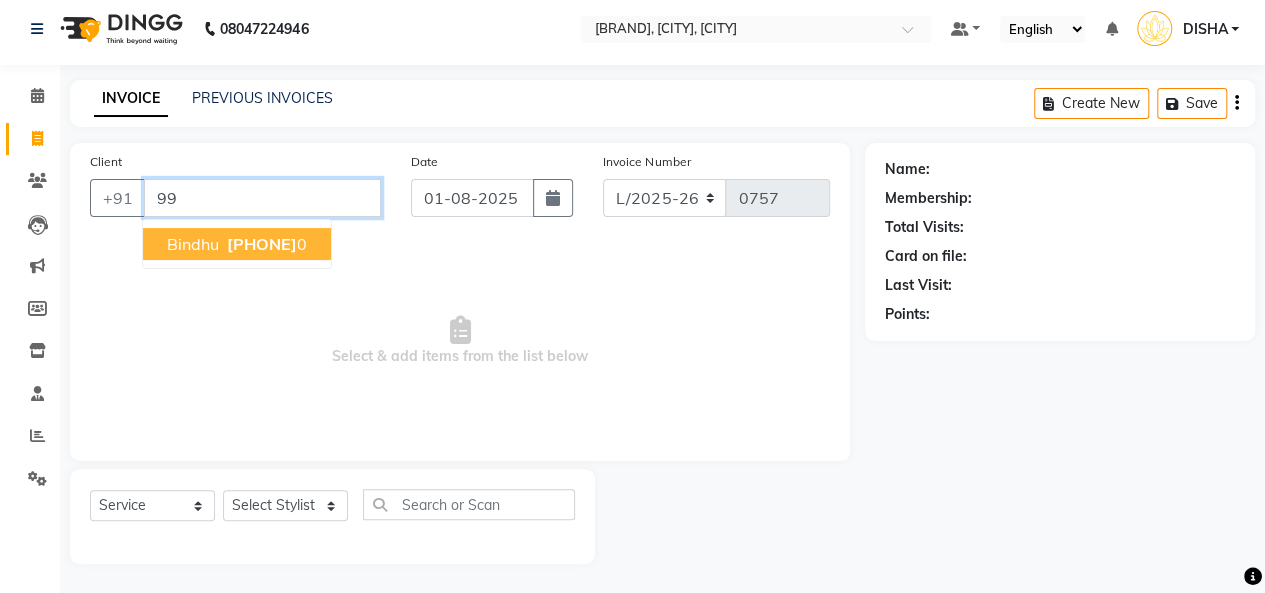 type on "9" 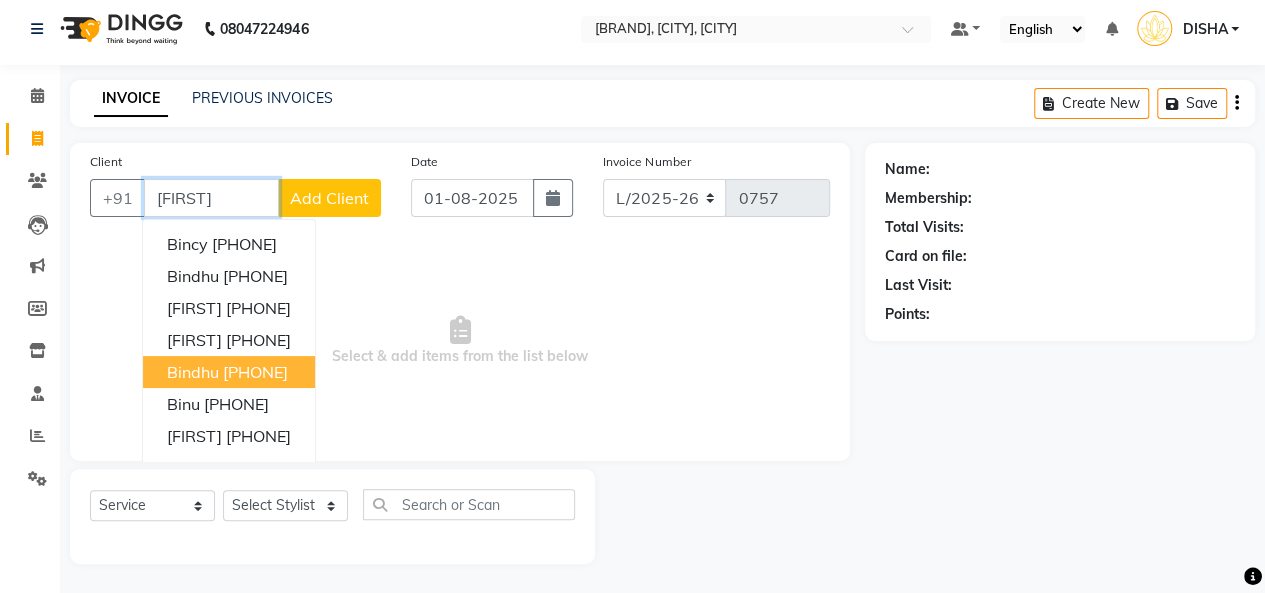 click on "[PHONE]" at bounding box center (255, 372) 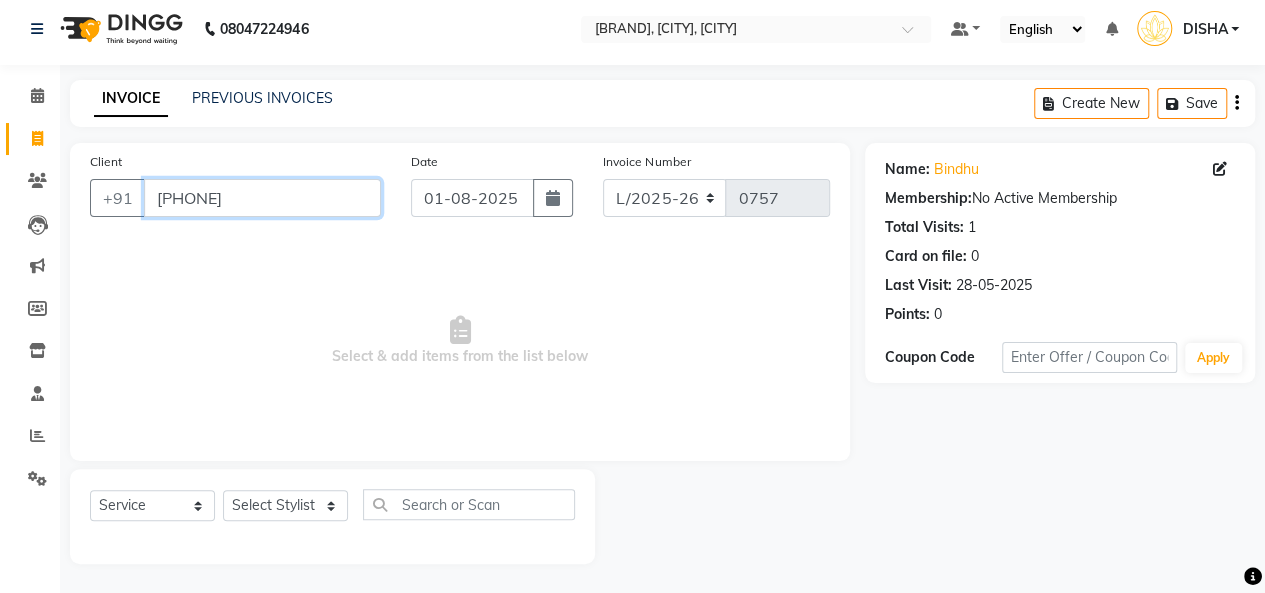 click on "[PHONE]" at bounding box center [262, 198] 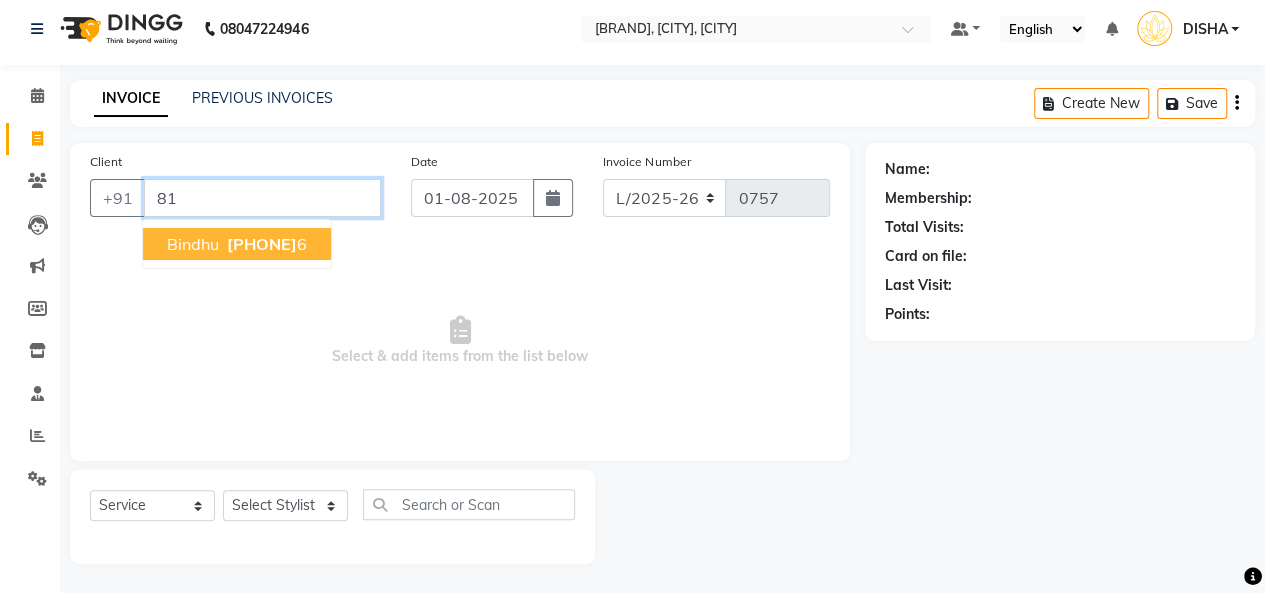 type on "8" 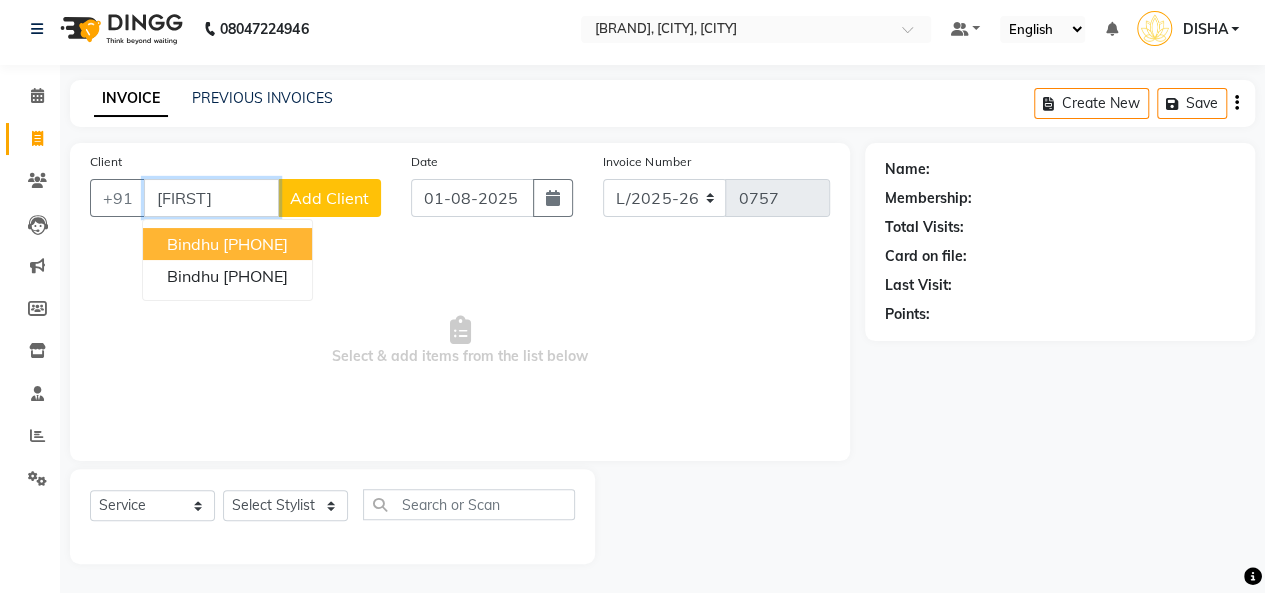 click on "[FIRST] [PHONE]" at bounding box center (227, 244) 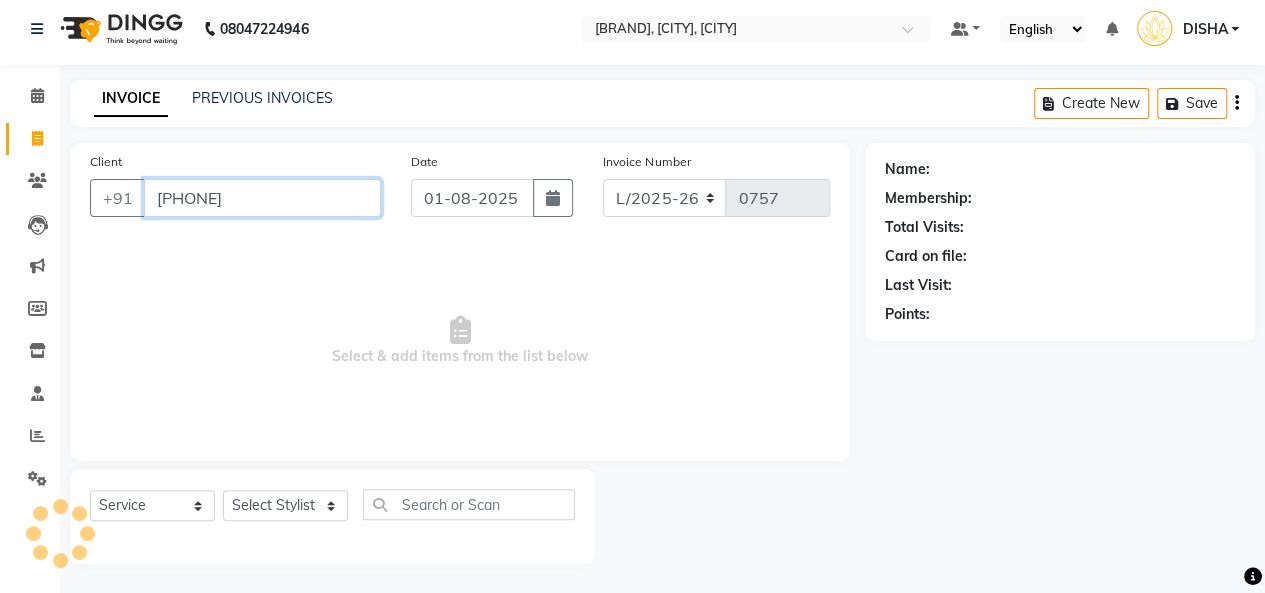 type on "[PHONE]" 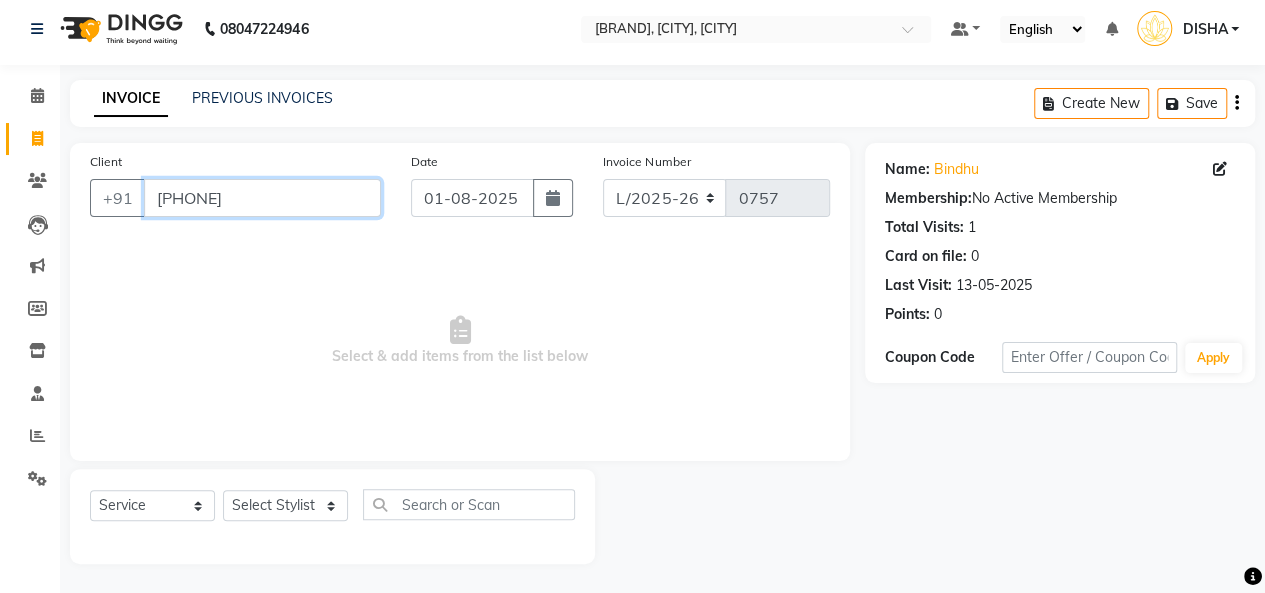 click on "[PHONE]" at bounding box center [262, 198] 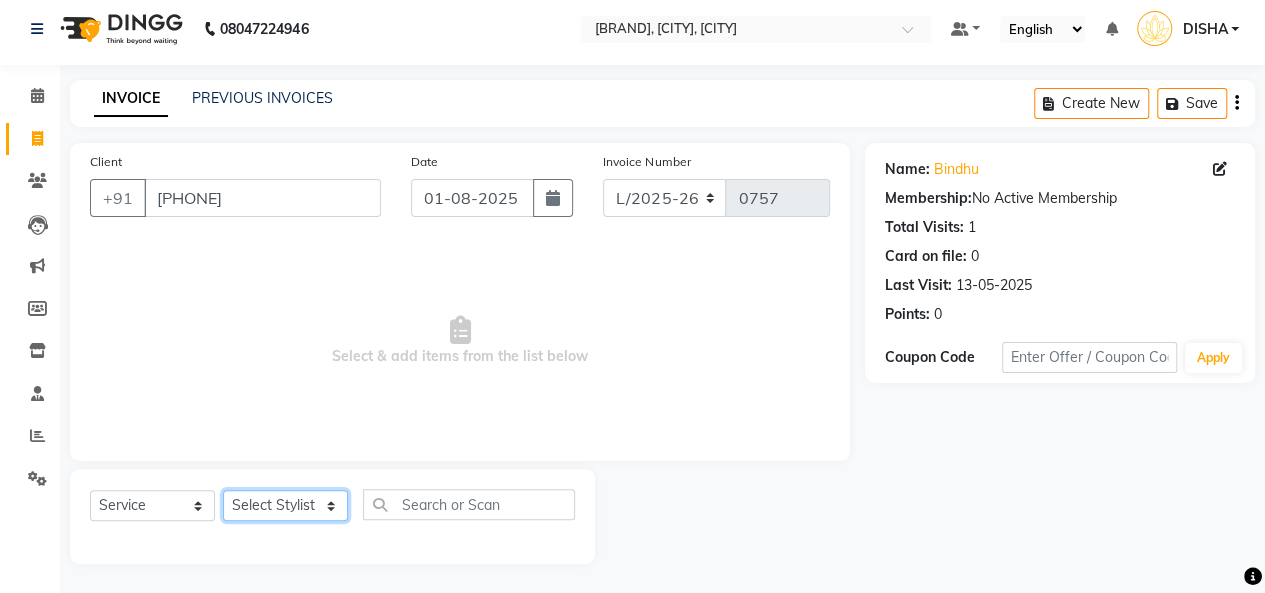 click on "Select Stylist [FIRST] [FIRST] [FIRST] [FIRST] [FIRST]" 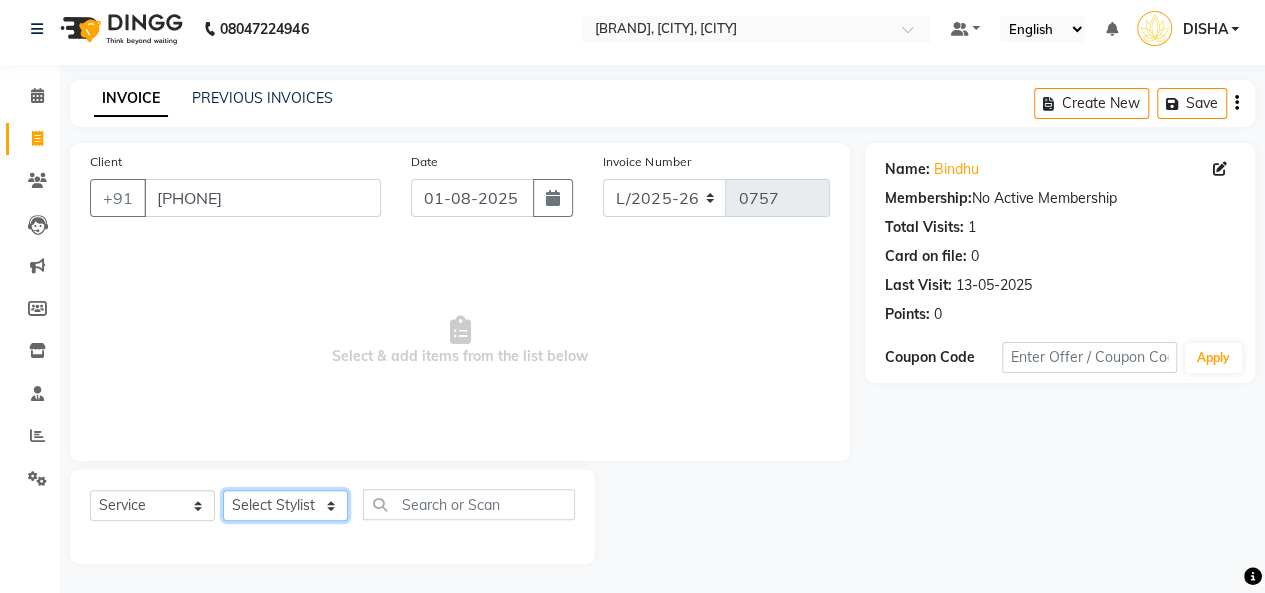select on "[NUMBER]" 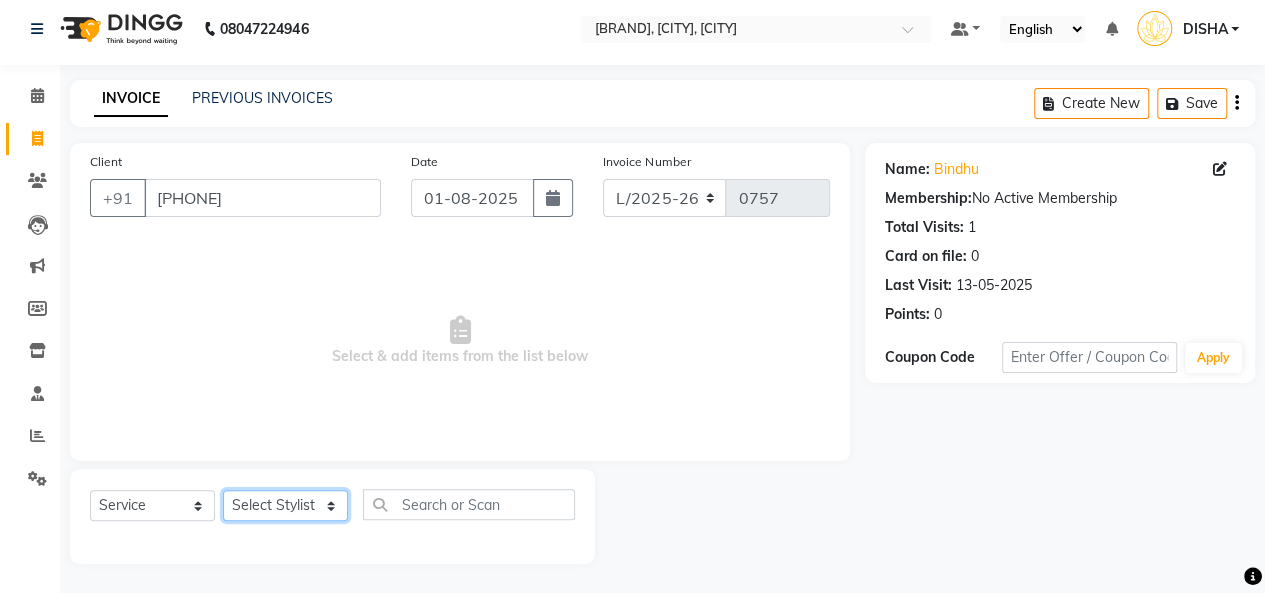 click on "Select Stylist [FIRST] [FIRST] [FIRST] [FIRST] [FIRST]" 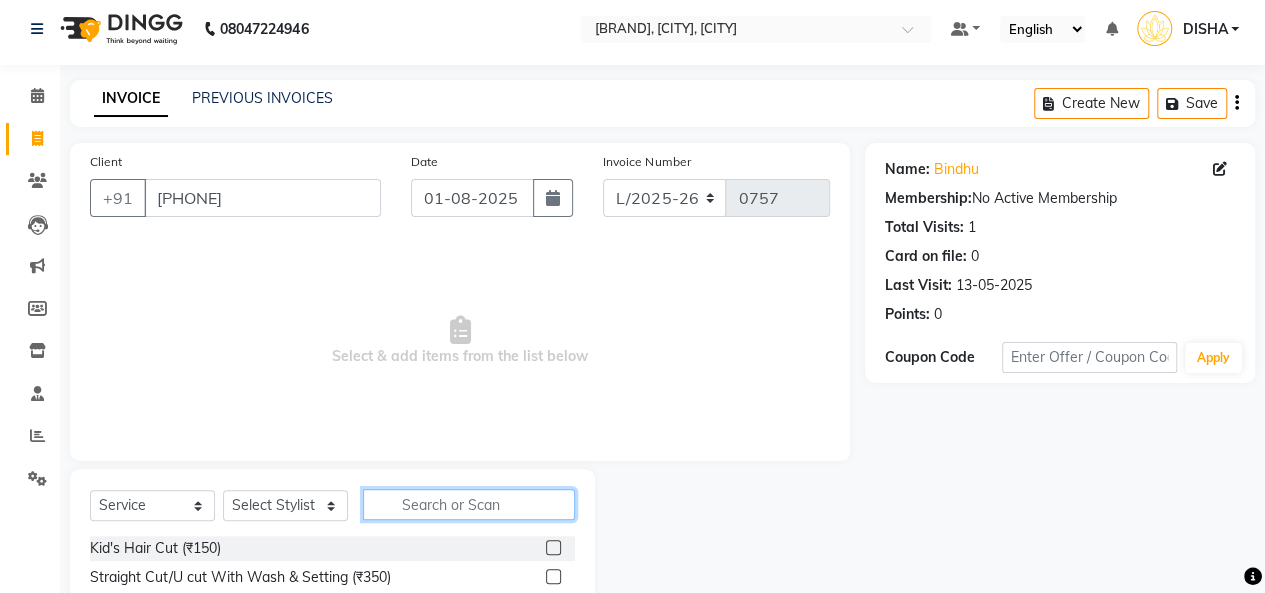 click 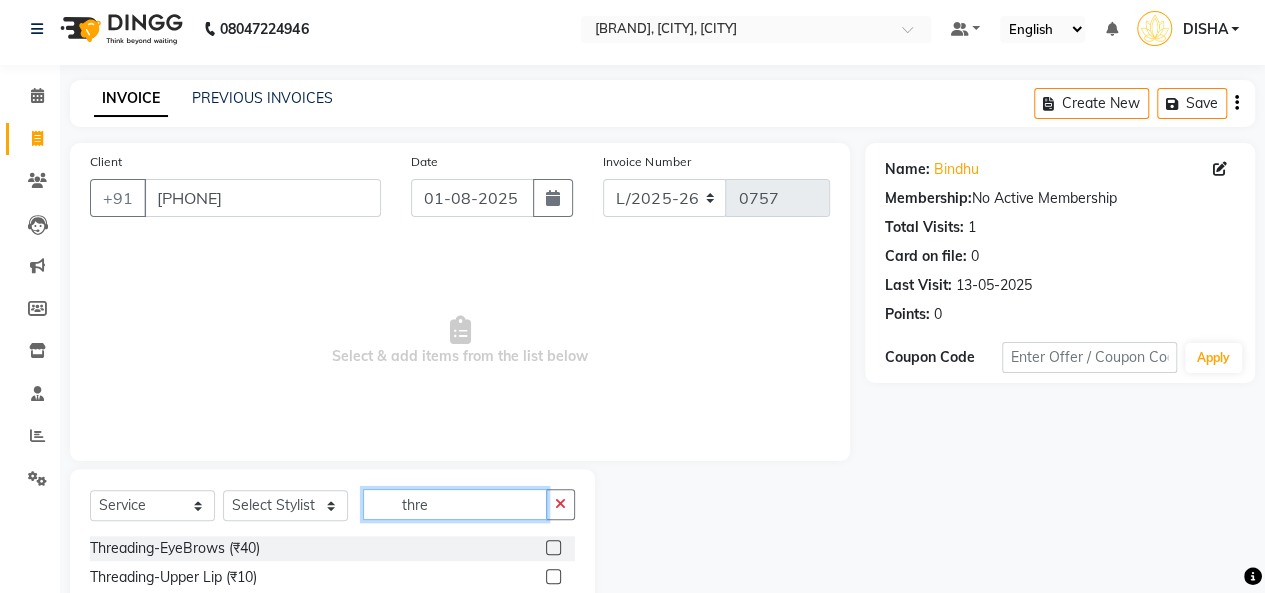 type on "thre" 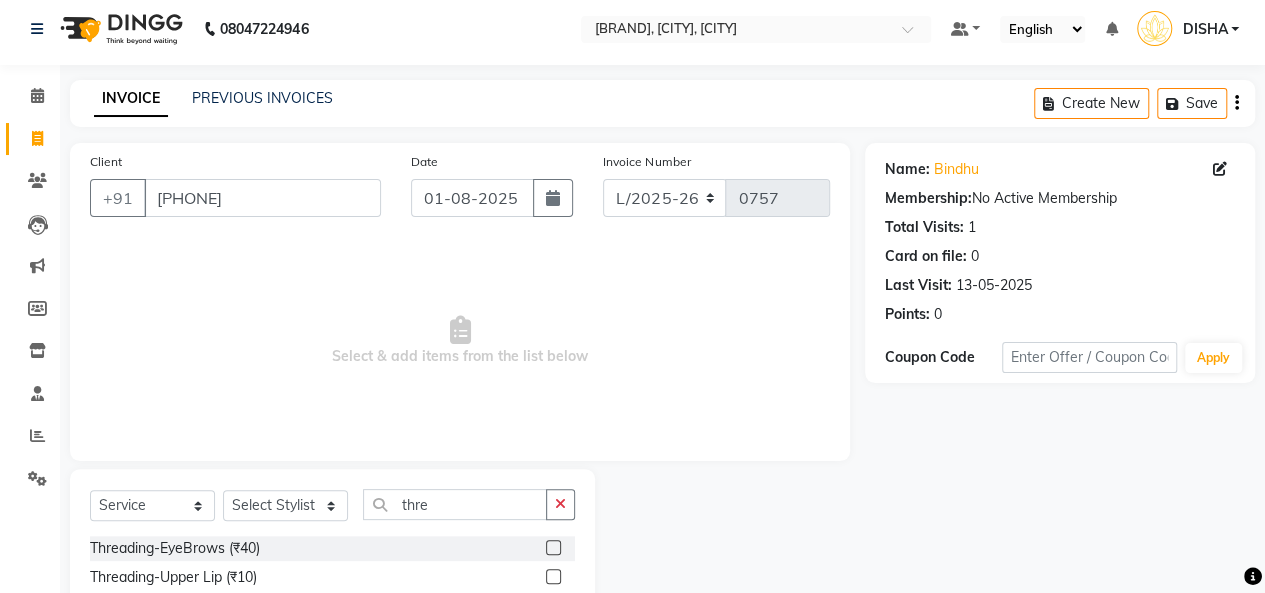 click 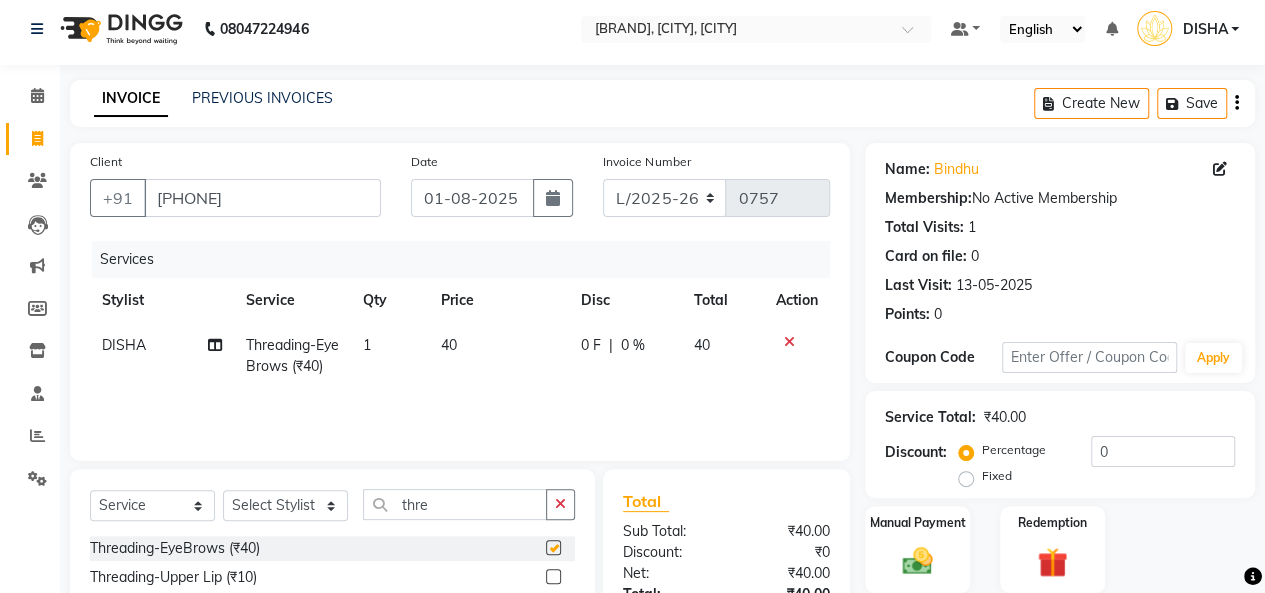 checkbox on "false" 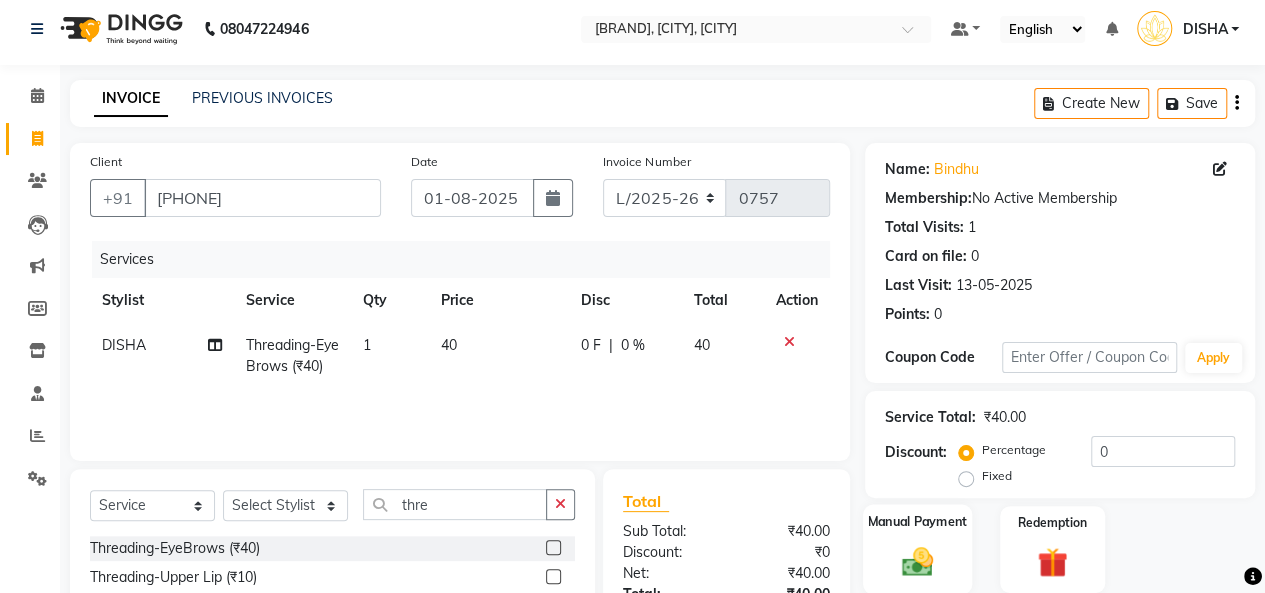 click 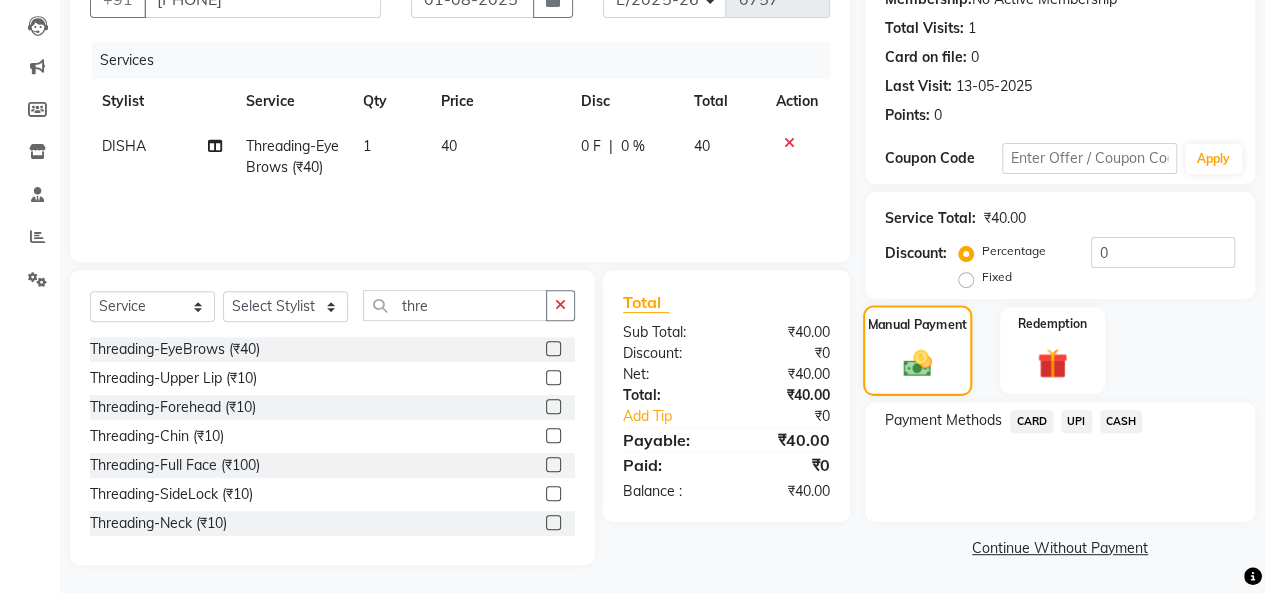 scroll, scrollTop: 207, scrollLeft: 0, axis: vertical 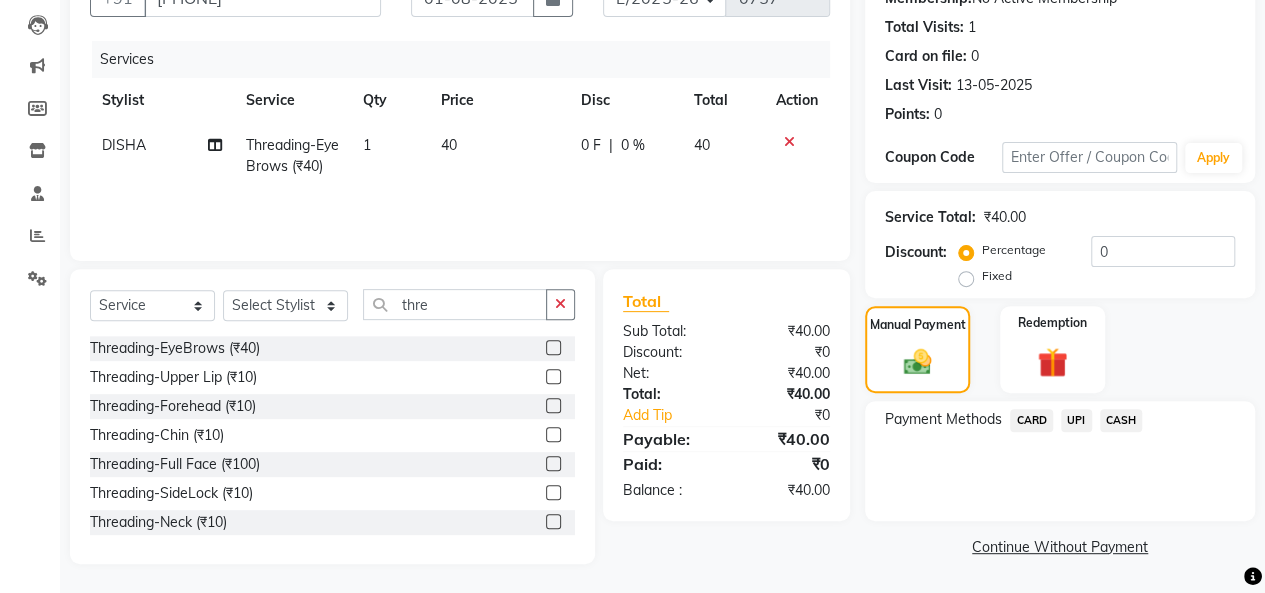 click 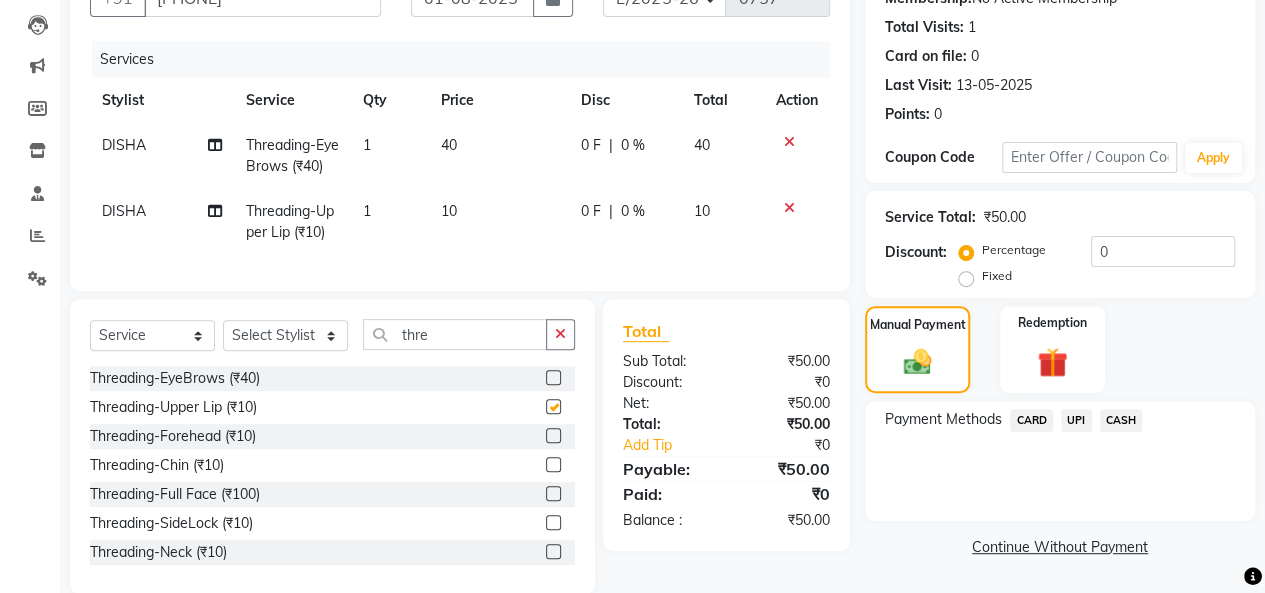 checkbox on "false" 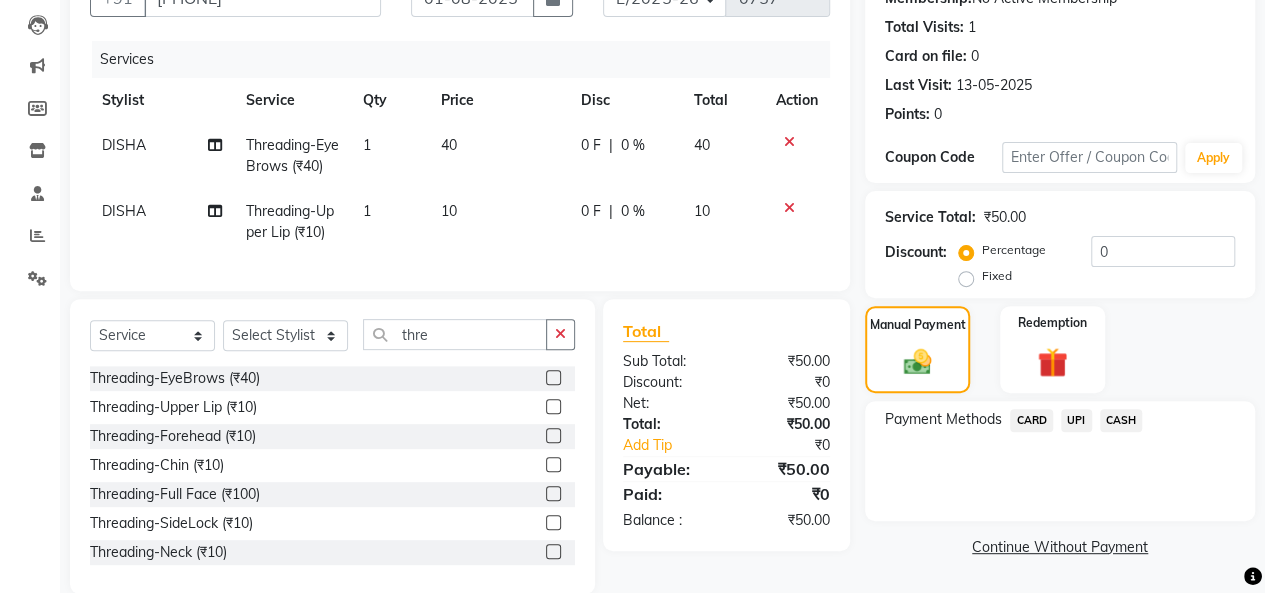 click on "CASH" 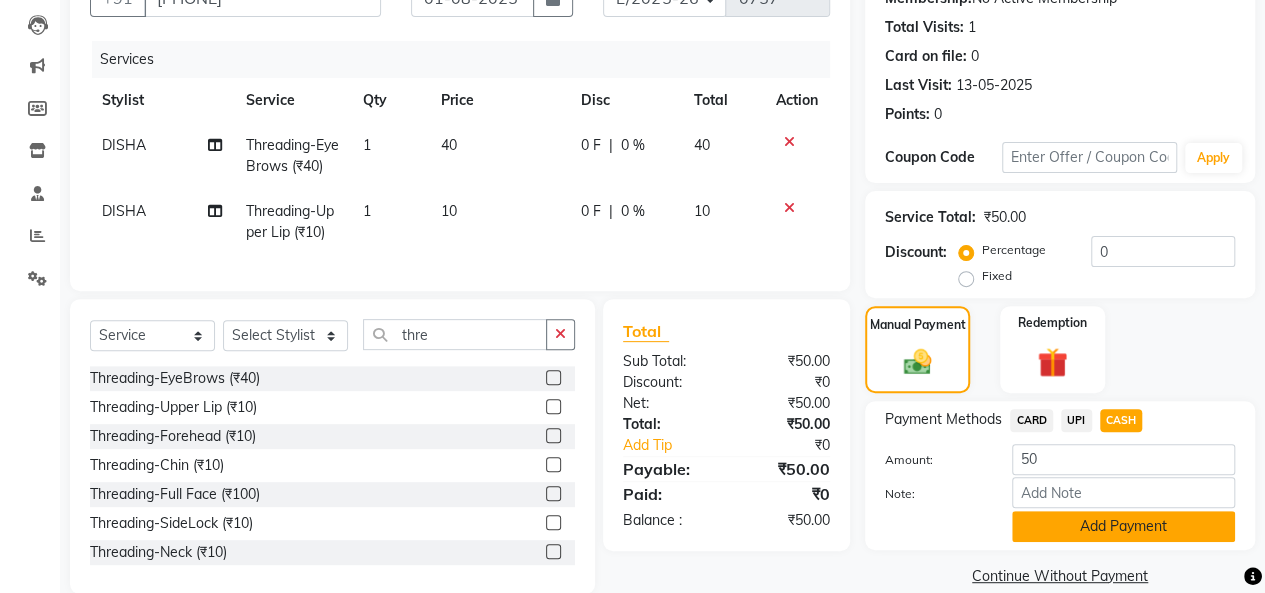 click on "Add Payment" 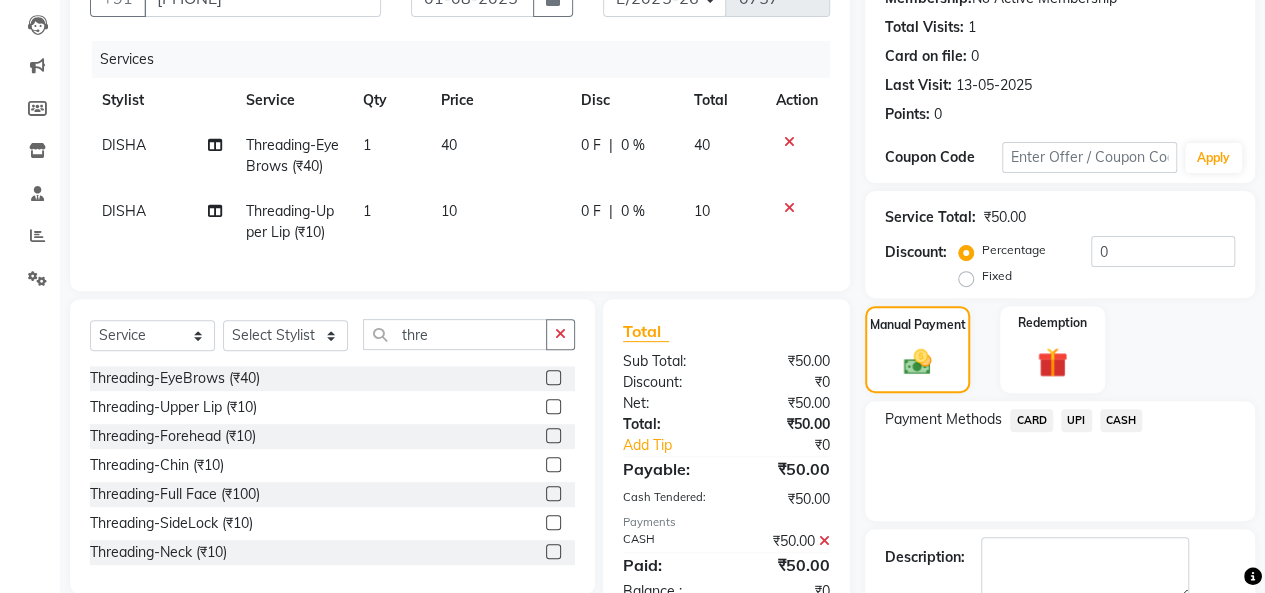 scroll, scrollTop: 288, scrollLeft: 0, axis: vertical 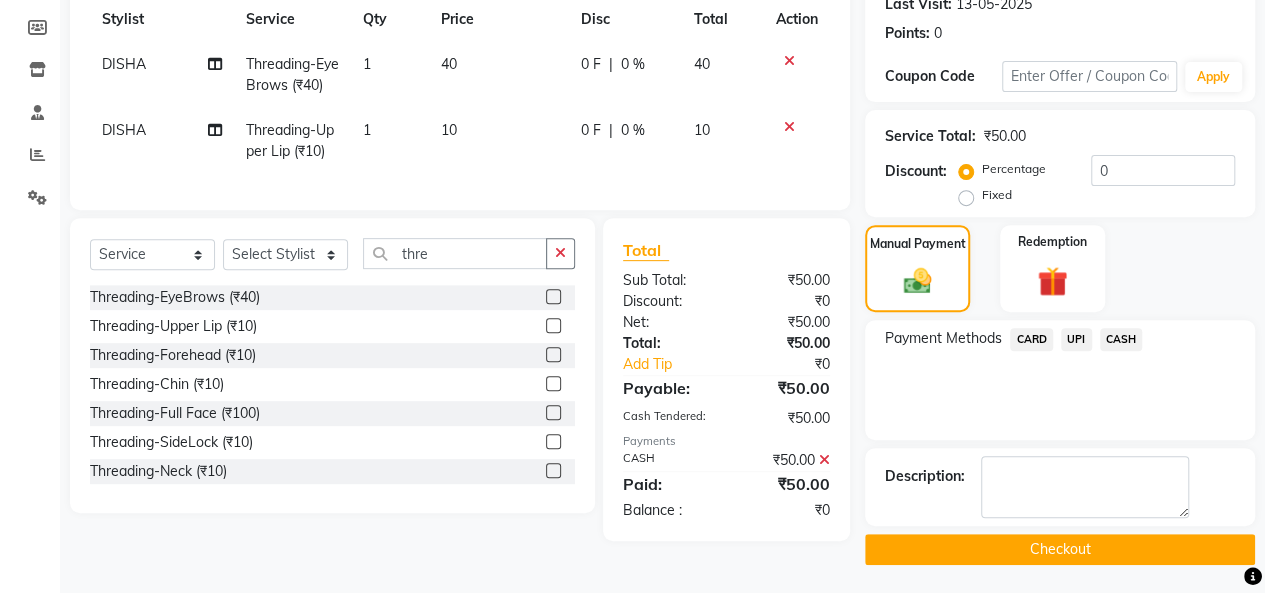 click on "Checkout" 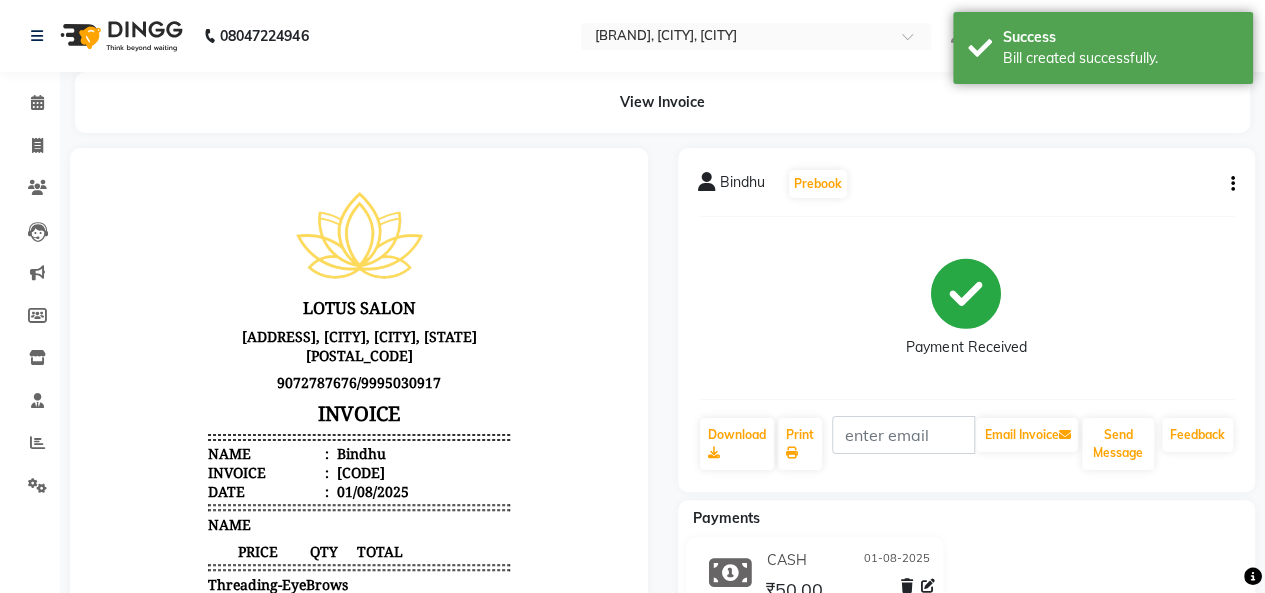 scroll, scrollTop: 0, scrollLeft: 0, axis: both 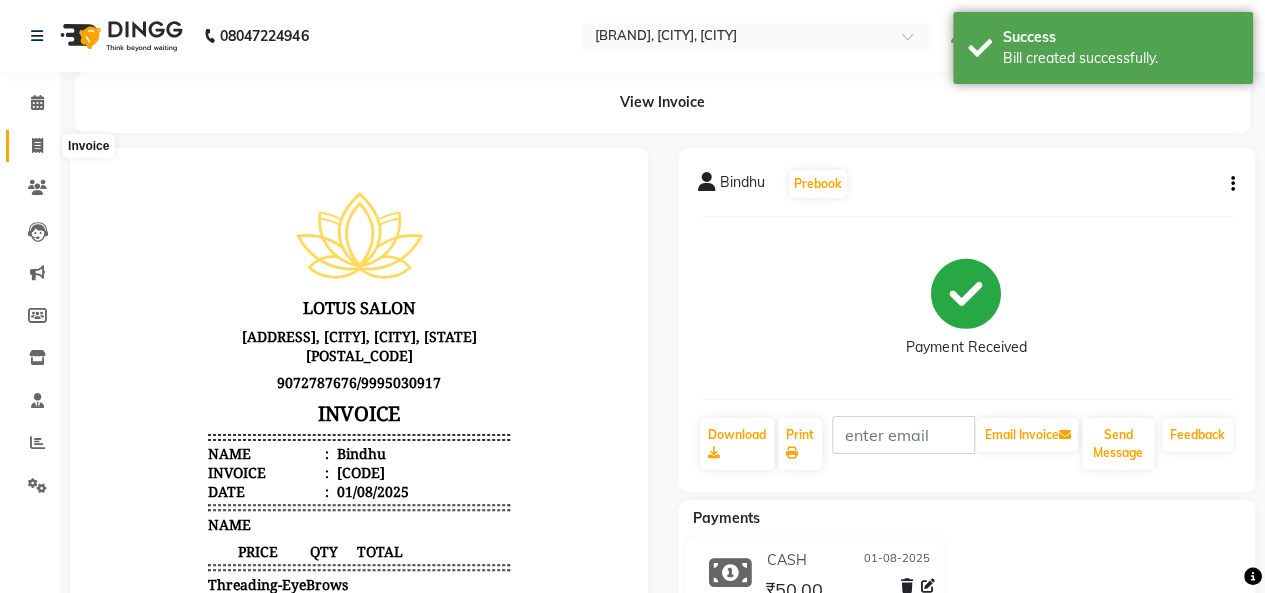 click 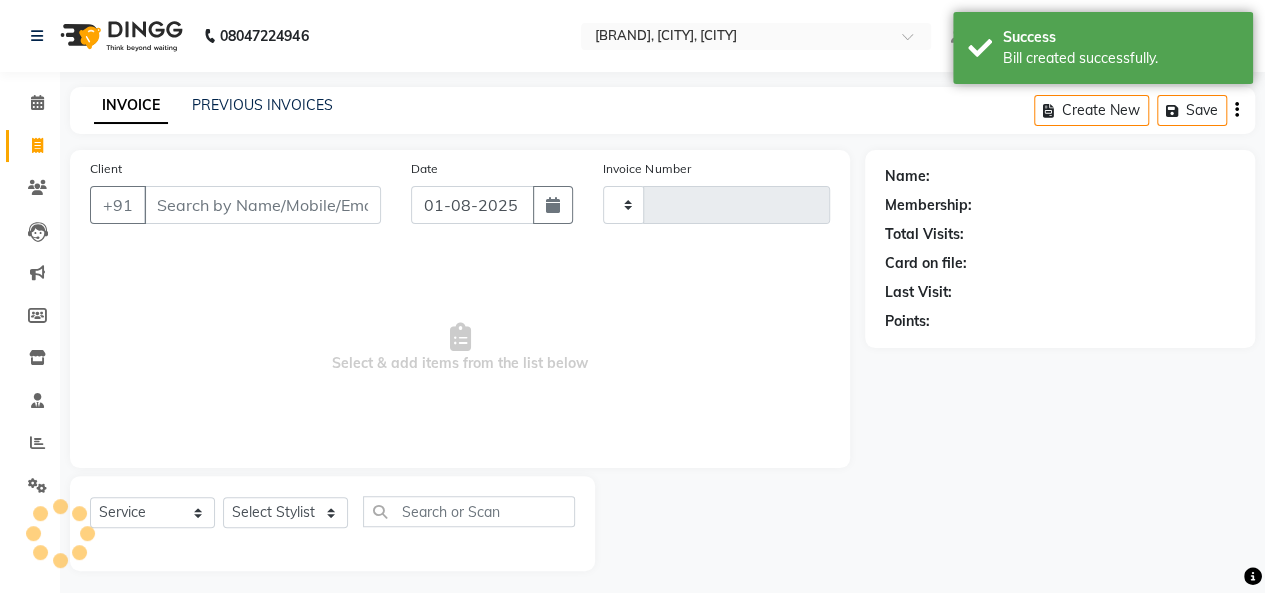 type on "0758" 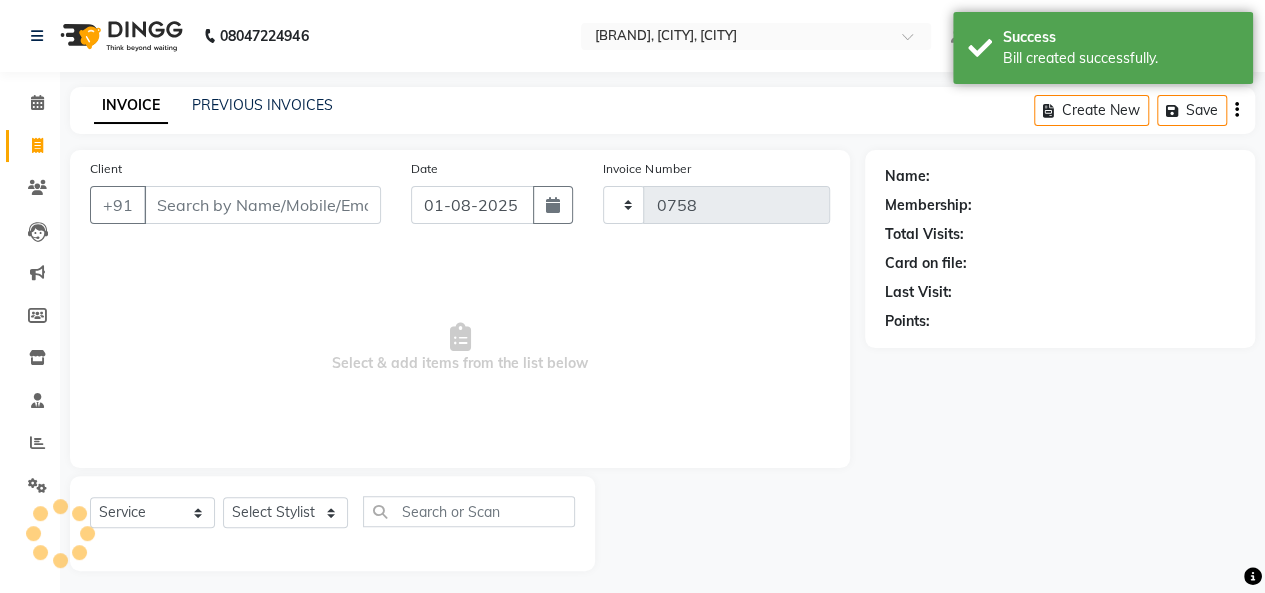 scroll, scrollTop: 7, scrollLeft: 0, axis: vertical 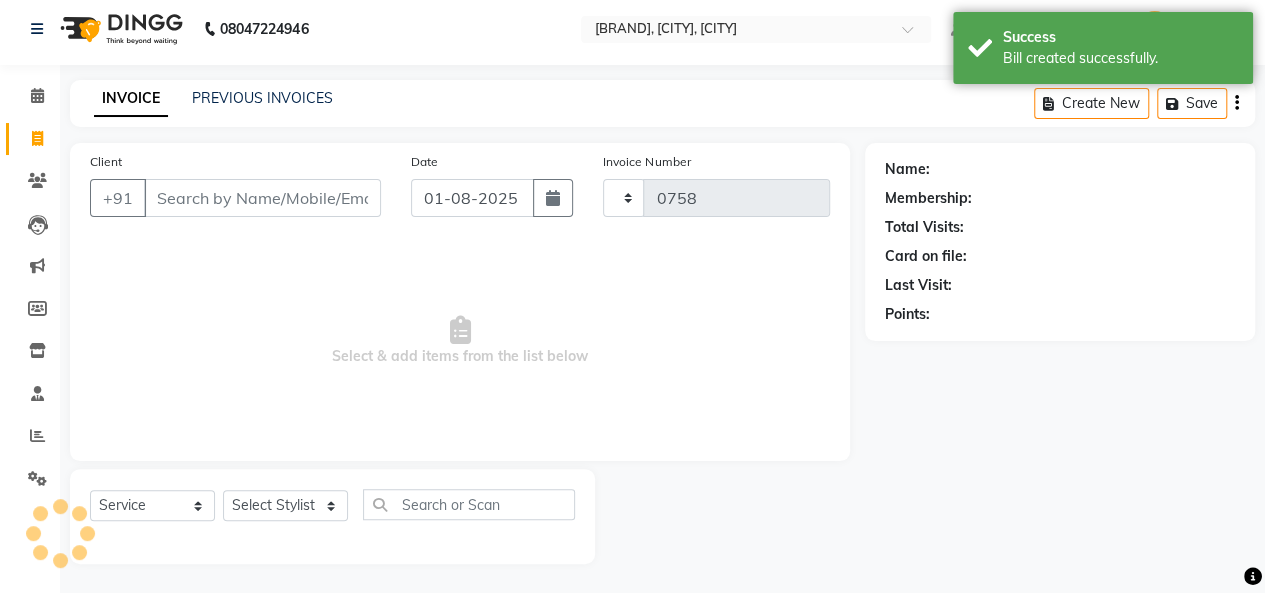 select on "8188" 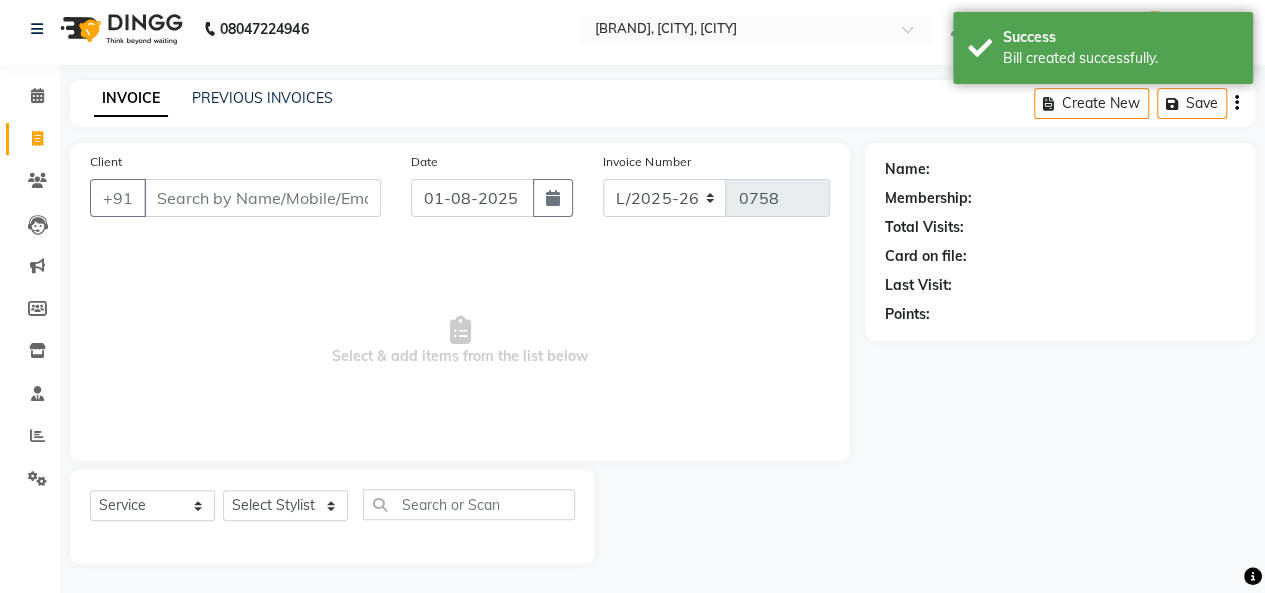 click on "Client" at bounding box center [262, 198] 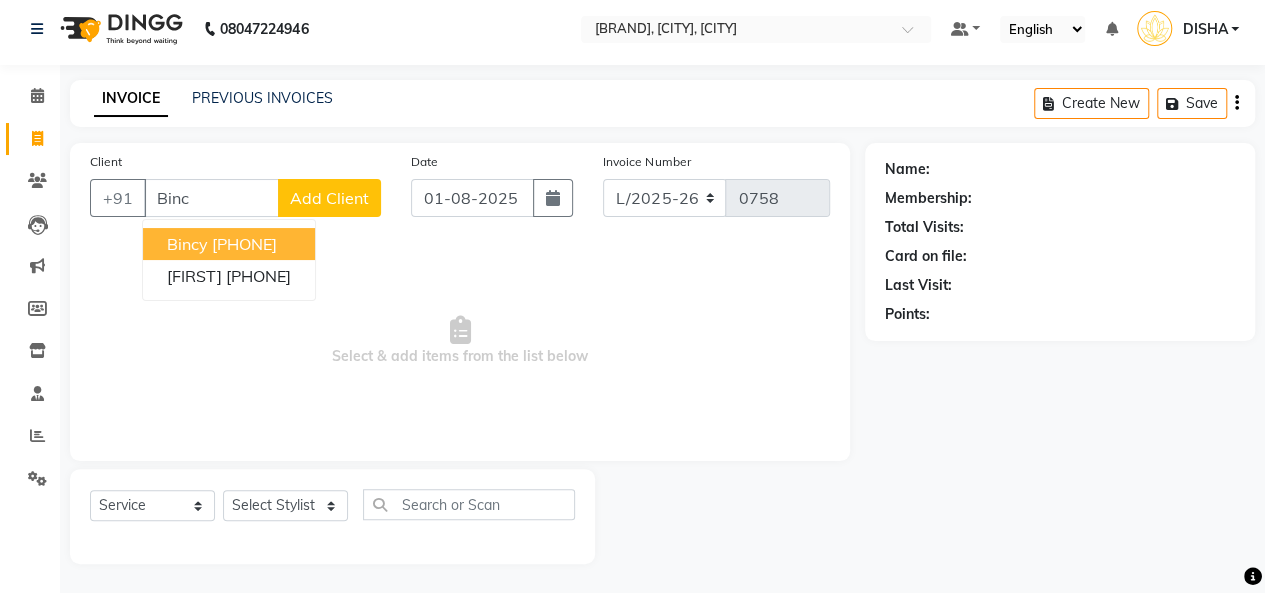 click on "[FIRST] [PHONE]" at bounding box center [229, 244] 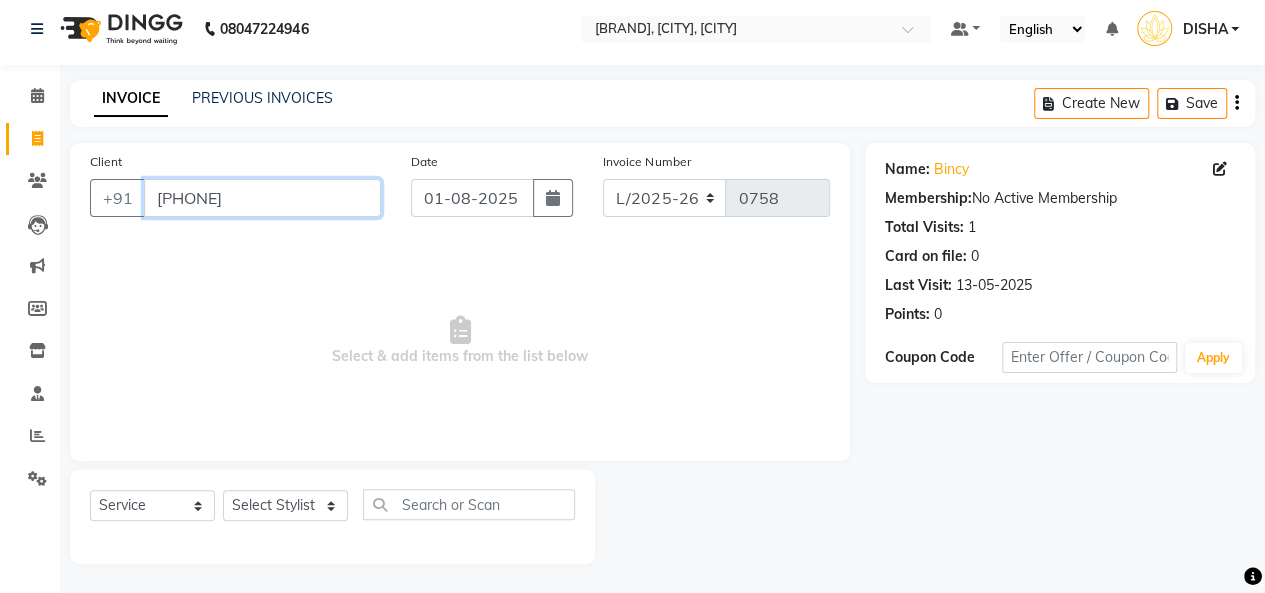 click on "[PHONE]" at bounding box center [262, 198] 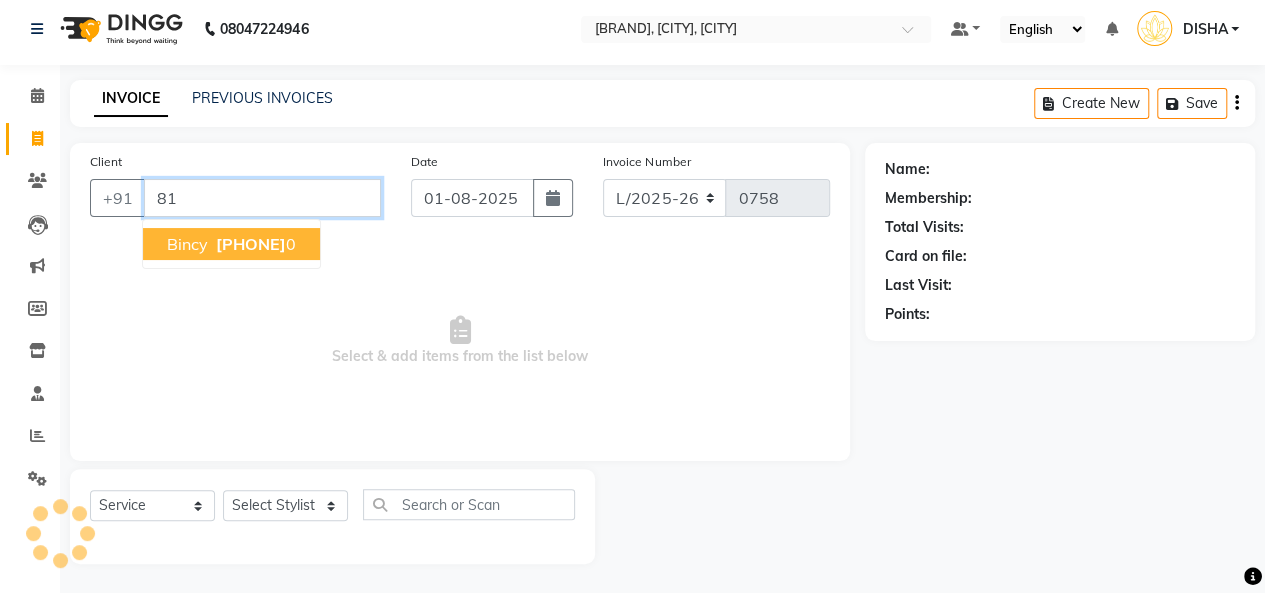 type on "8" 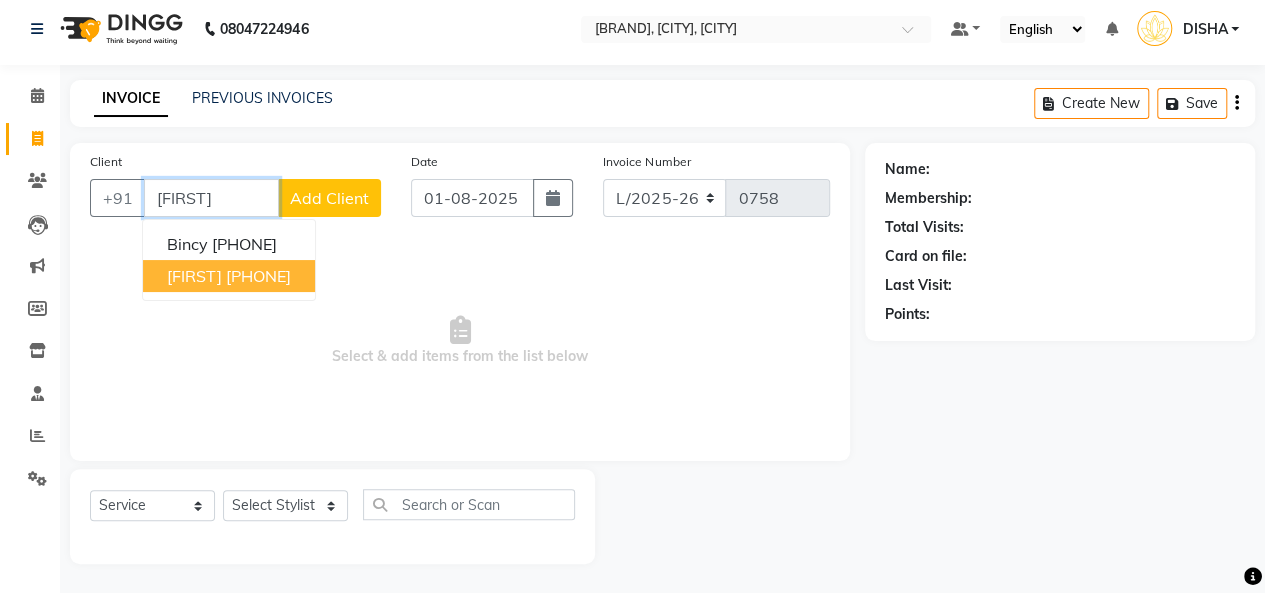 click on "[PHONE]" at bounding box center (258, 276) 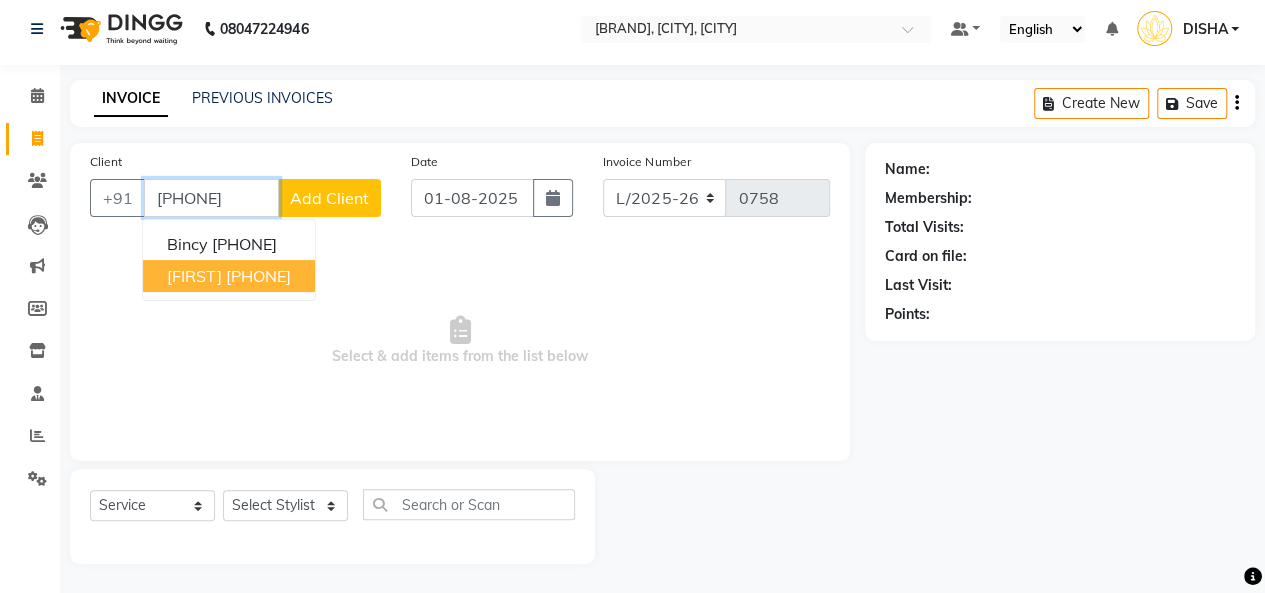 type on "[PHONE]" 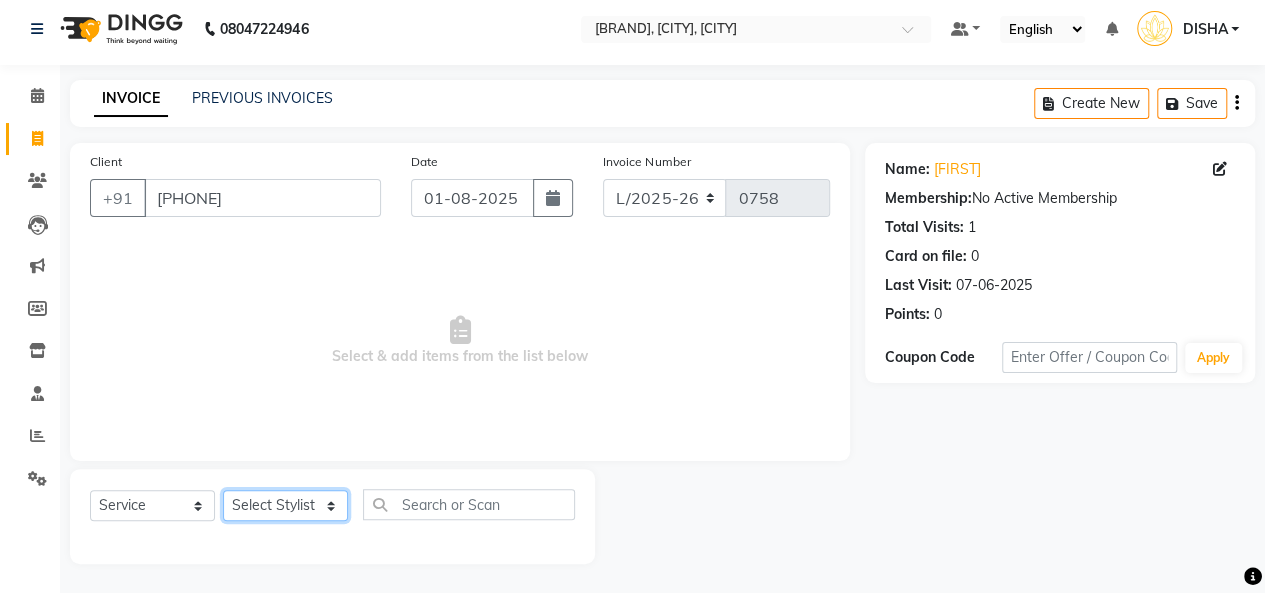 click on "Select Stylist [FIRST] [FIRST] [FIRST] [FIRST] [FIRST]" 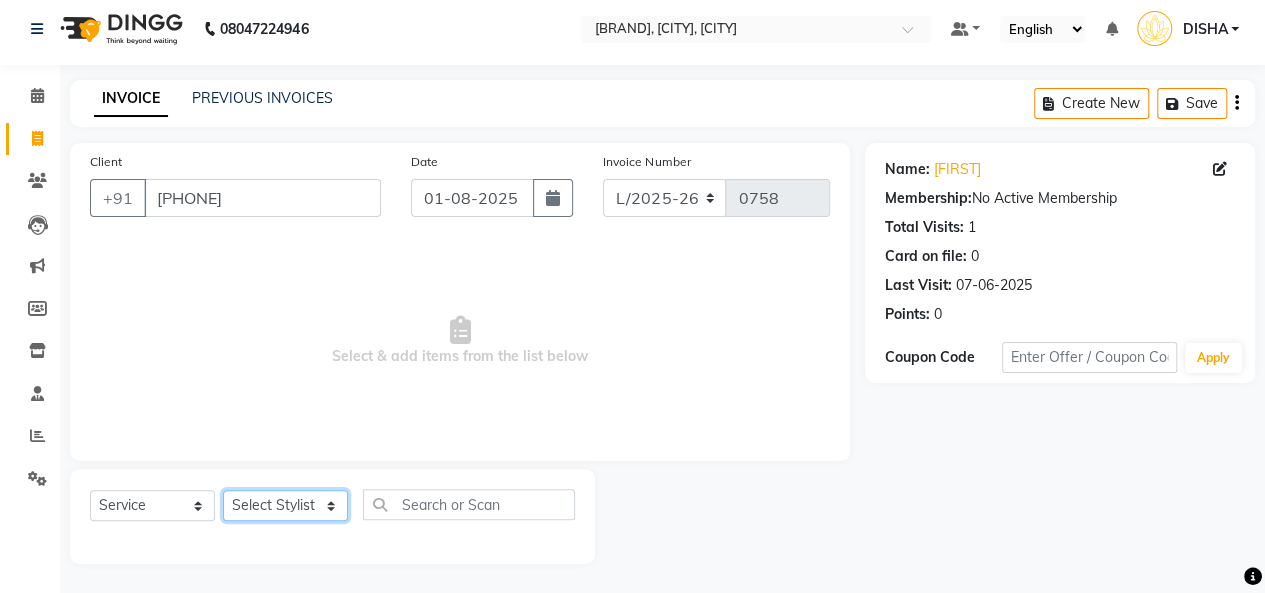 select on "79897" 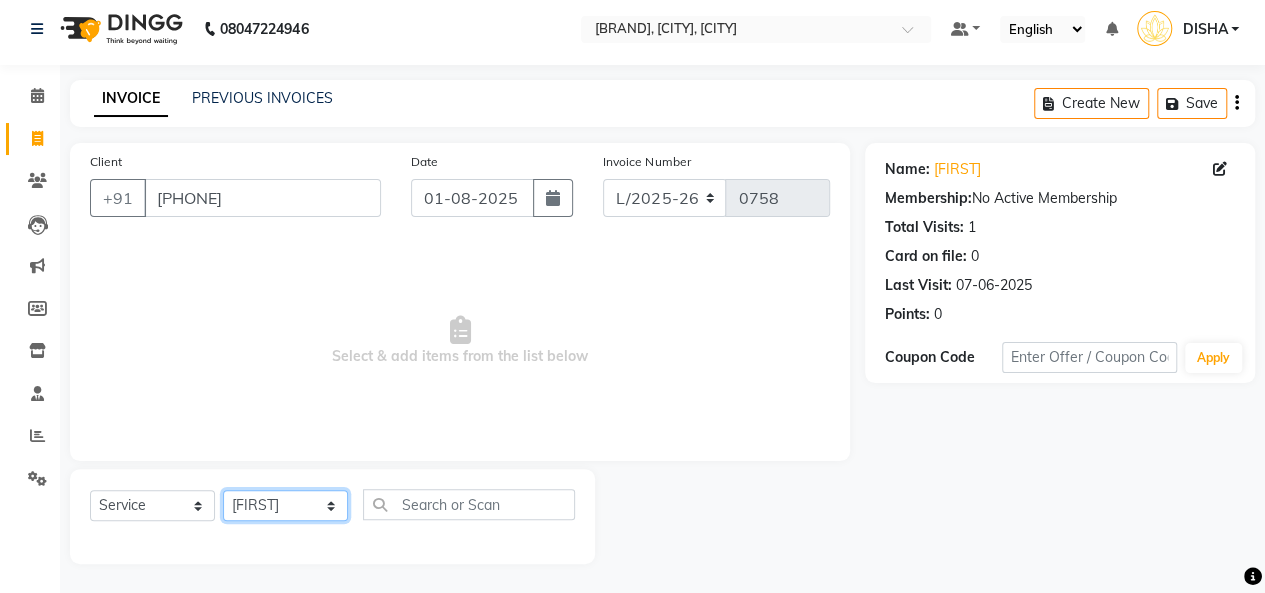 click on "Select Stylist [FIRST] [FIRST] [FIRST] [FIRST] [FIRST]" 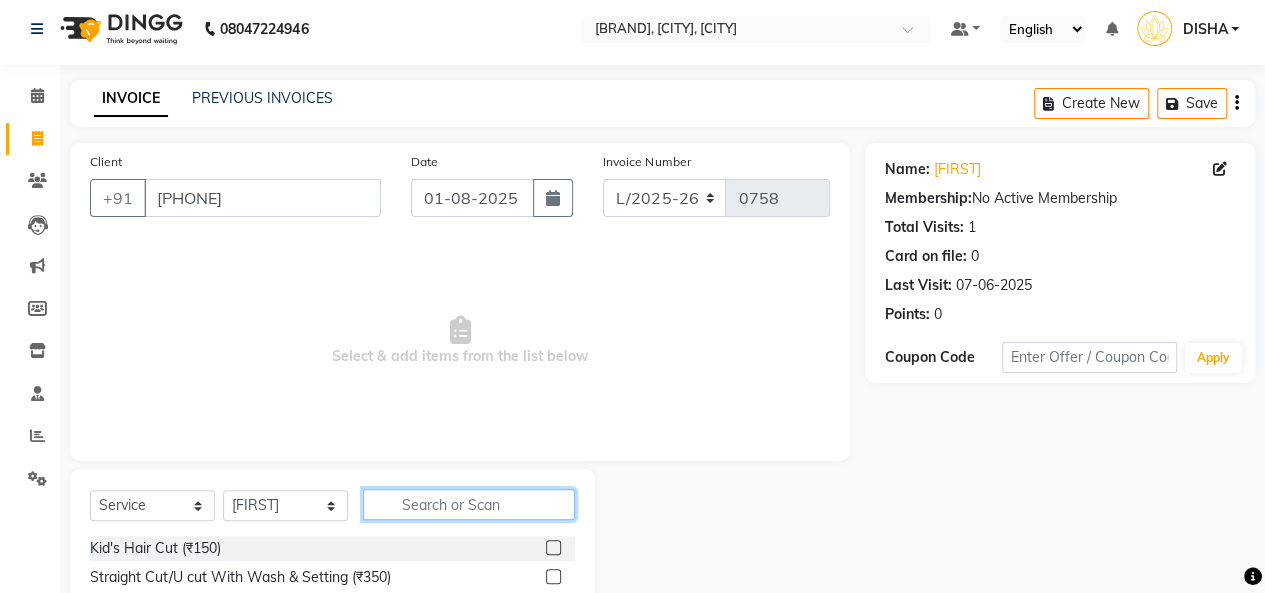 click 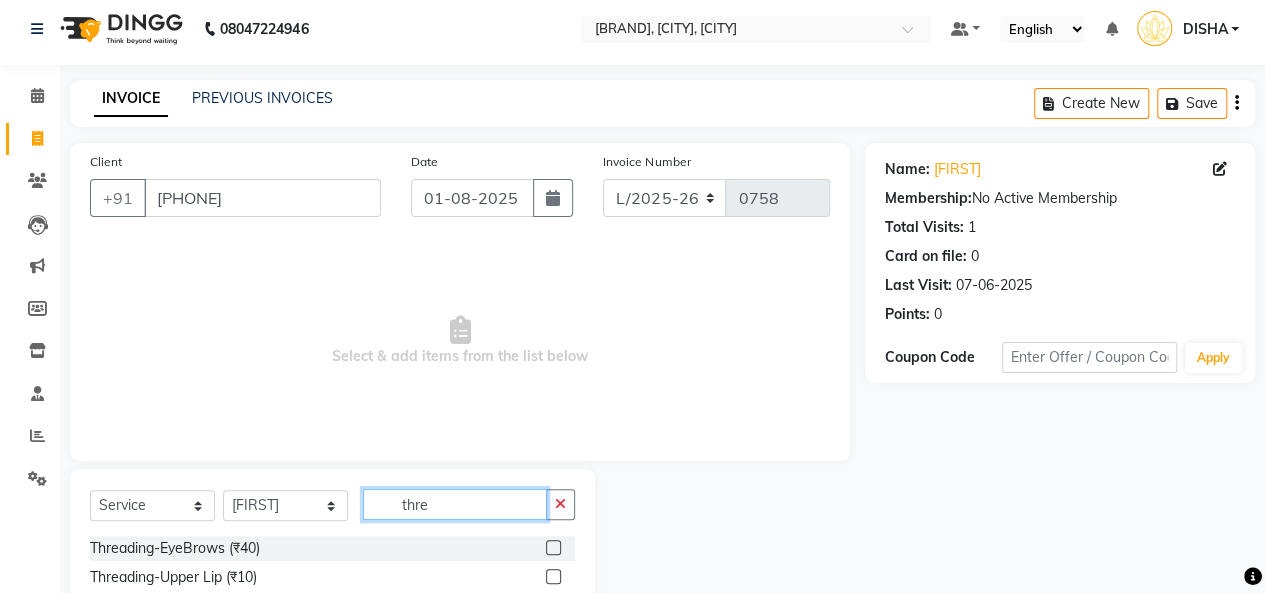 type on "thre" 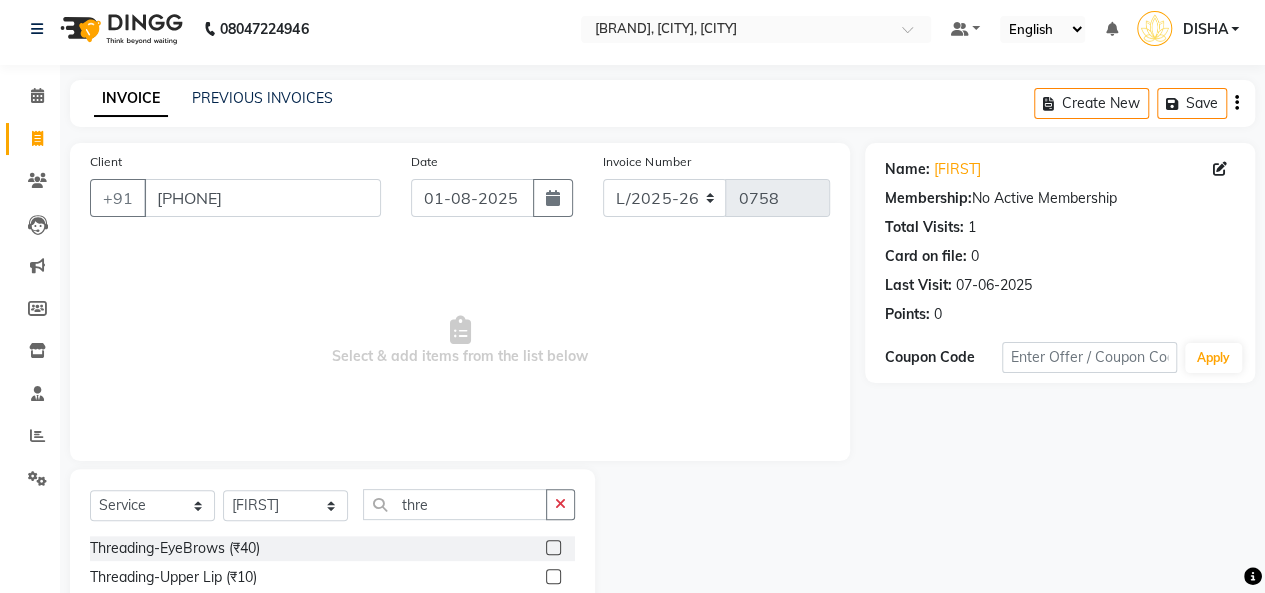 click 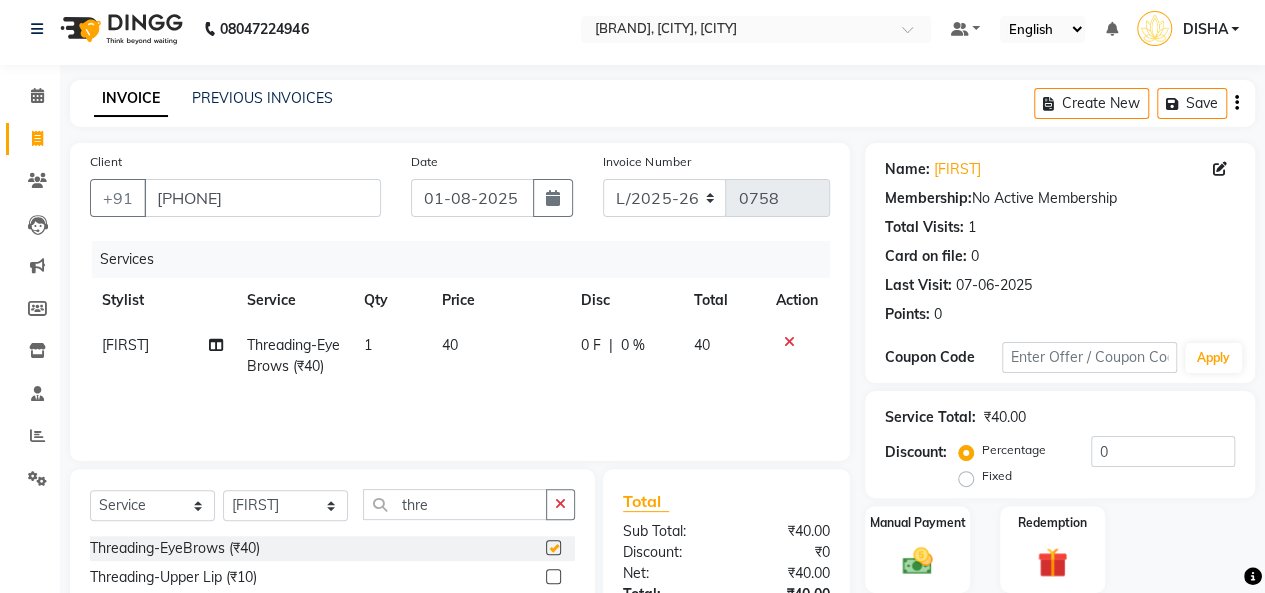 checkbox on "false" 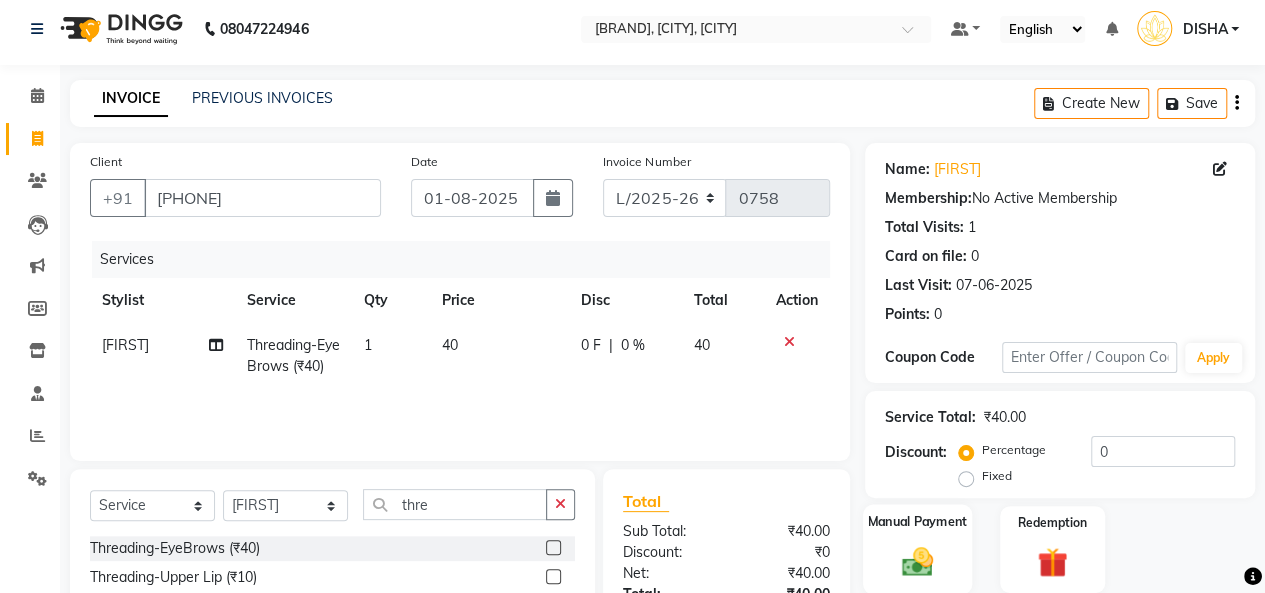 click on "Manual Payment" 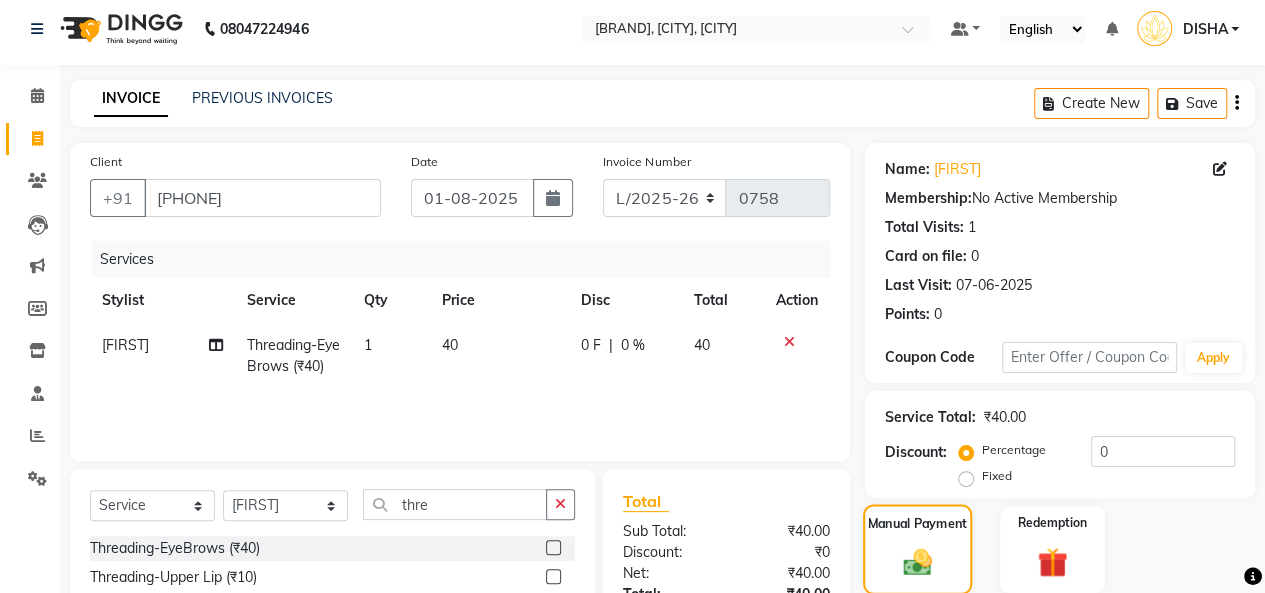 scroll, scrollTop: 207, scrollLeft: 0, axis: vertical 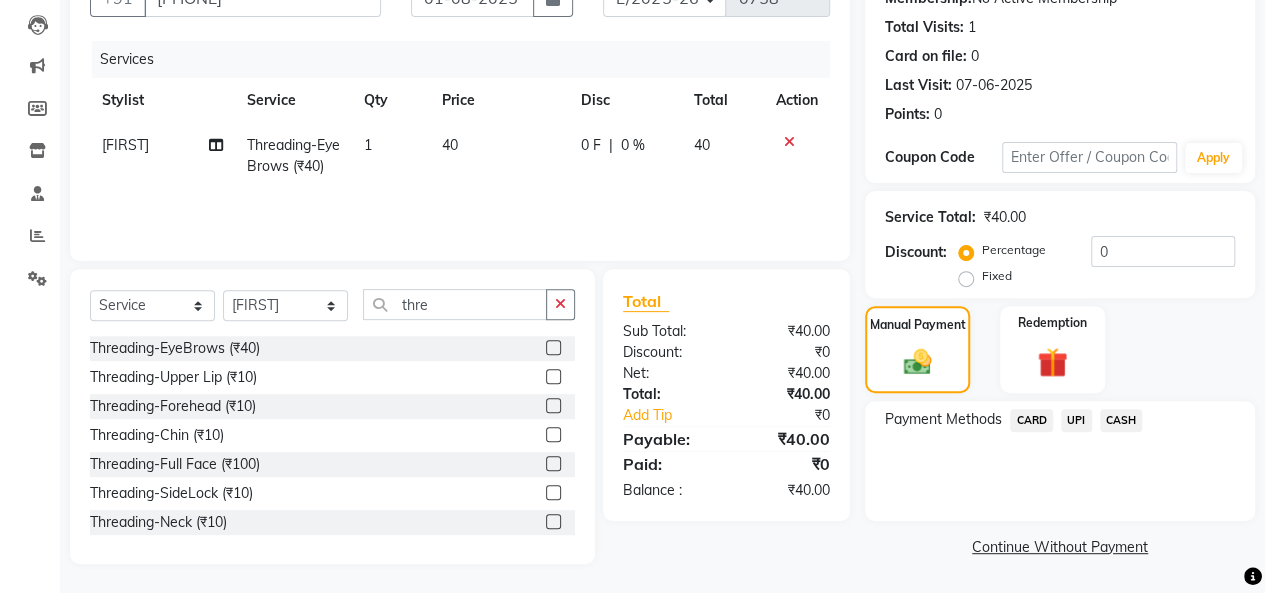 click on "CASH" 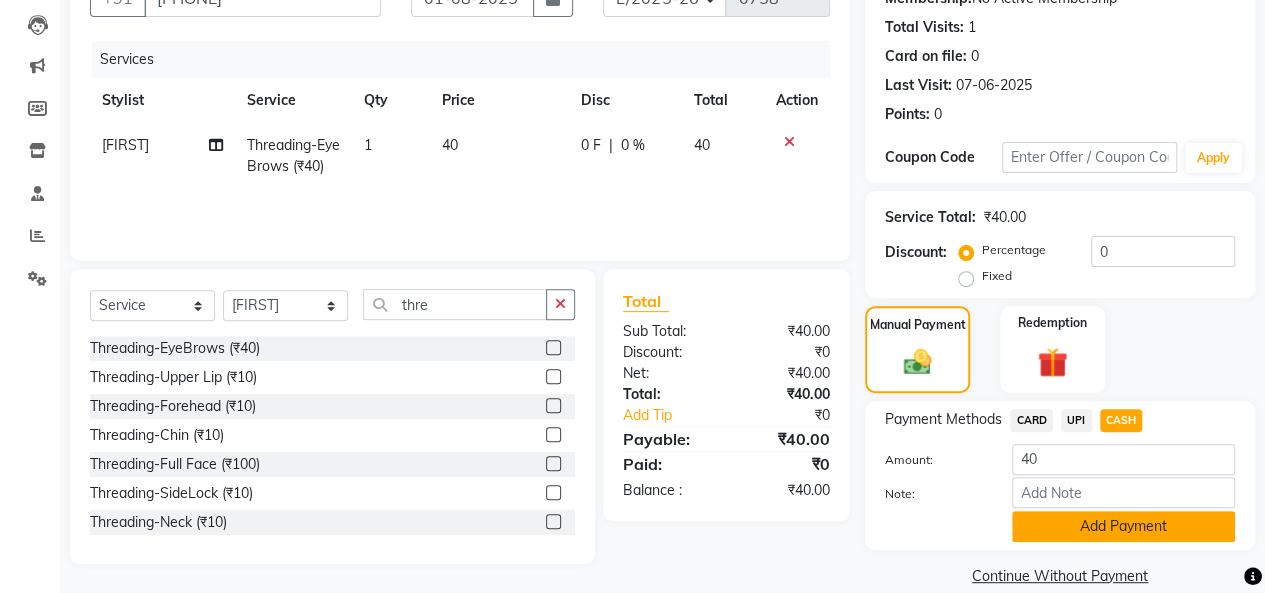 click on "Add Payment" 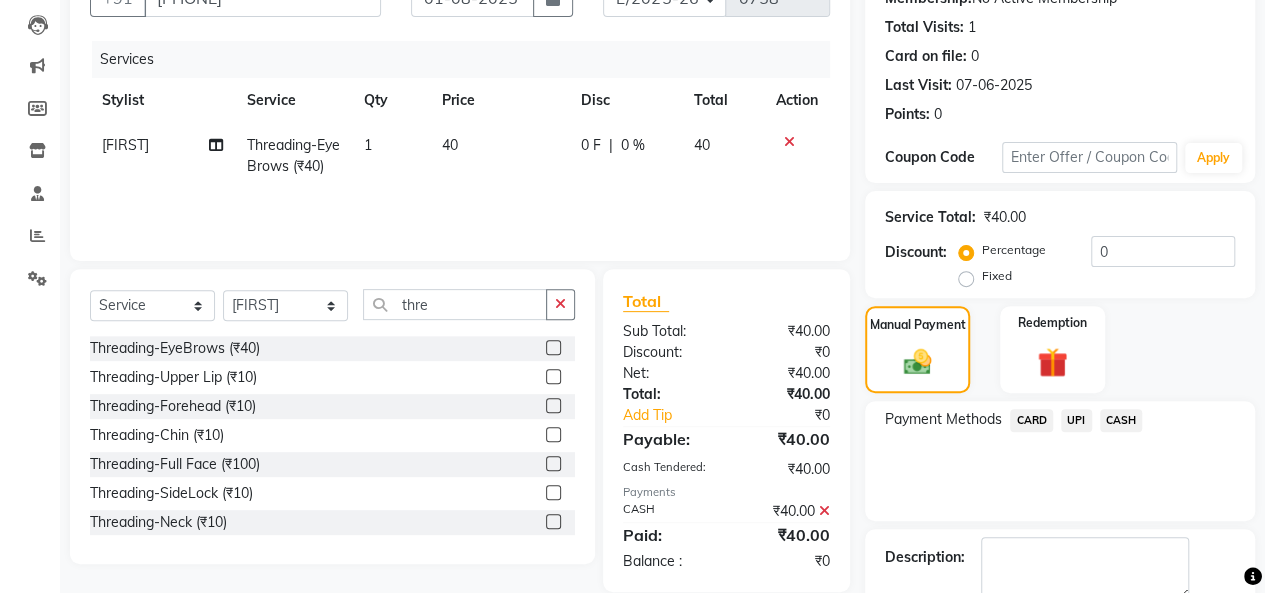 scroll, scrollTop: 288, scrollLeft: 0, axis: vertical 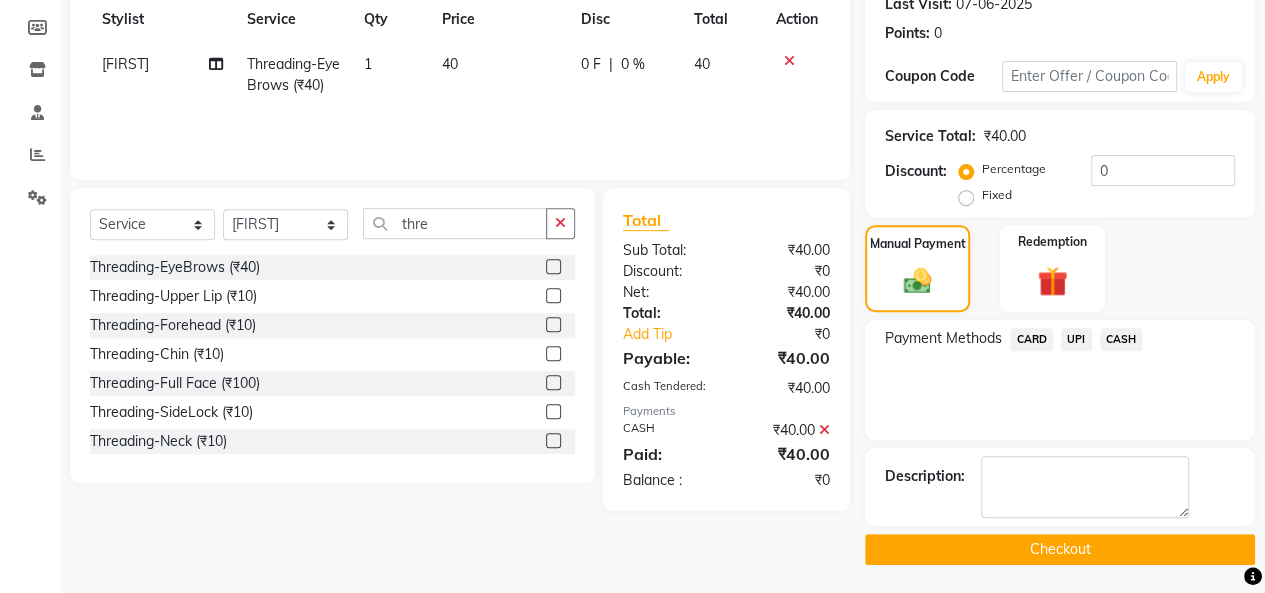 click on "Checkout" 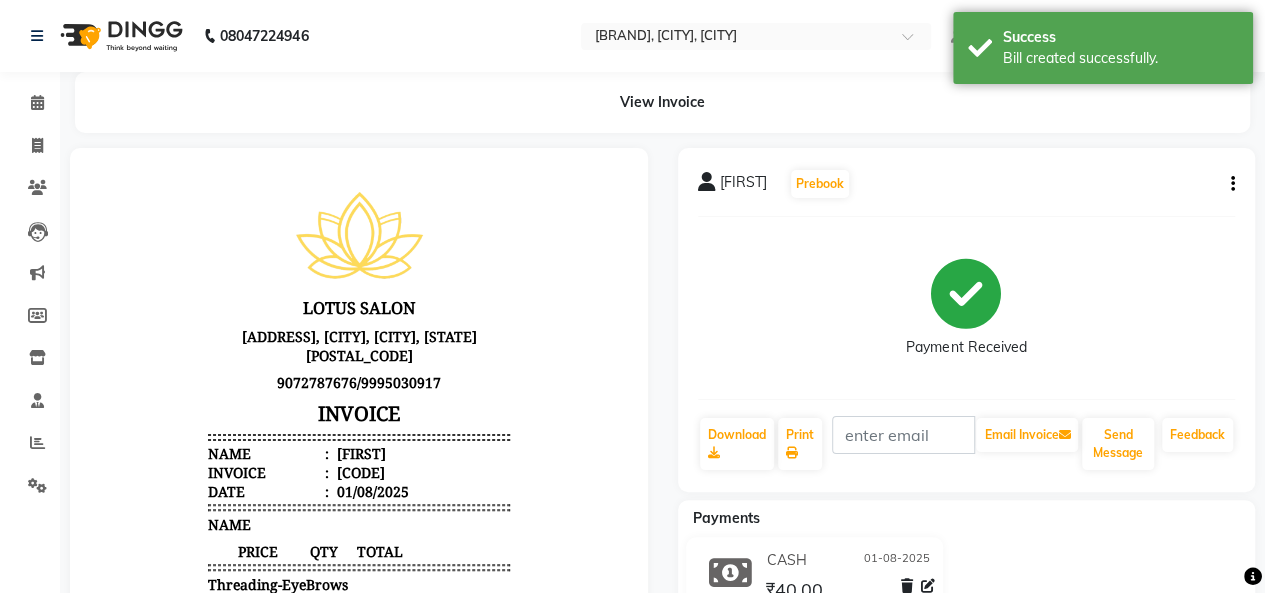 scroll, scrollTop: 0, scrollLeft: 0, axis: both 